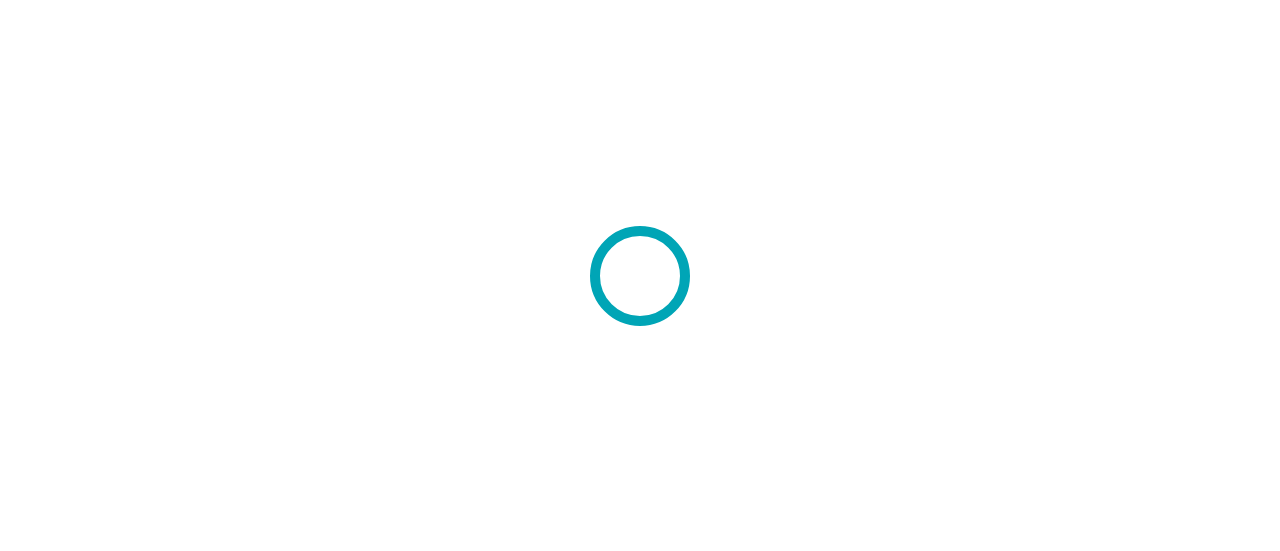 scroll, scrollTop: 0, scrollLeft: 0, axis: both 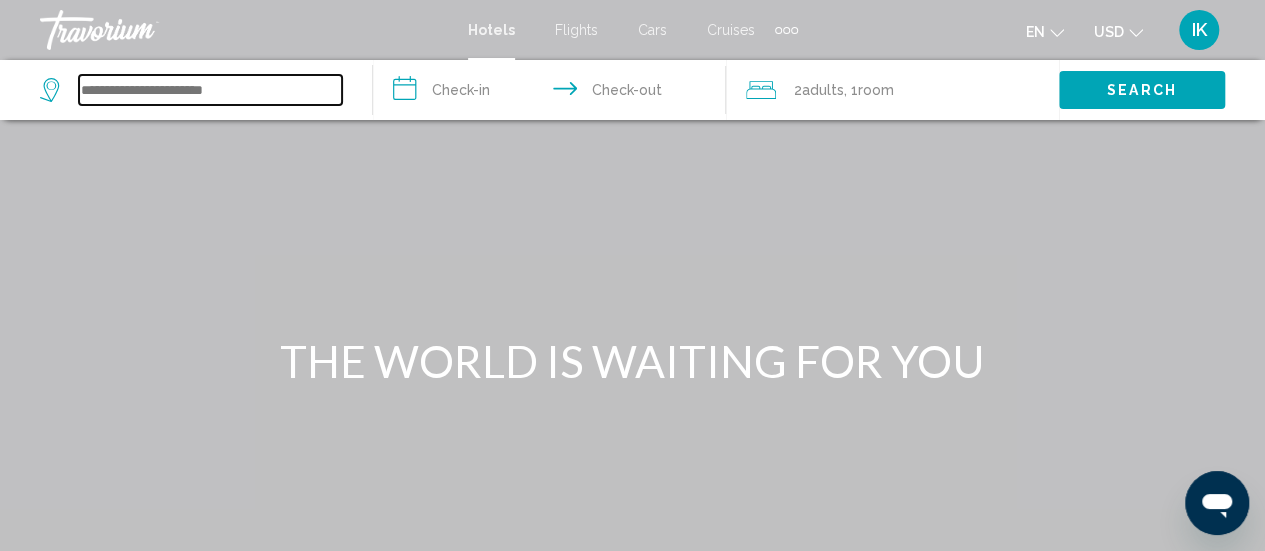click at bounding box center [210, 90] 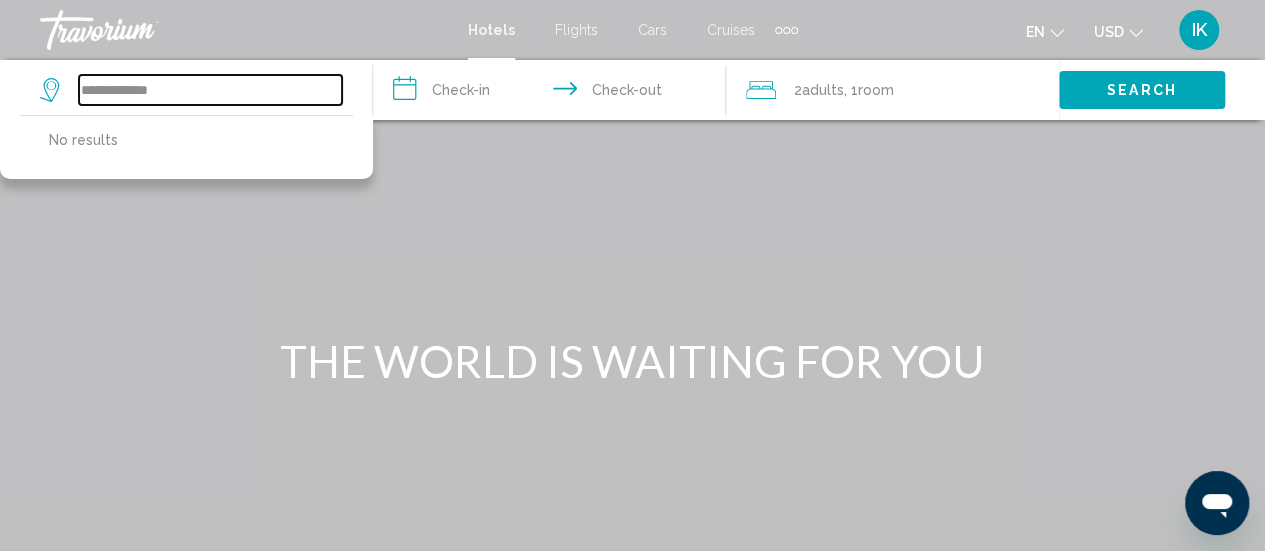 click on "**********" at bounding box center (210, 90) 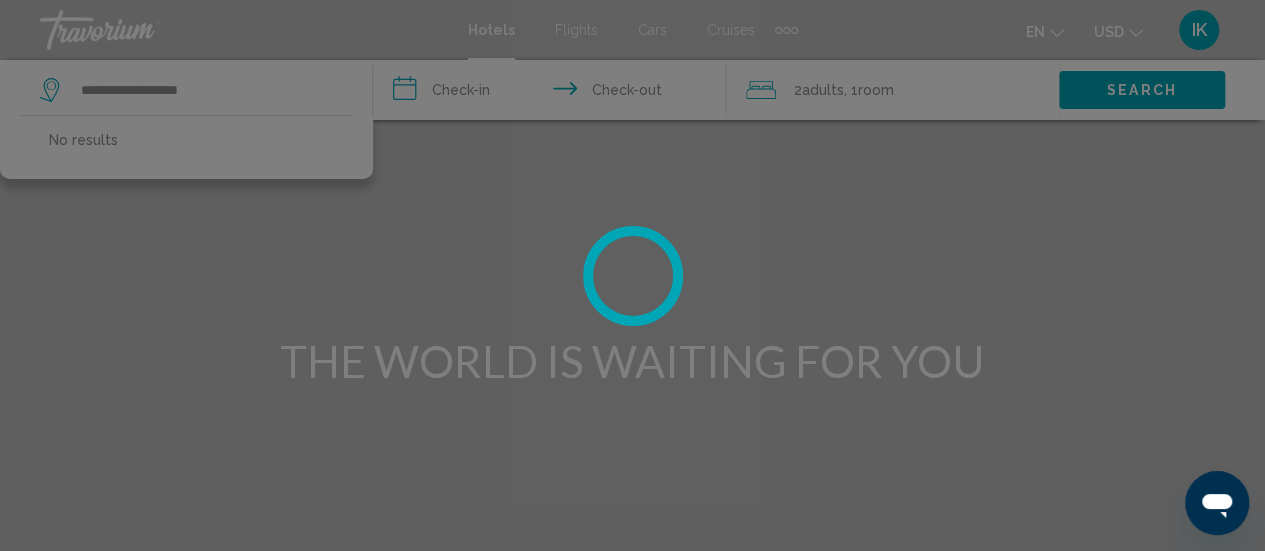 click at bounding box center (632, 275) 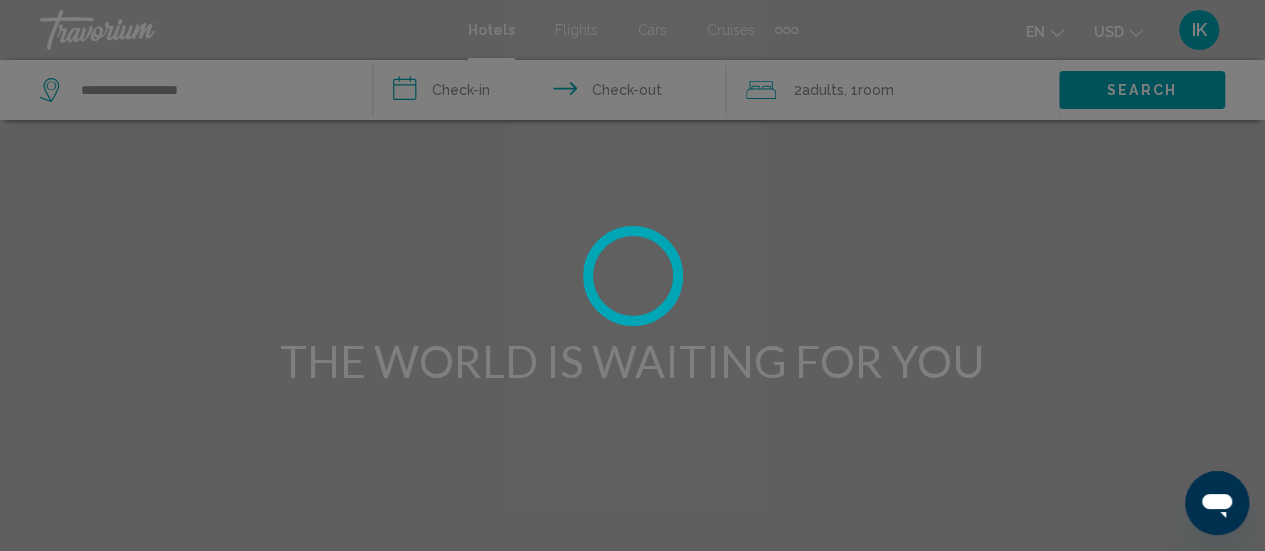 click at bounding box center [632, 275] 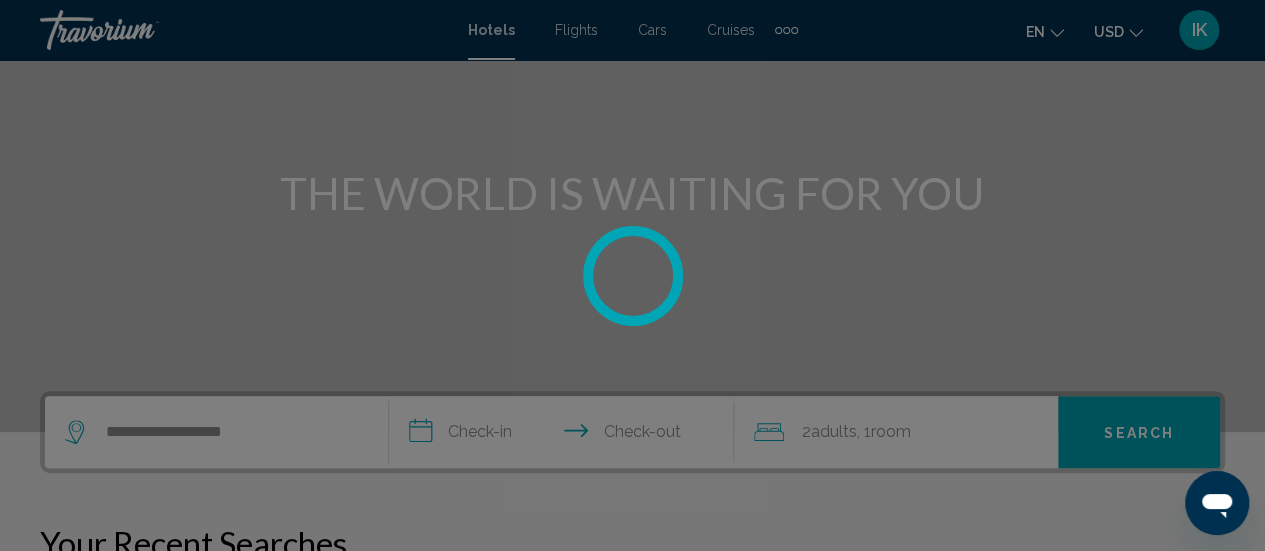 scroll, scrollTop: 174, scrollLeft: 0, axis: vertical 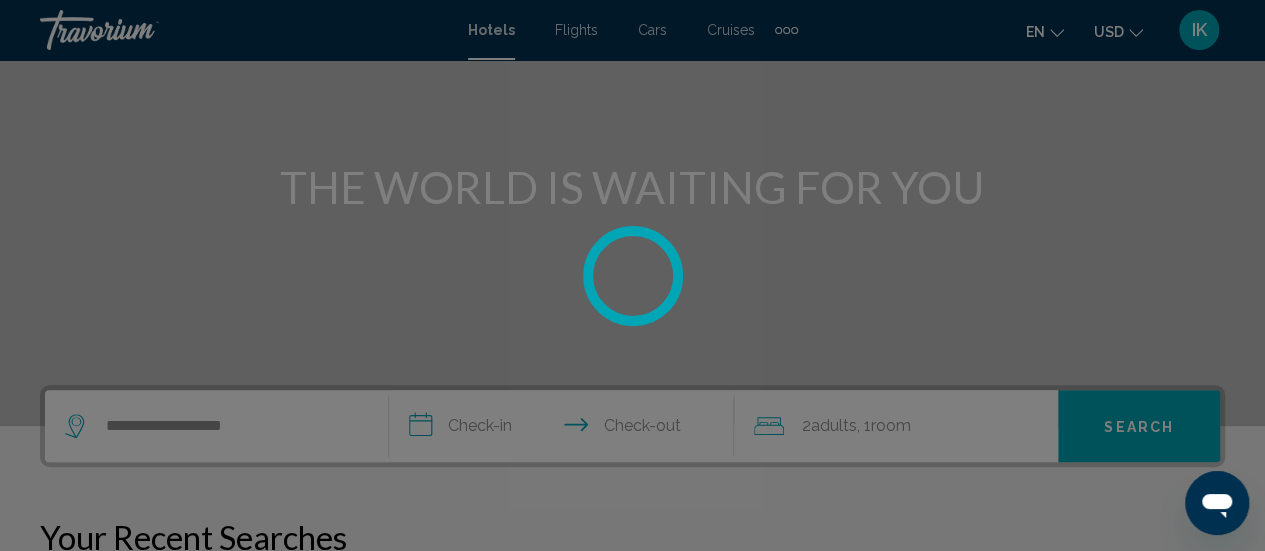 click at bounding box center [632, 275] 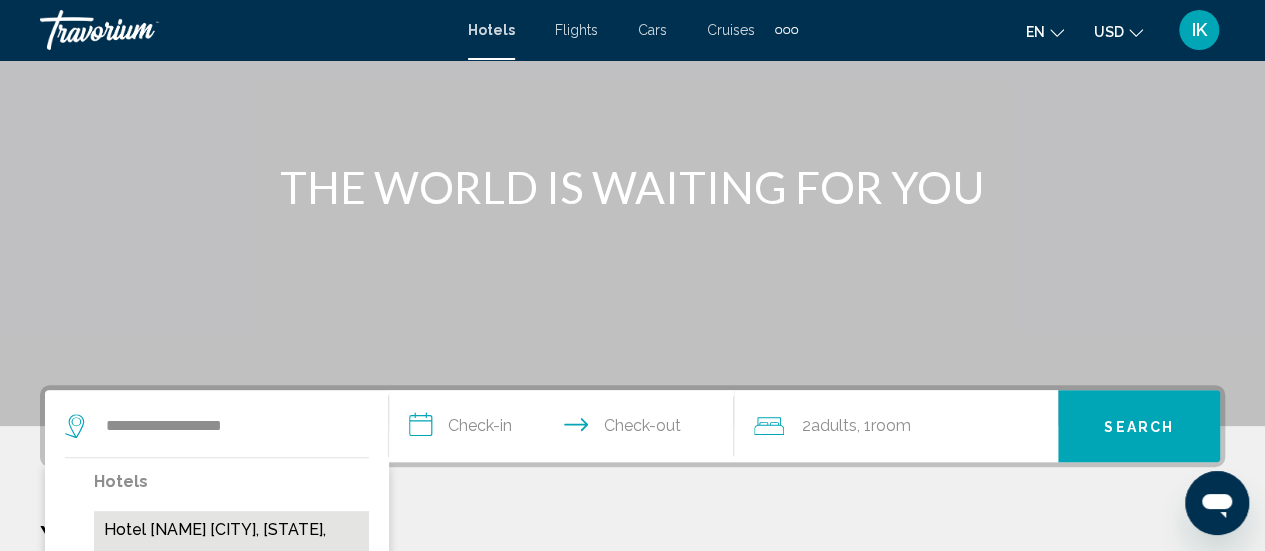 click on "Hotel [NAME] [CITY], [STATE], [COUNTRY]" at bounding box center (231, 544) 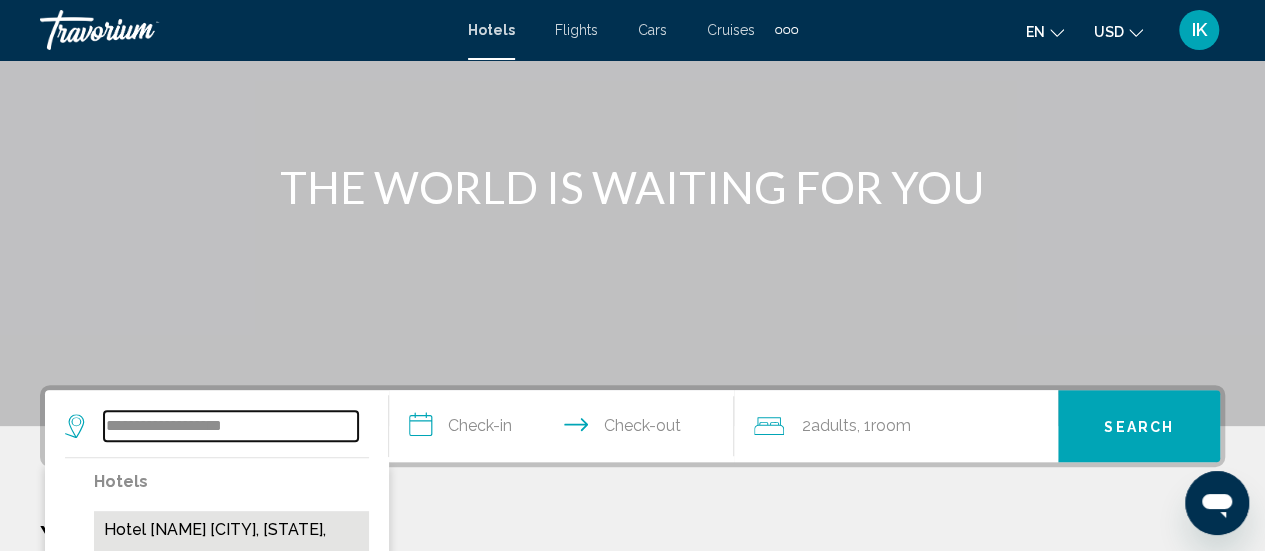 type on "**********" 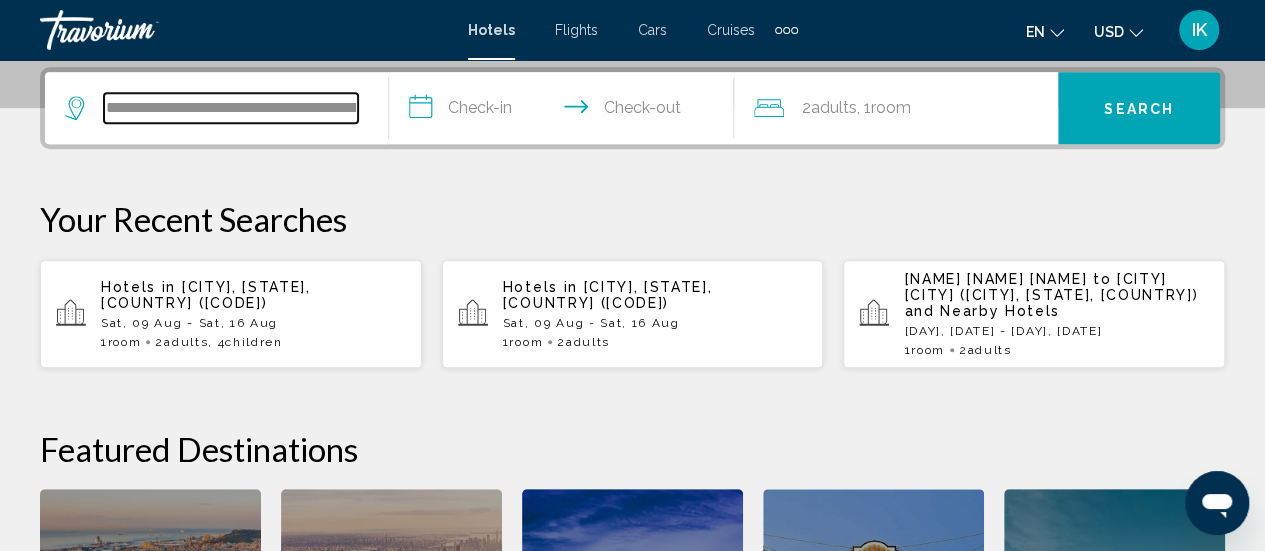 scroll, scrollTop: 494, scrollLeft: 0, axis: vertical 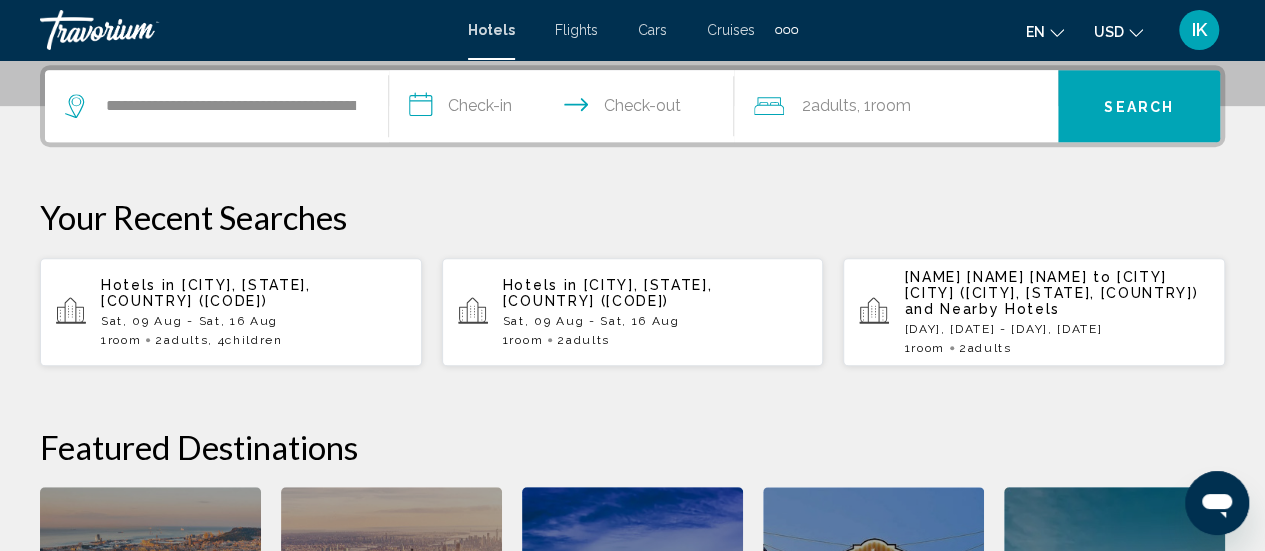 click on "**********" at bounding box center [565, 109] 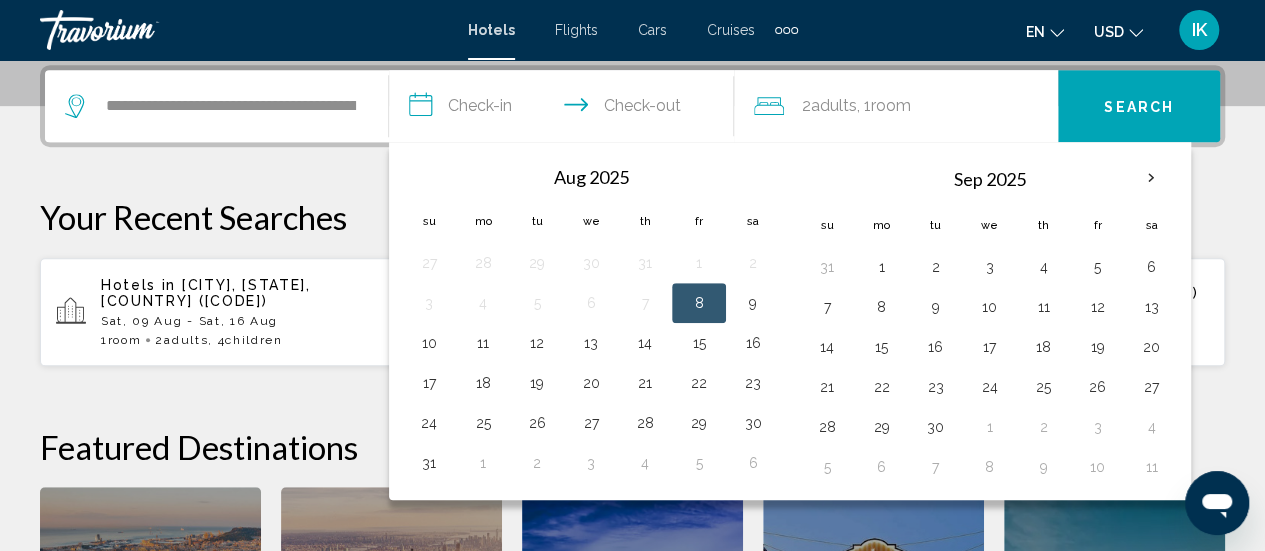 click on "8" at bounding box center [699, 303] 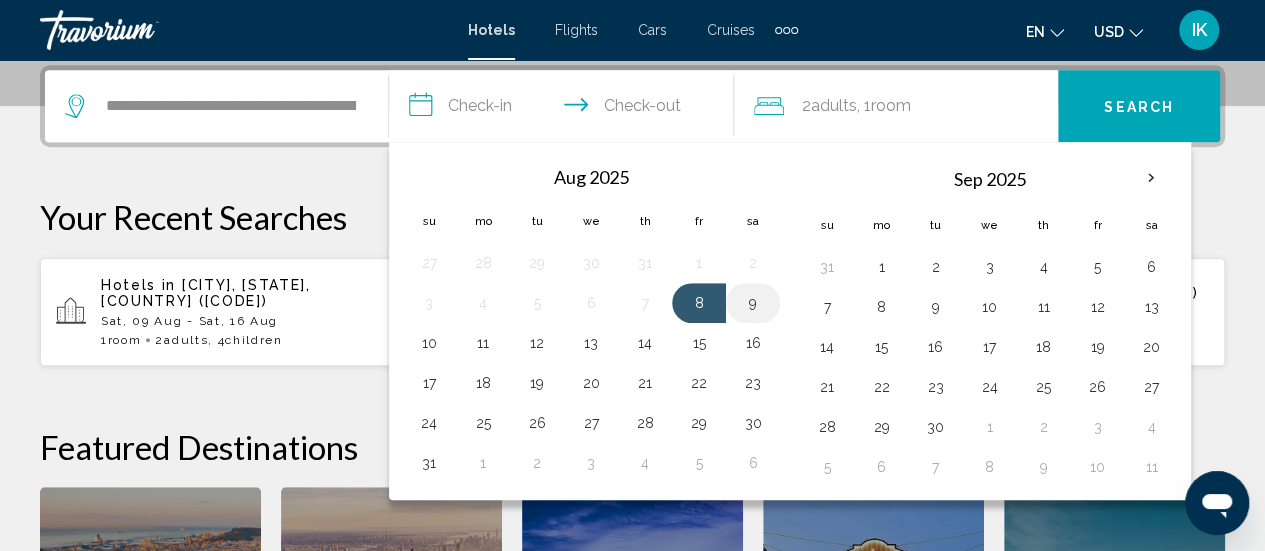 click on "9" at bounding box center [753, 303] 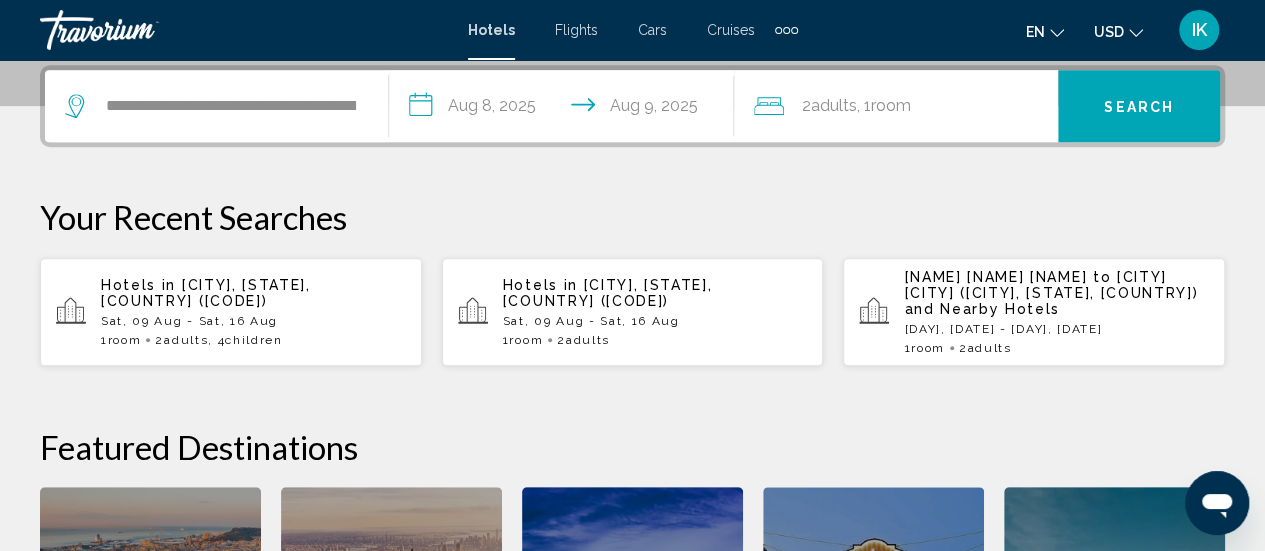 click on "Room" 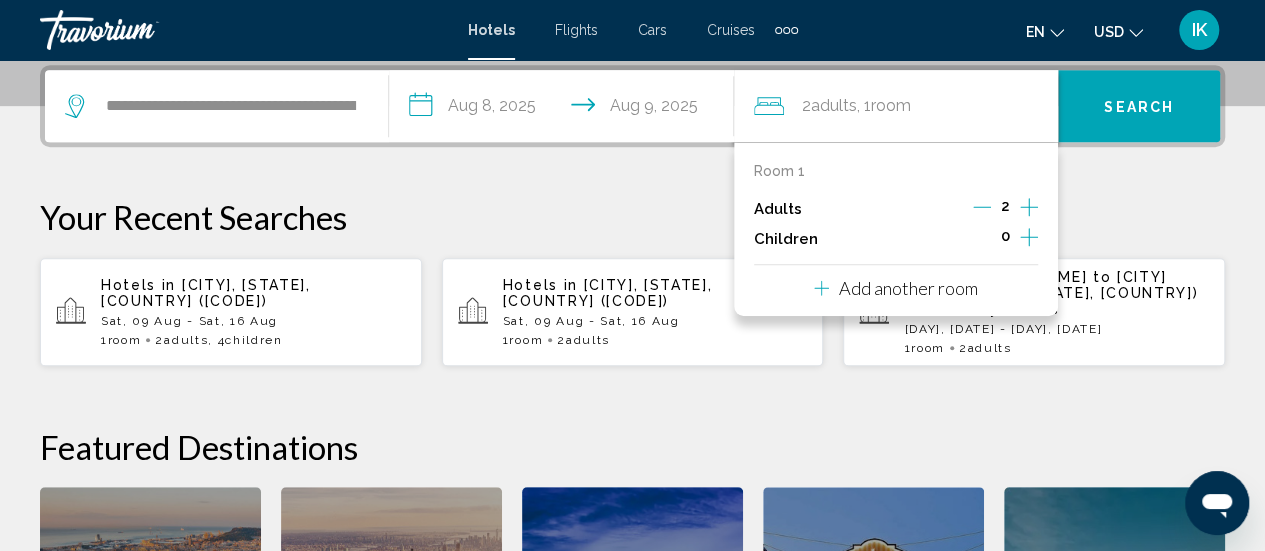 click 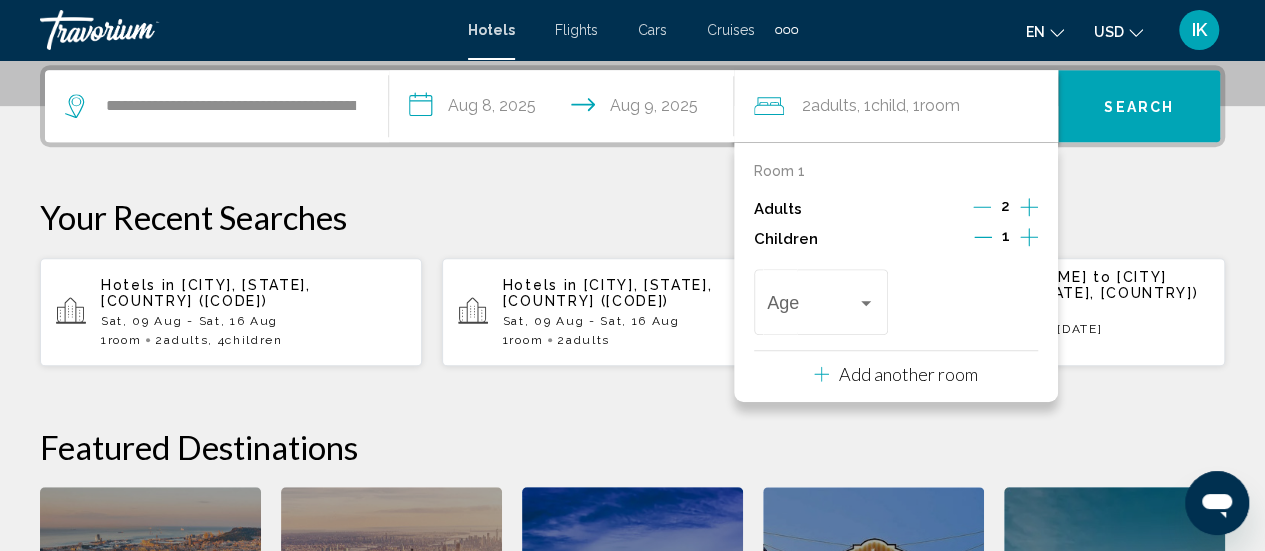 click 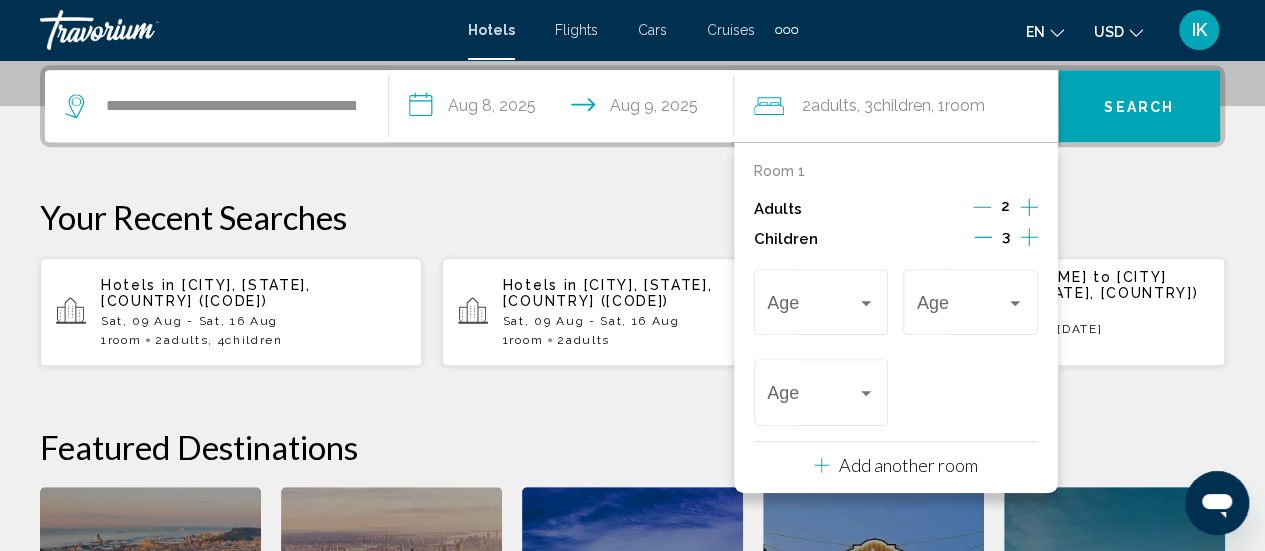 click 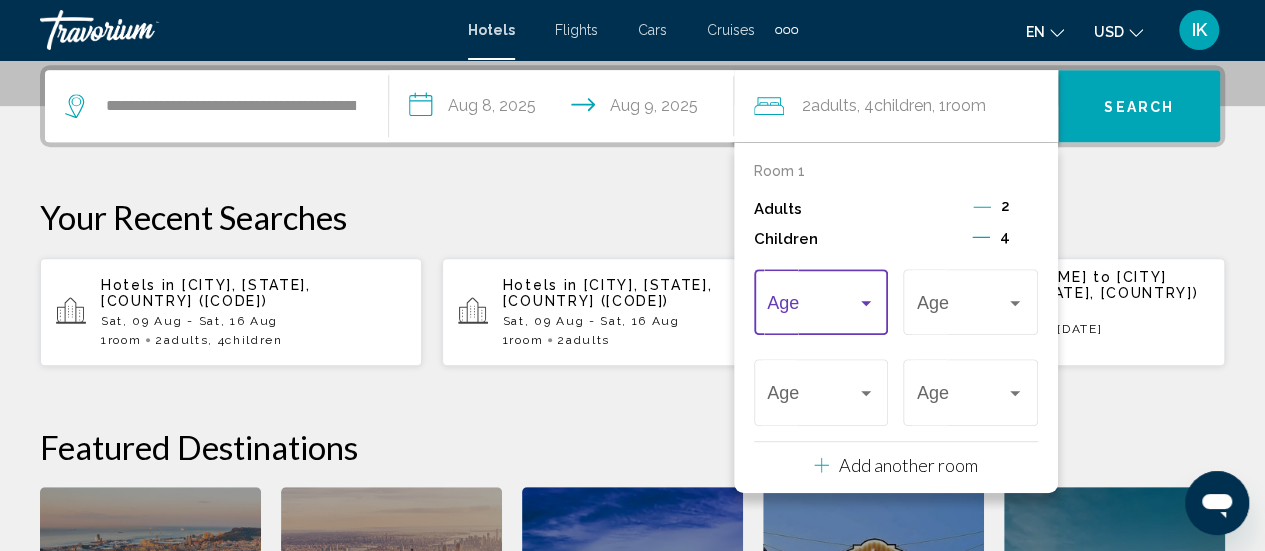 click at bounding box center (812, 307) 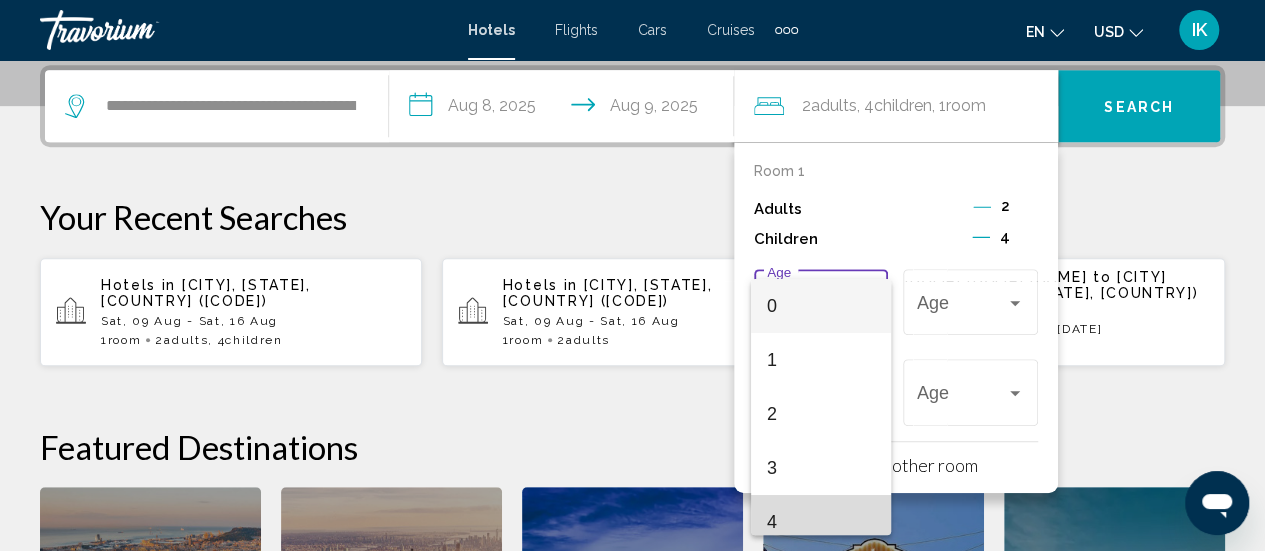 click on "4" at bounding box center [821, 522] 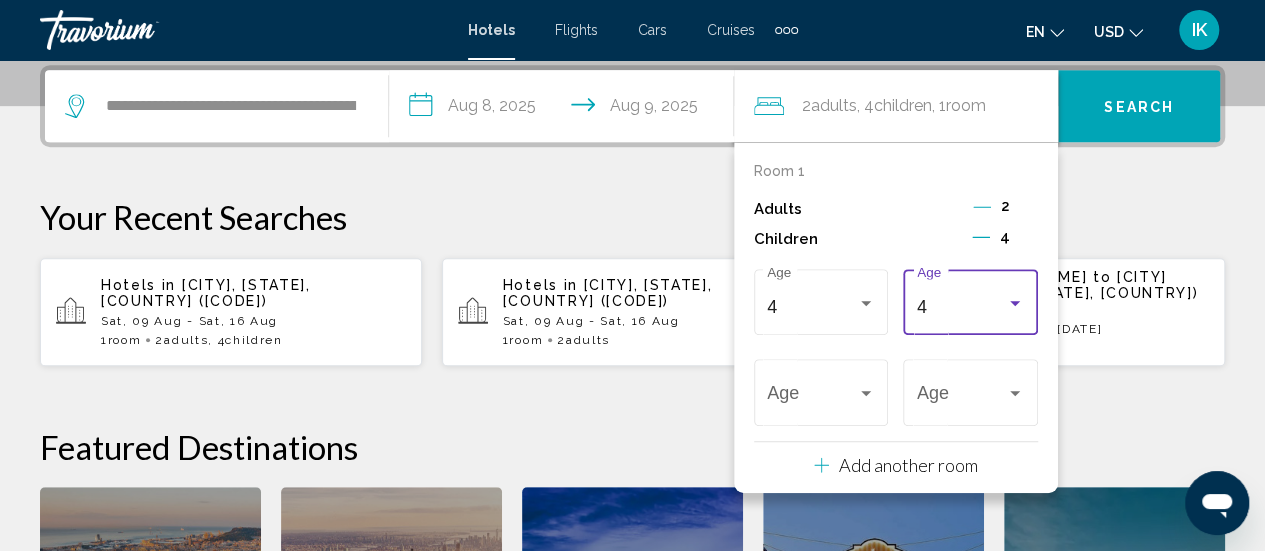 scroll, scrollTop: 14, scrollLeft: 0, axis: vertical 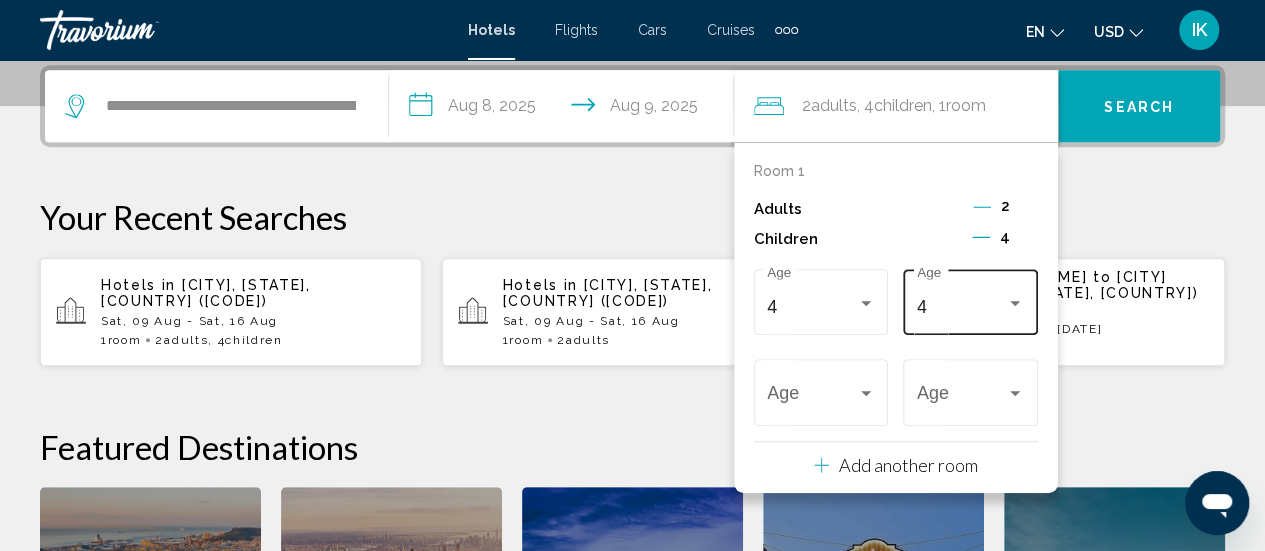 click on "4 Age" at bounding box center (971, 299) 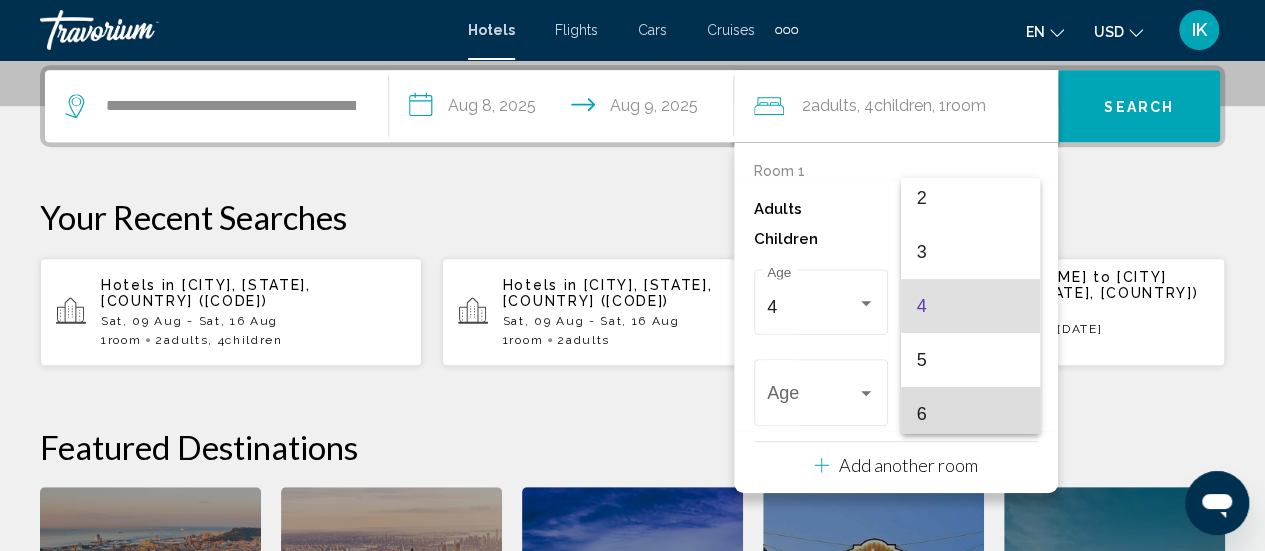 click on "6" at bounding box center (971, 414) 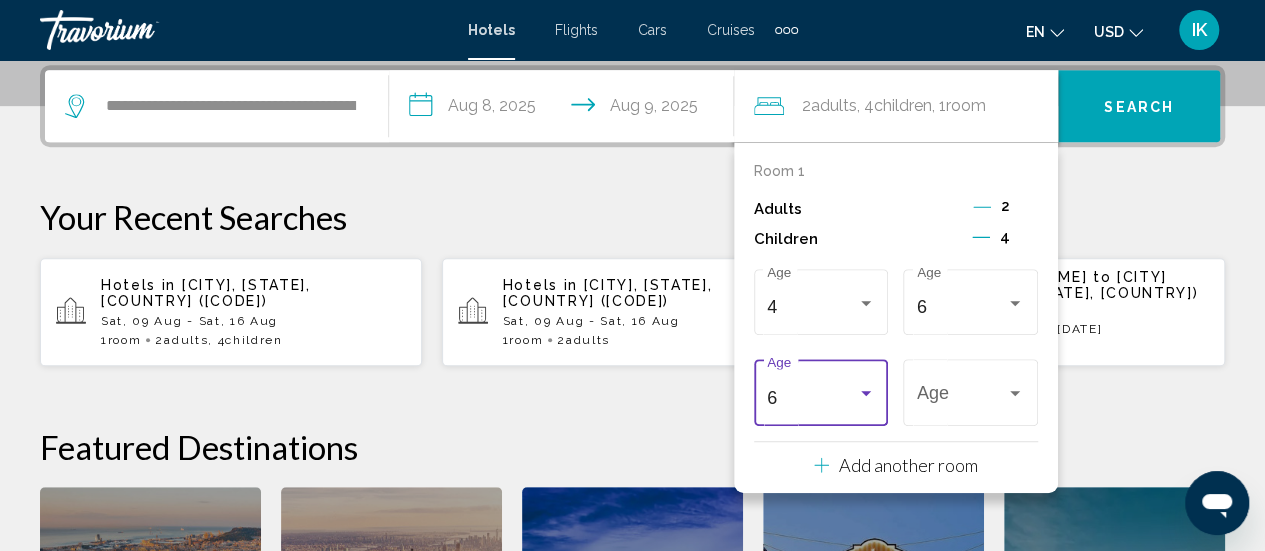 scroll, scrollTop: 122, scrollLeft: 0, axis: vertical 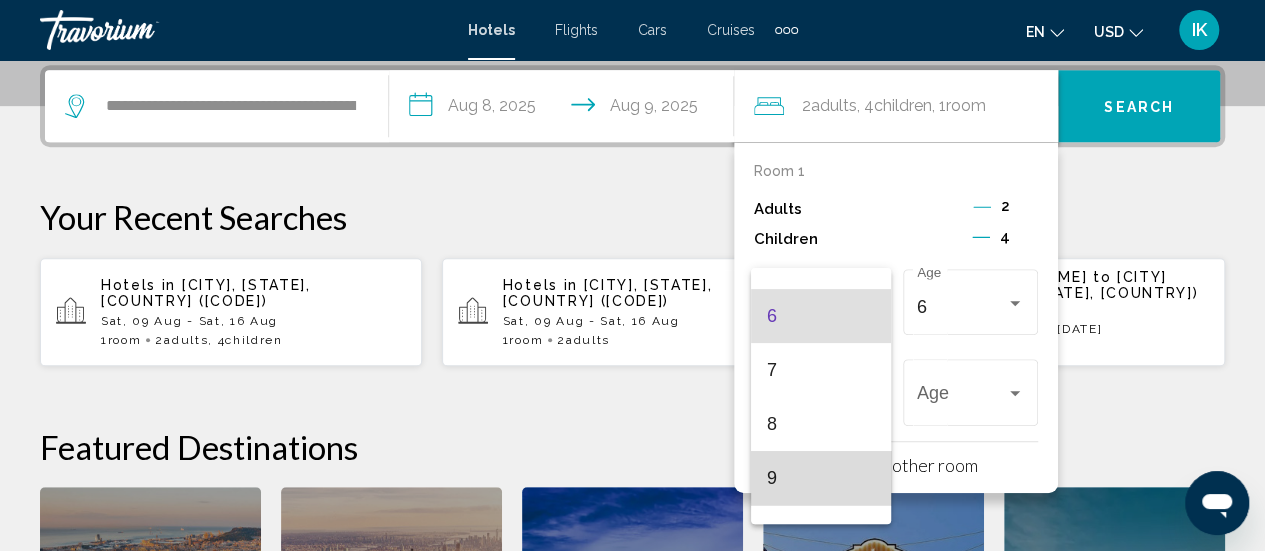 click on "9" at bounding box center (821, 478) 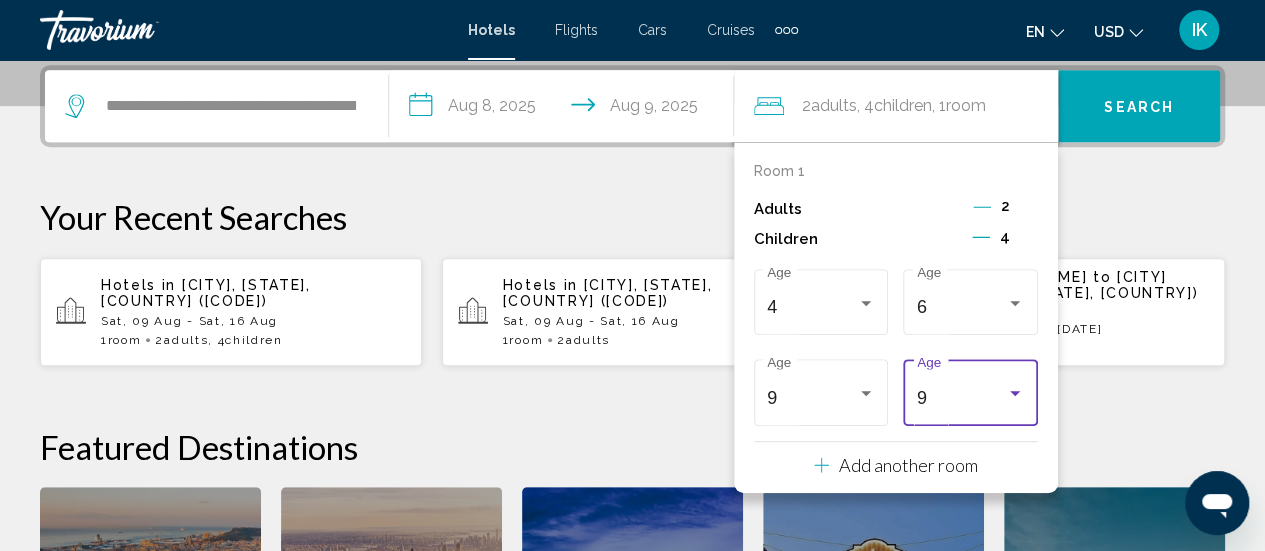 click on "9" at bounding box center [962, 398] 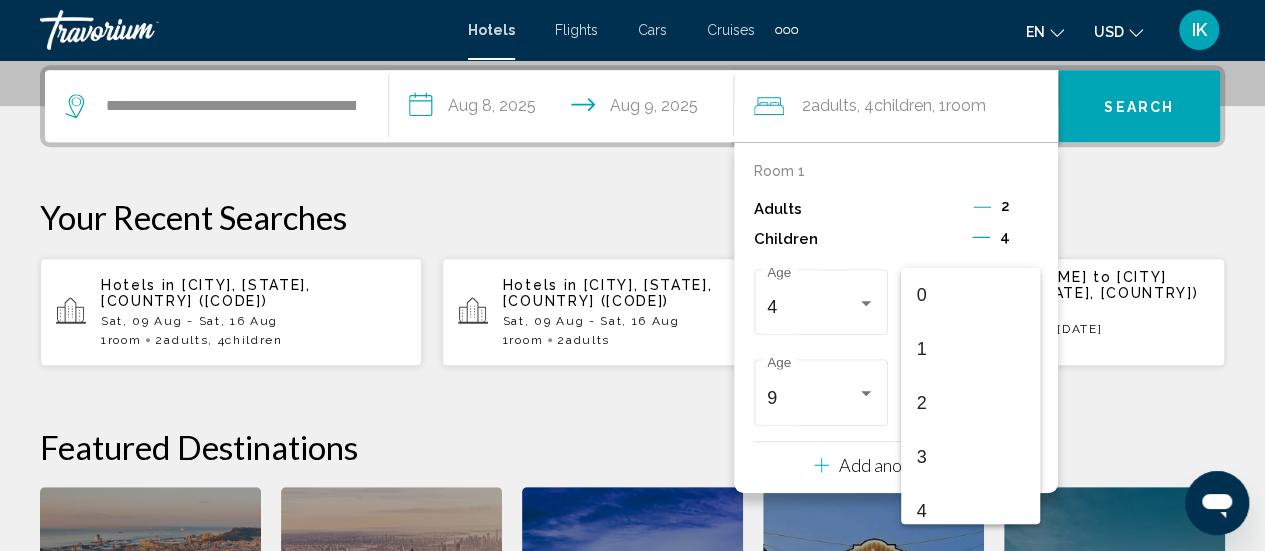 scroll, scrollTop: 385, scrollLeft: 0, axis: vertical 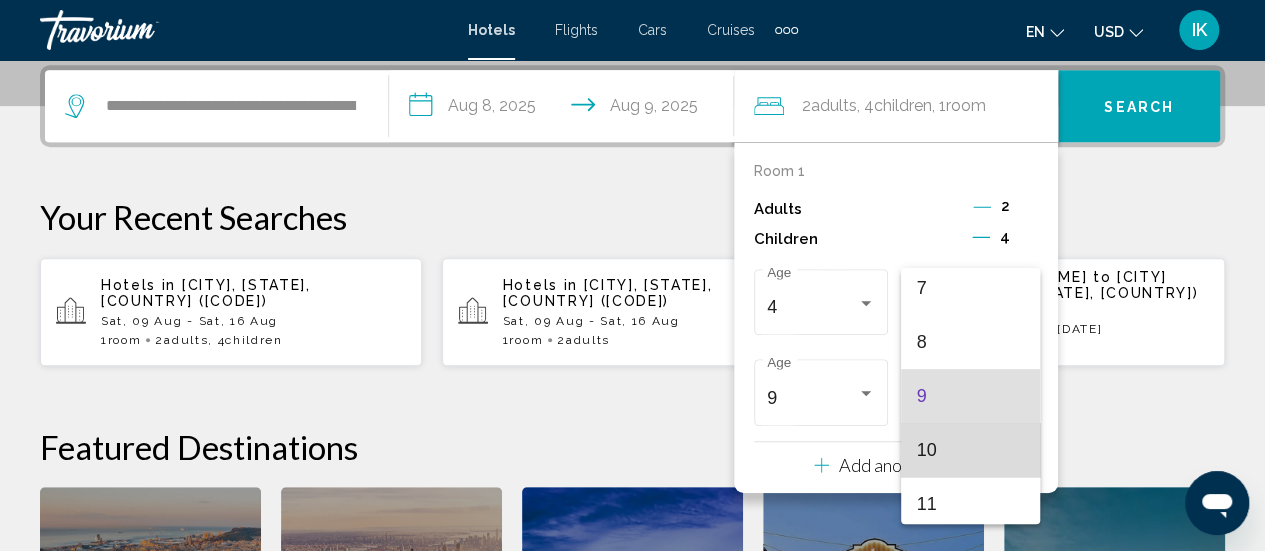 click on "10" at bounding box center (971, 450) 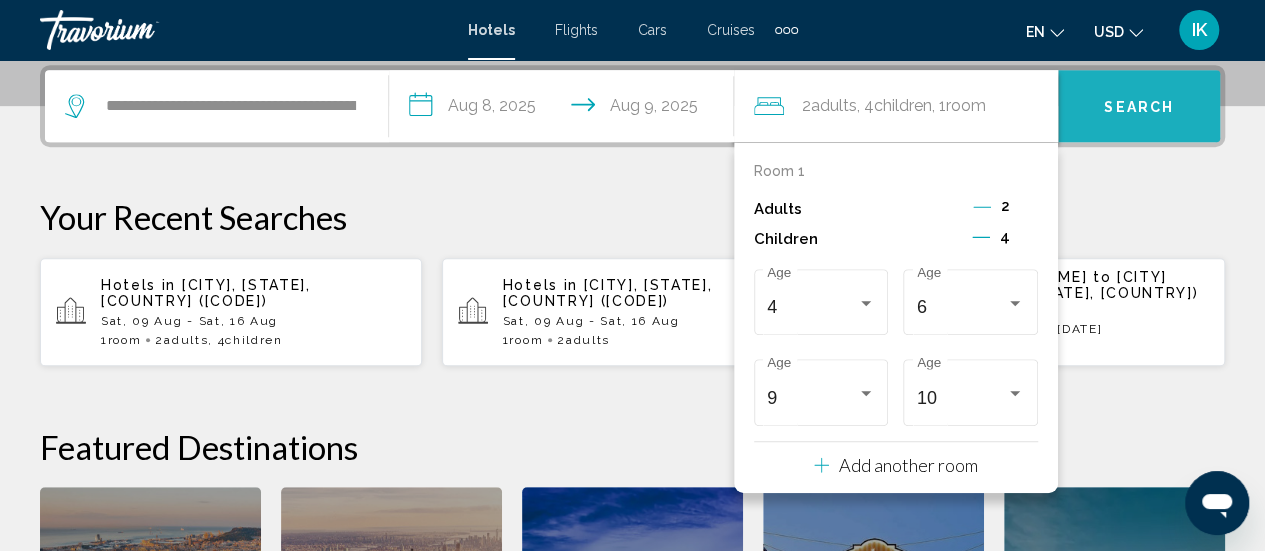 click on "Search" at bounding box center (1139, 107) 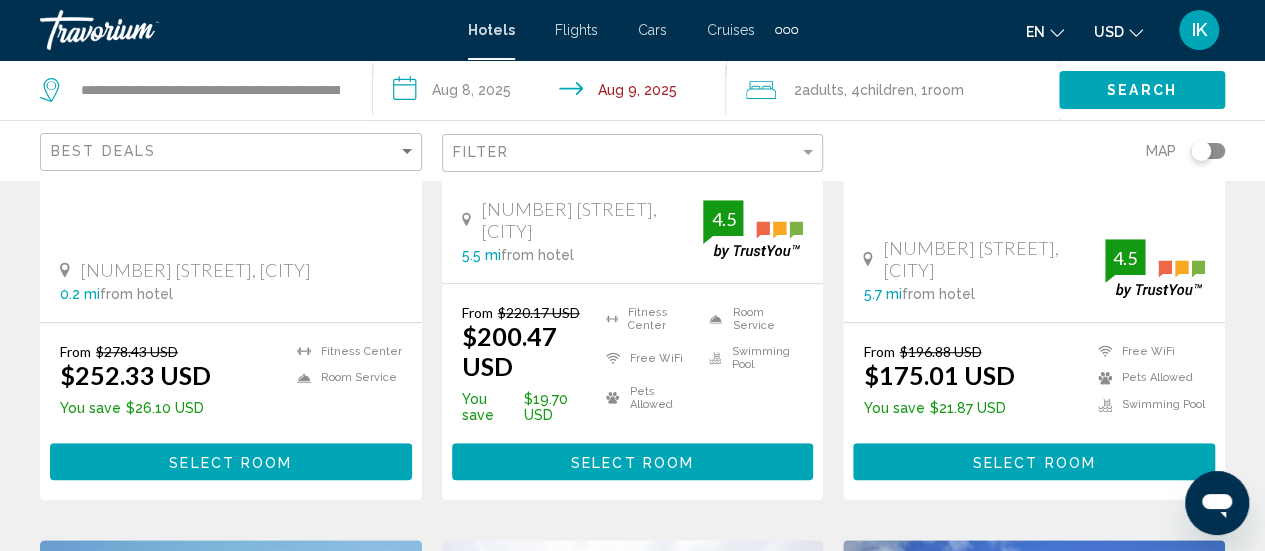 scroll, scrollTop: 0, scrollLeft: 0, axis: both 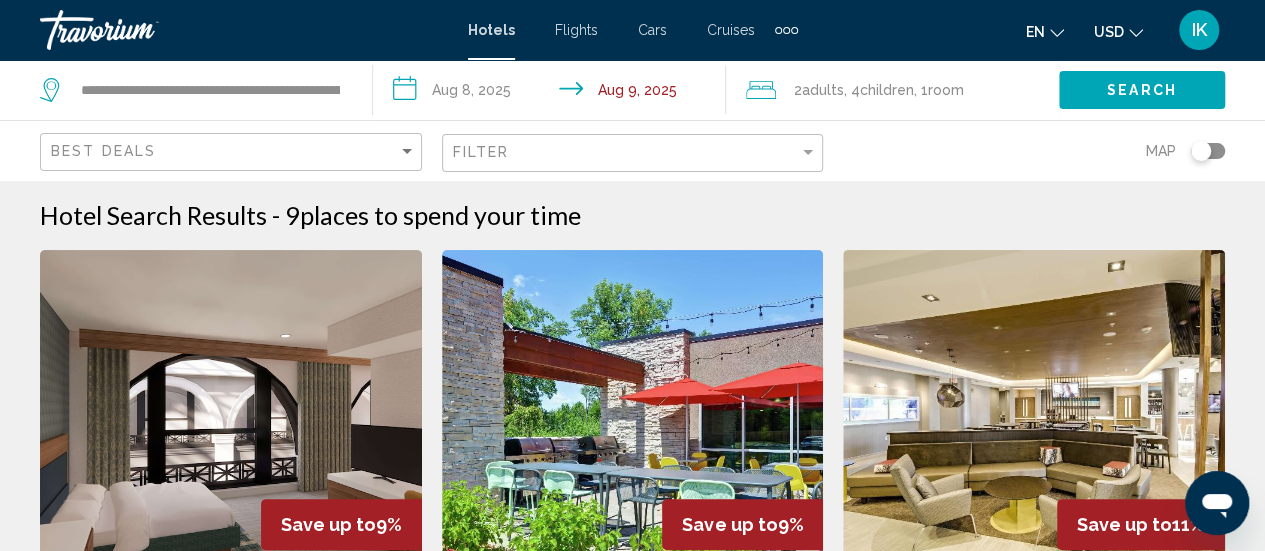 click on "**********" at bounding box center (632, 1341) 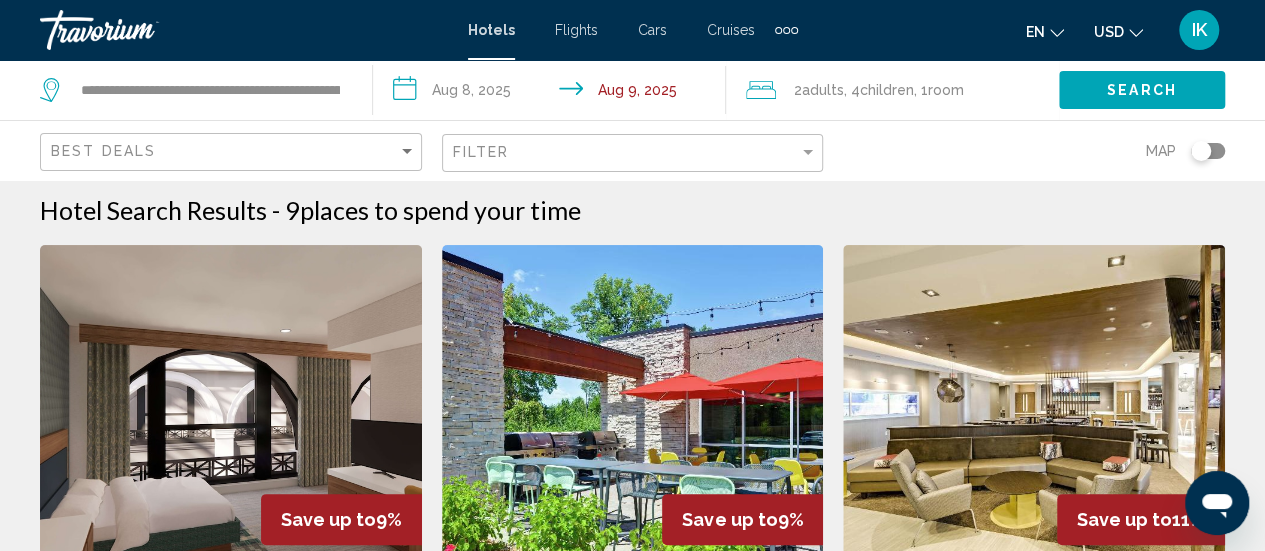 scroll, scrollTop: 0, scrollLeft: 0, axis: both 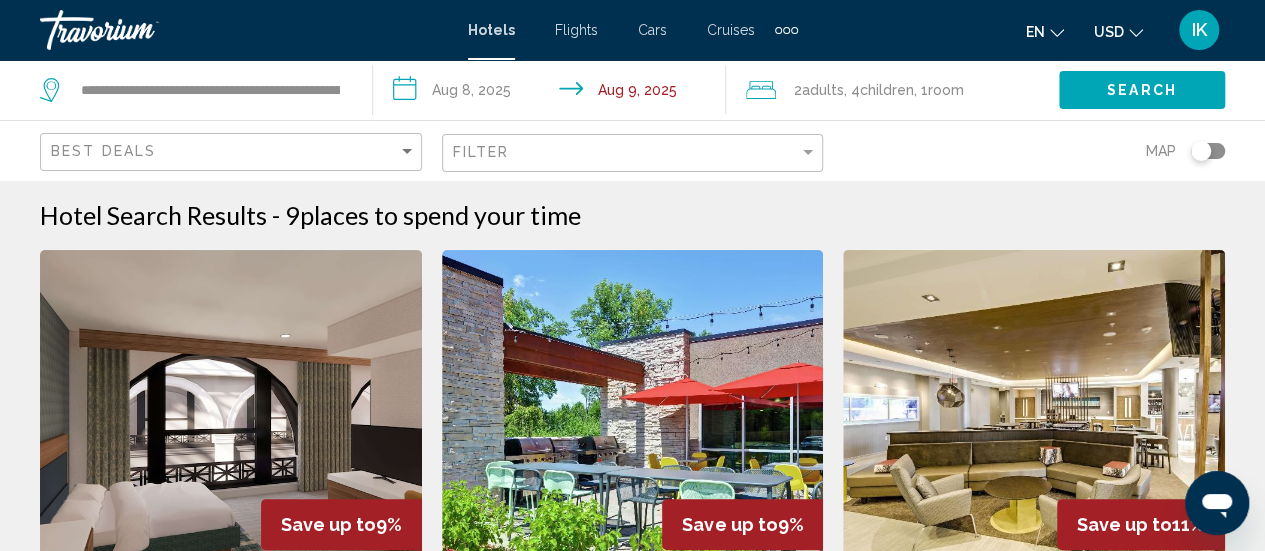 click on "Search" 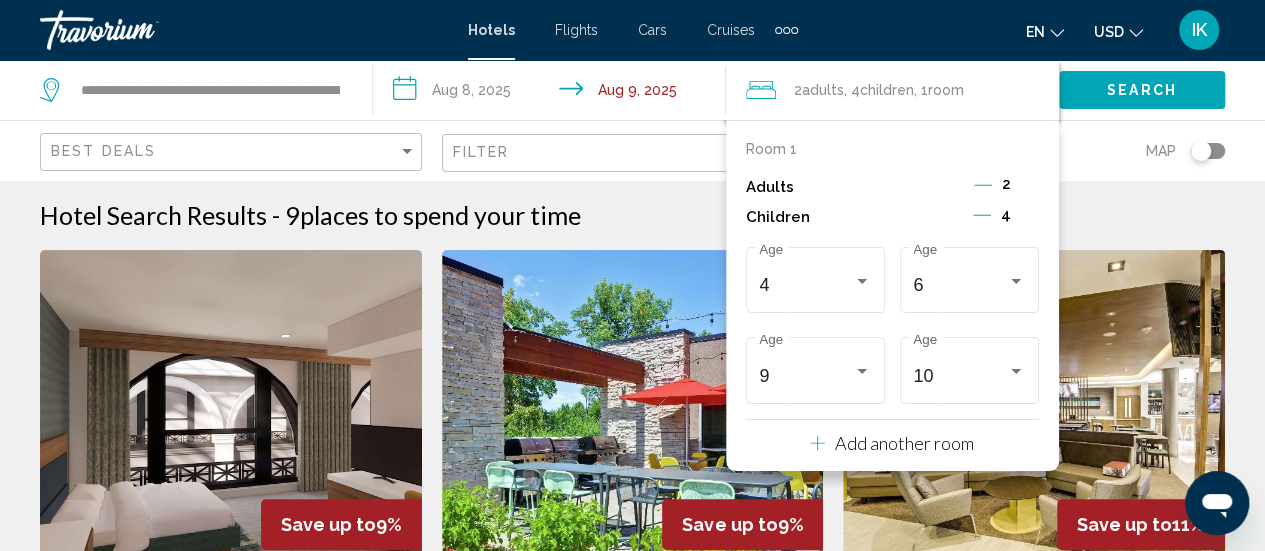 click 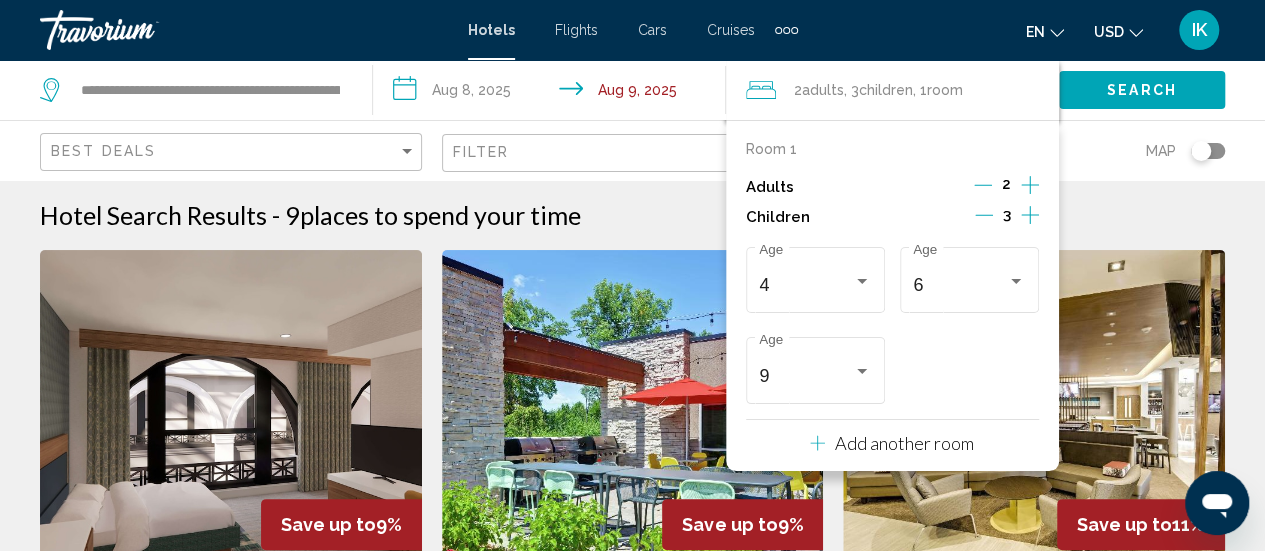 click 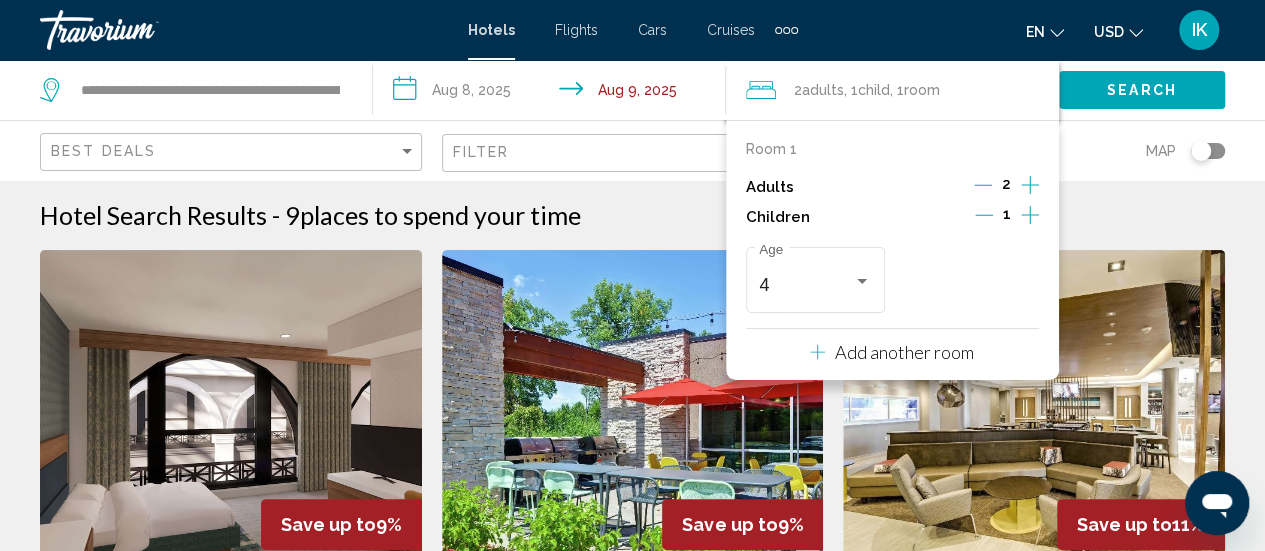 click 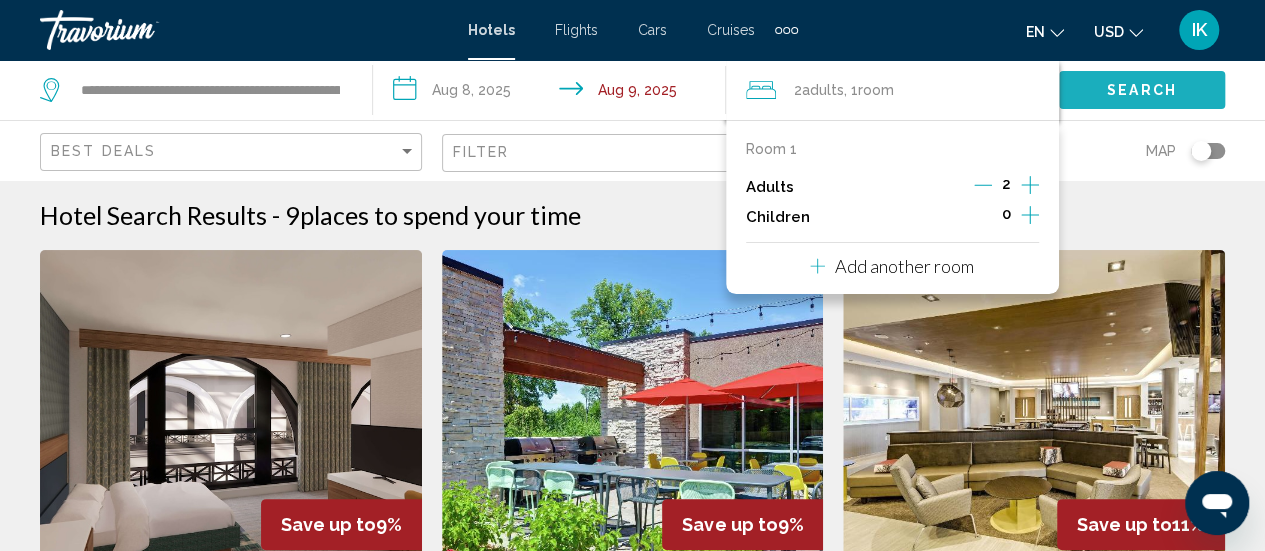 click on "Search" 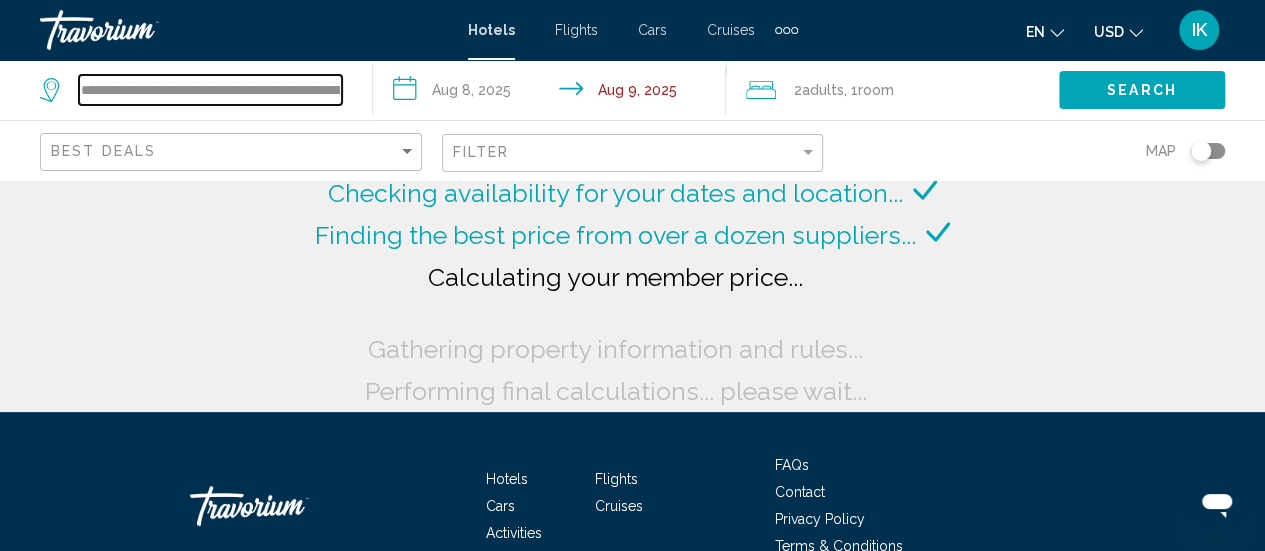 drag, startPoint x: 80, startPoint y: 90, endPoint x: 316, endPoint y: 117, distance: 237.53947 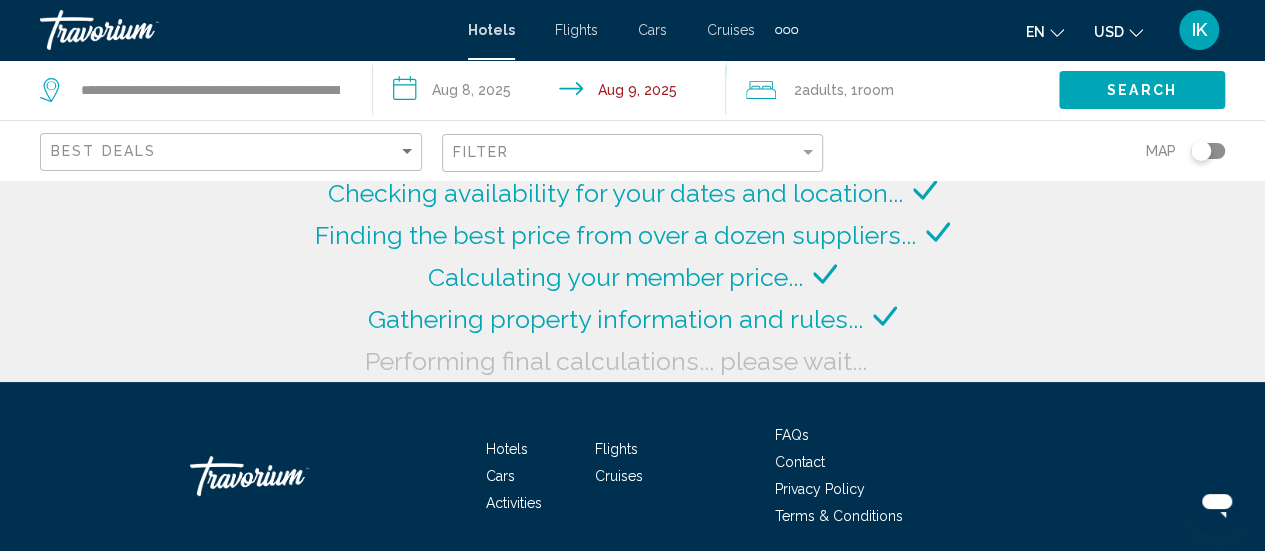 drag, startPoint x: 316, startPoint y: 117, endPoint x: 316, endPoint y: 87, distance: 30 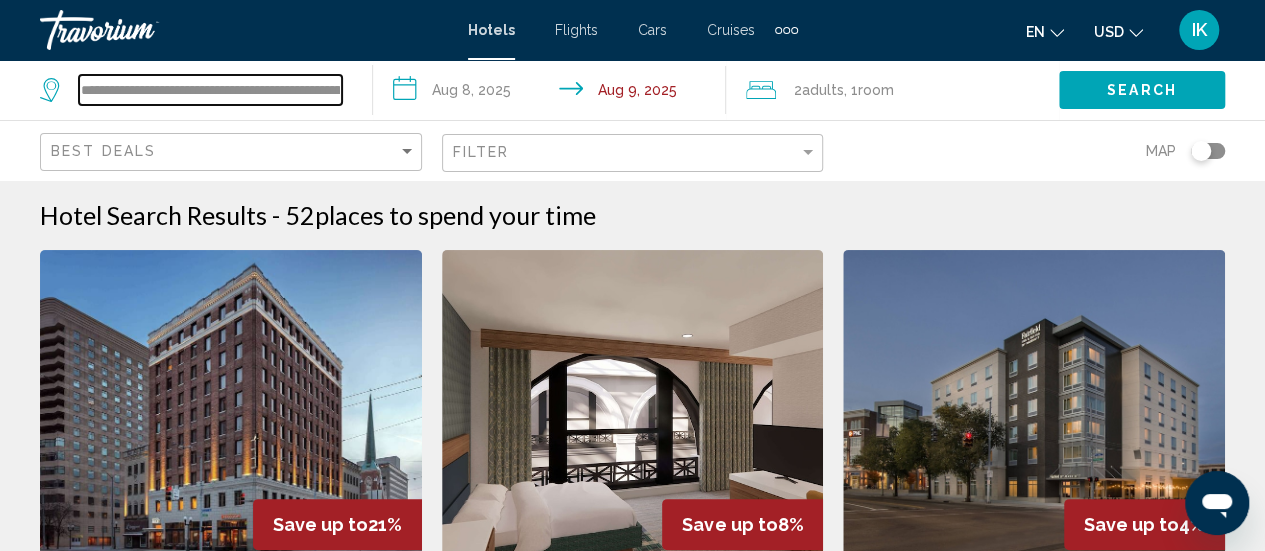 drag, startPoint x: 84, startPoint y: 91, endPoint x: 133, endPoint y: 99, distance: 49.648766 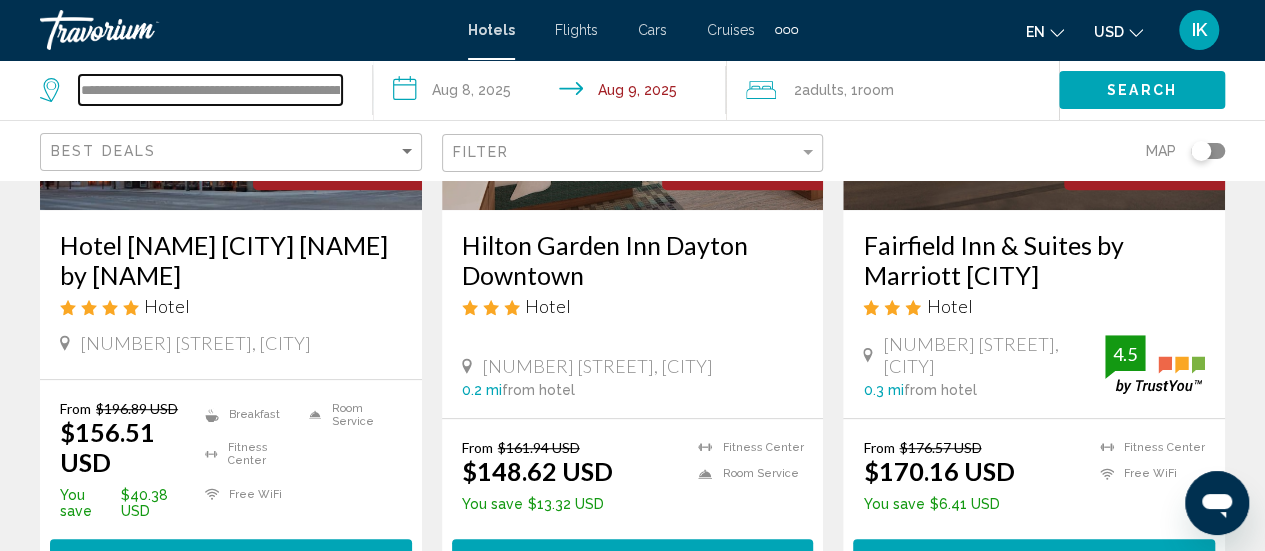 scroll, scrollTop: 398, scrollLeft: 0, axis: vertical 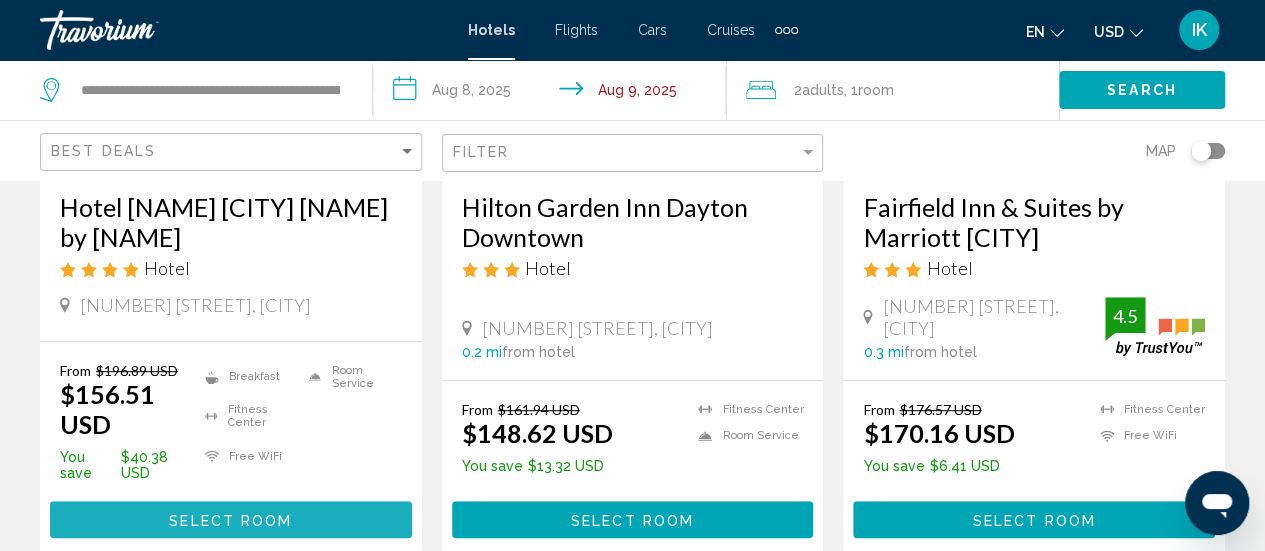 click on "Select Room" at bounding box center (230, 519) 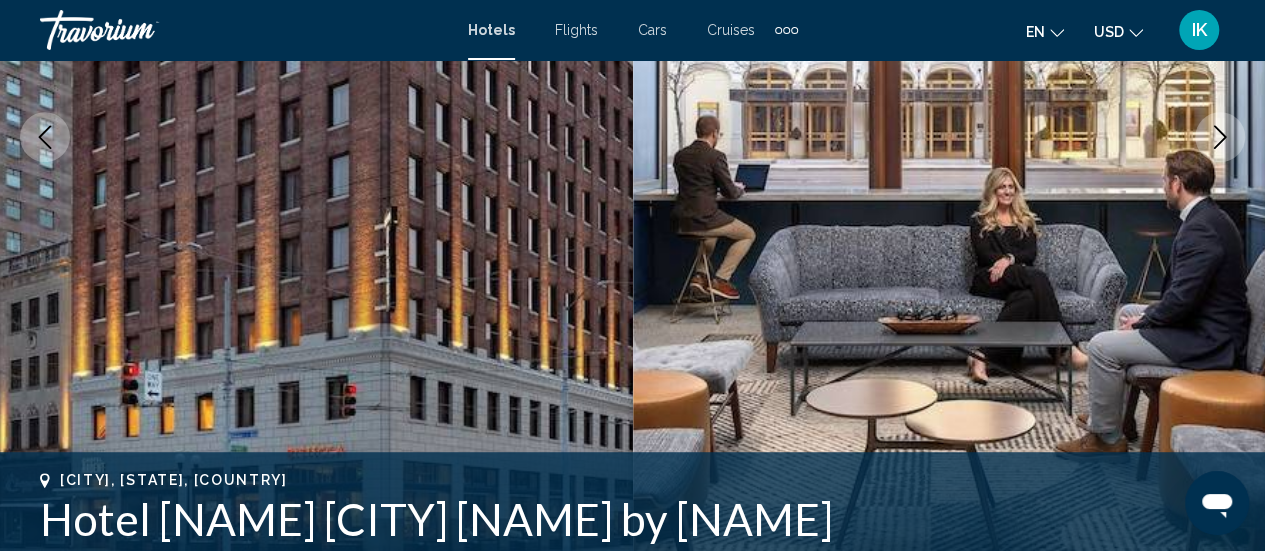 scroll, scrollTop: 259, scrollLeft: 0, axis: vertical 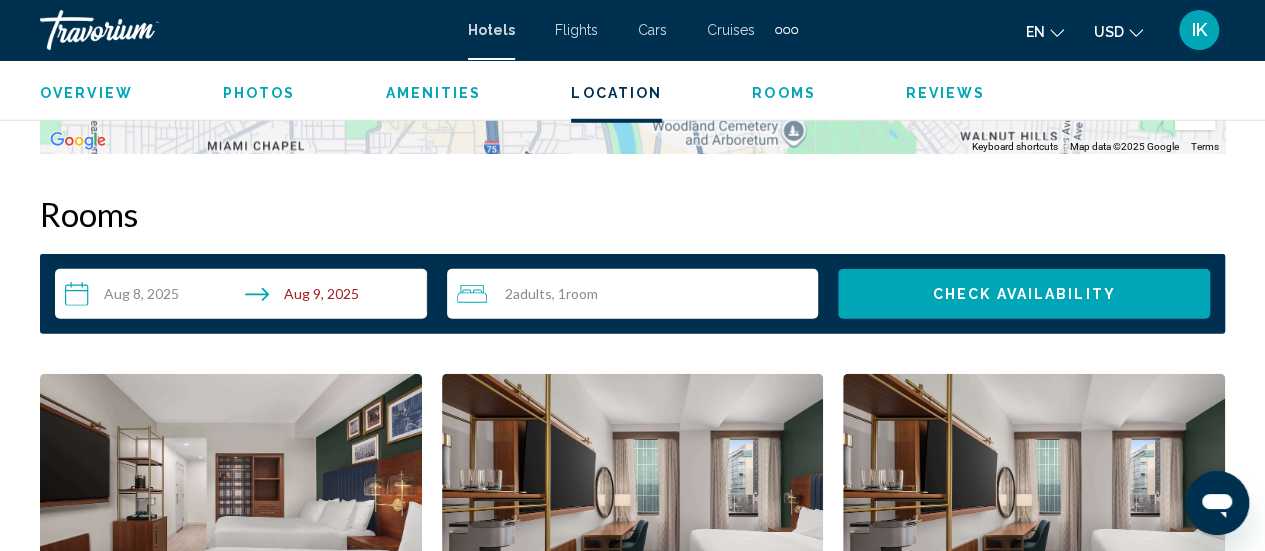 click on "2  Adult Adults , 1  Room rooms" at bounding box center [638, 294] 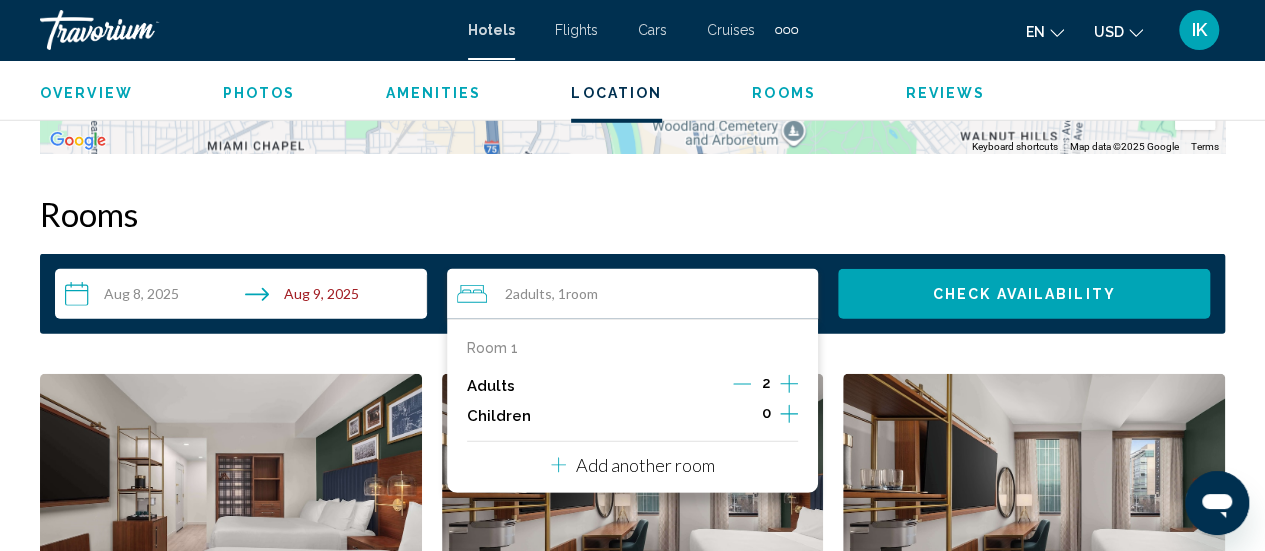 click 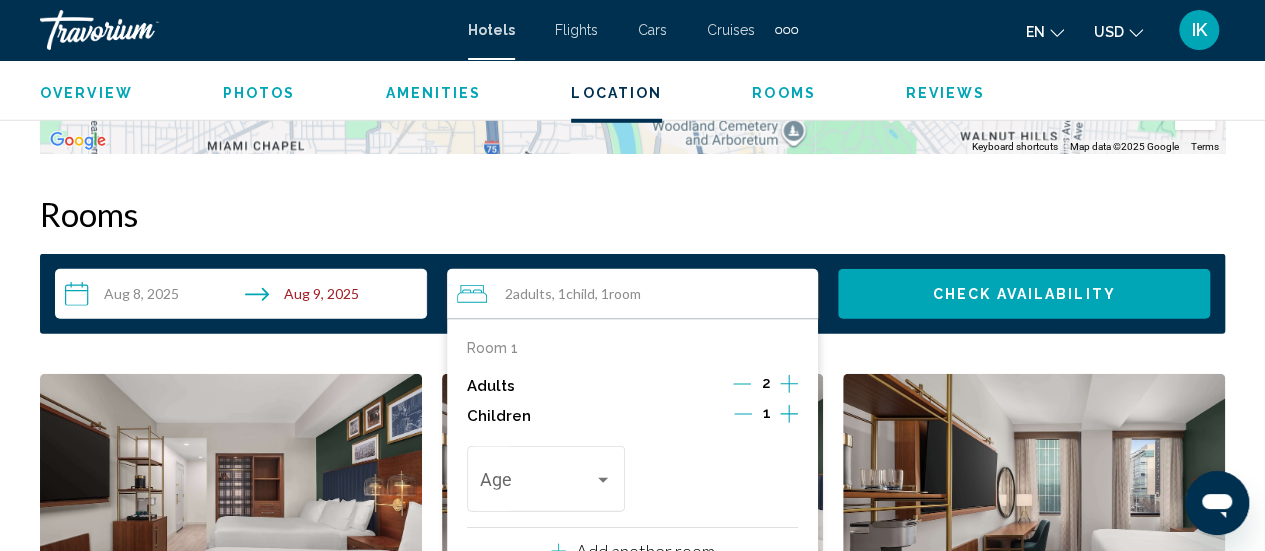 click 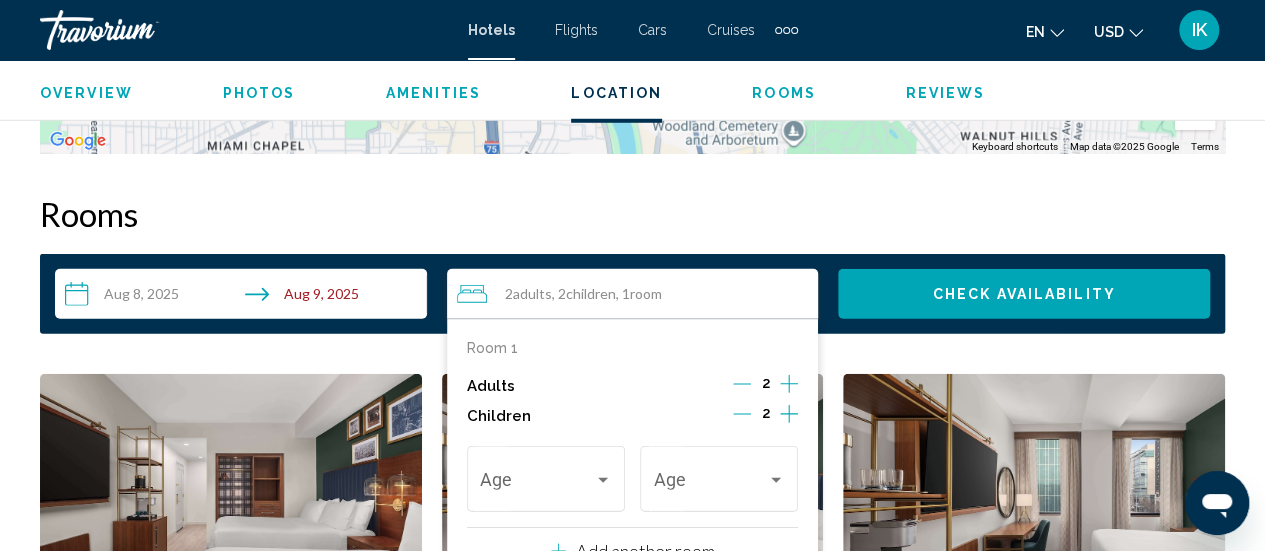 click 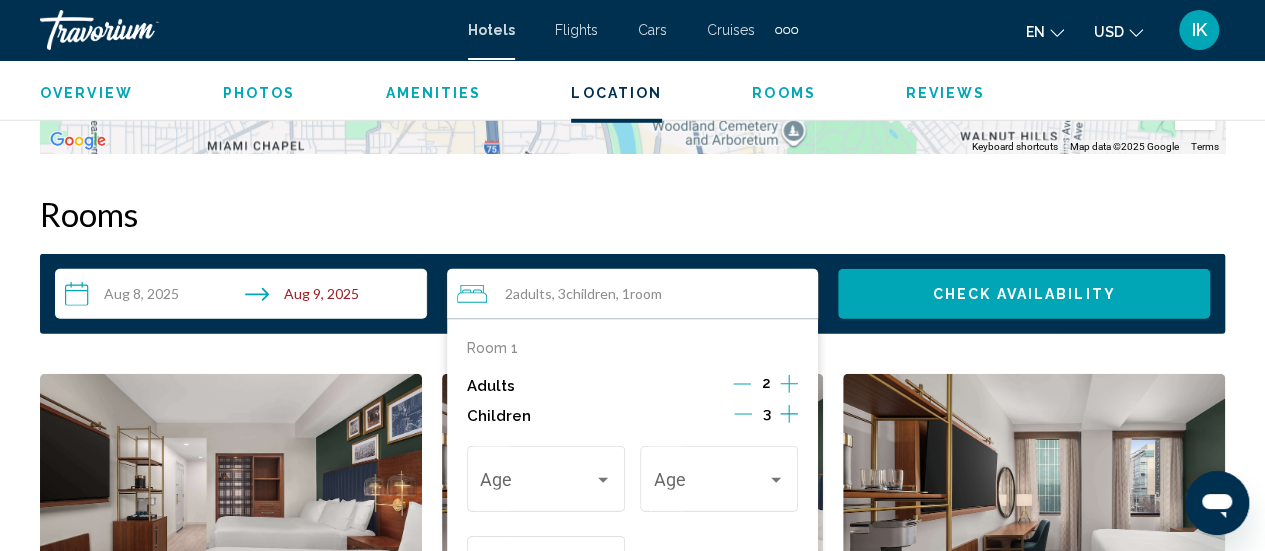 click 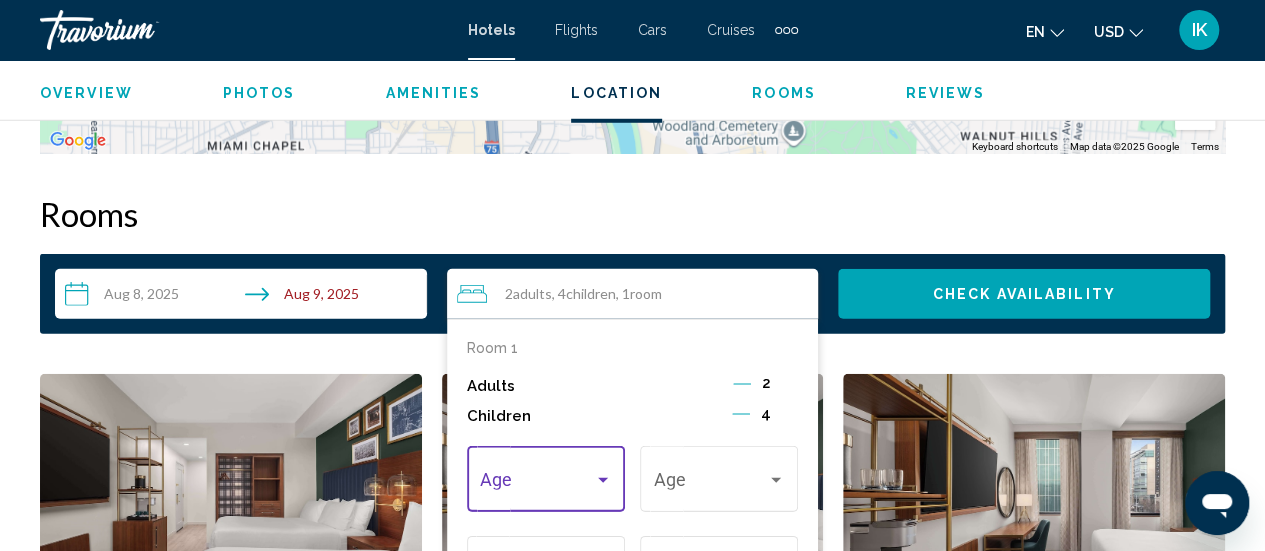 click at bounding box center [536, 484] 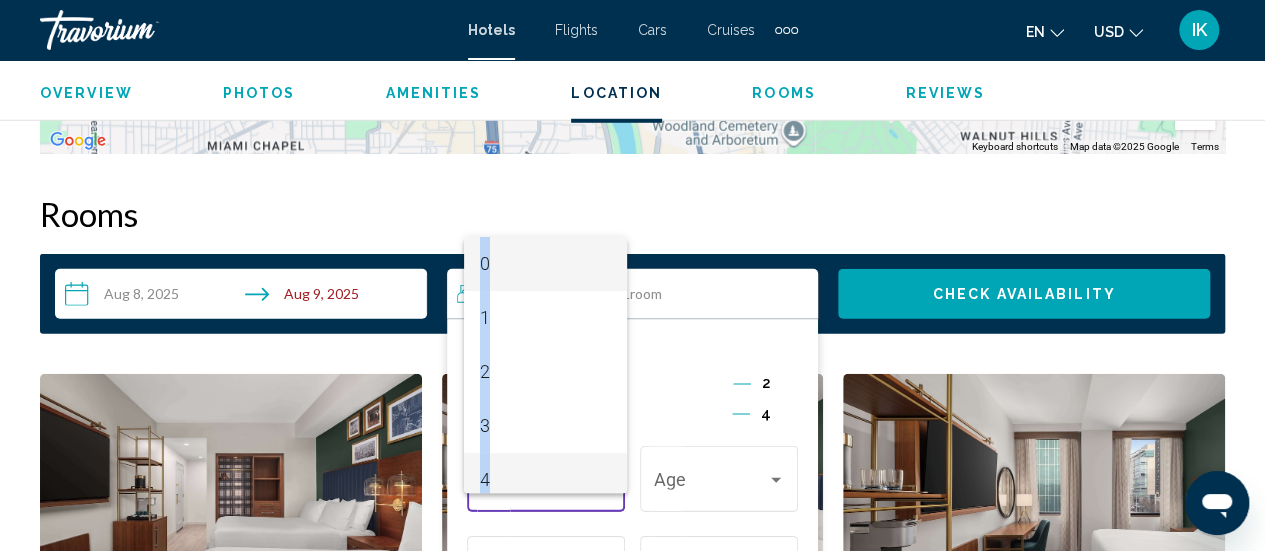 drag, startPoint x: 536, startPoint y: 483, endPoint x: 765, endPoint y: 477, distance: 229.07858 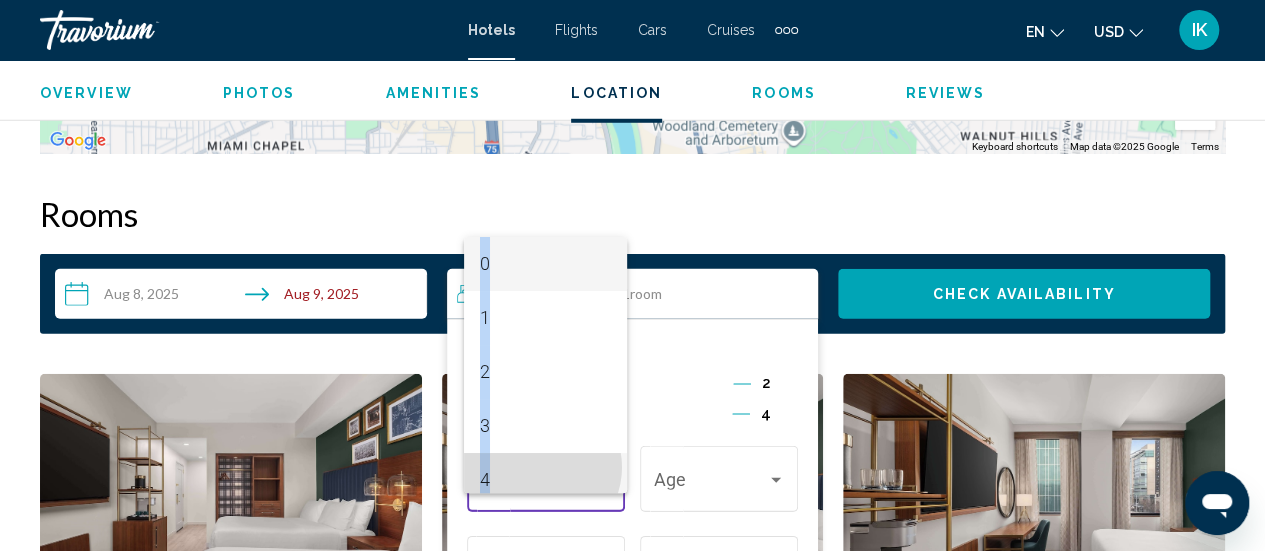 click on "4" at bounding box center [545, 480] 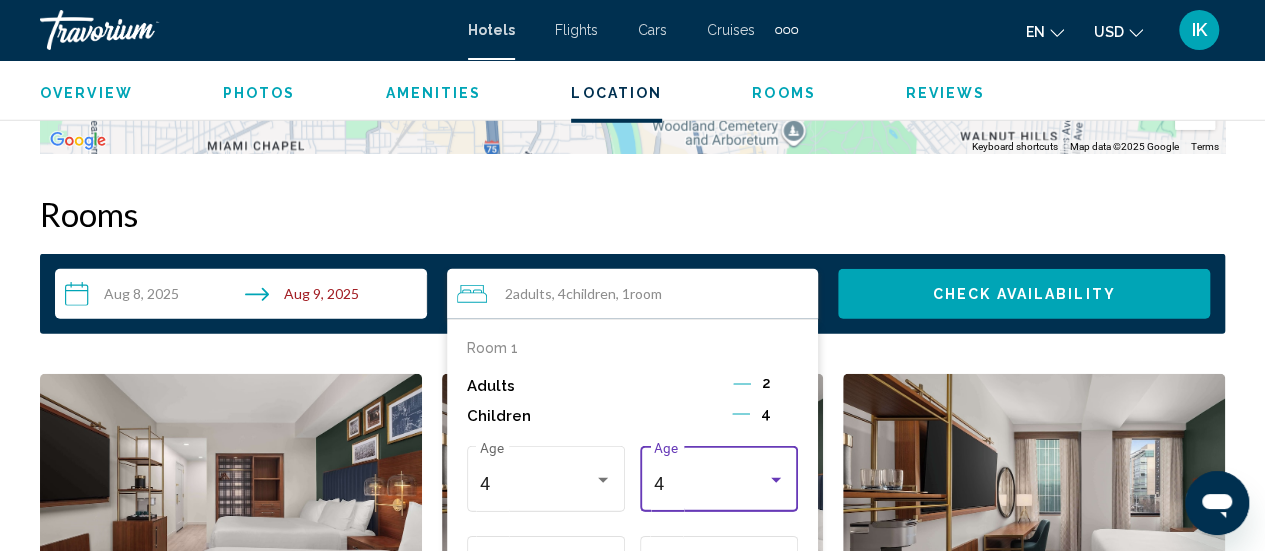 scroll, scrollTop: 14, scrollLeft: 0, axis: vertical 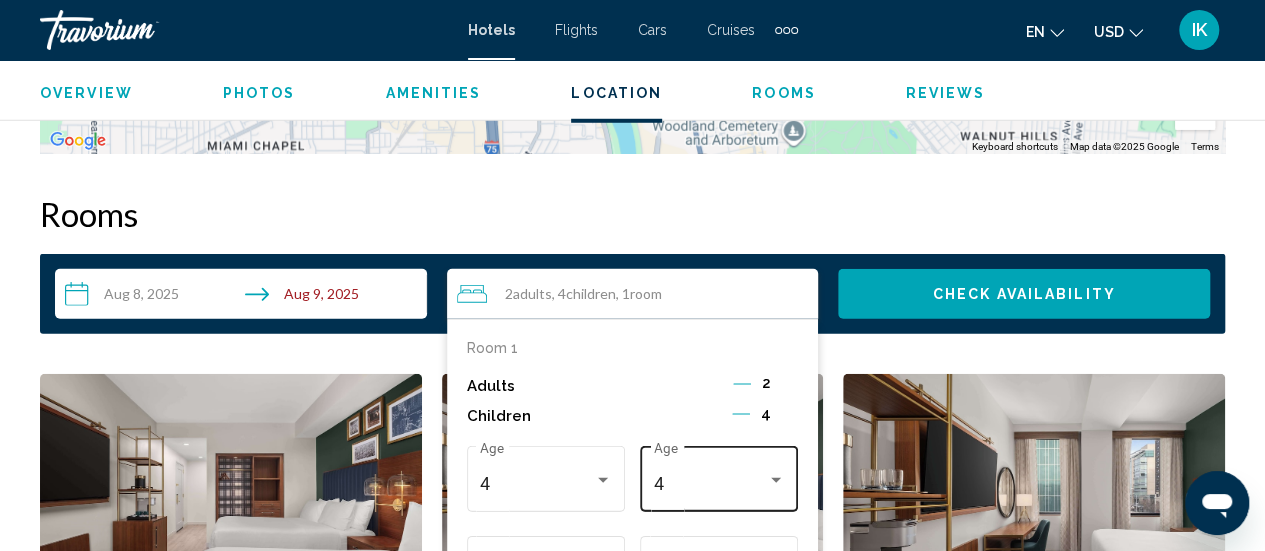 click on "4 Age" at bounding box center [719, 476] 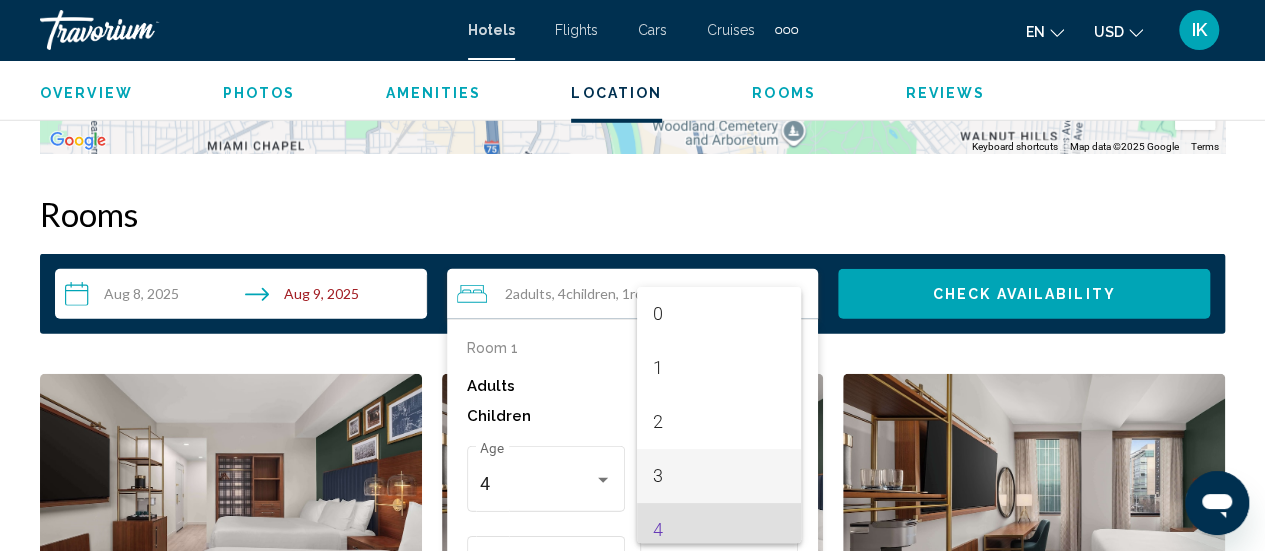 scroll, scrollTop: 48, scrollLeft: 0, axis: vertical 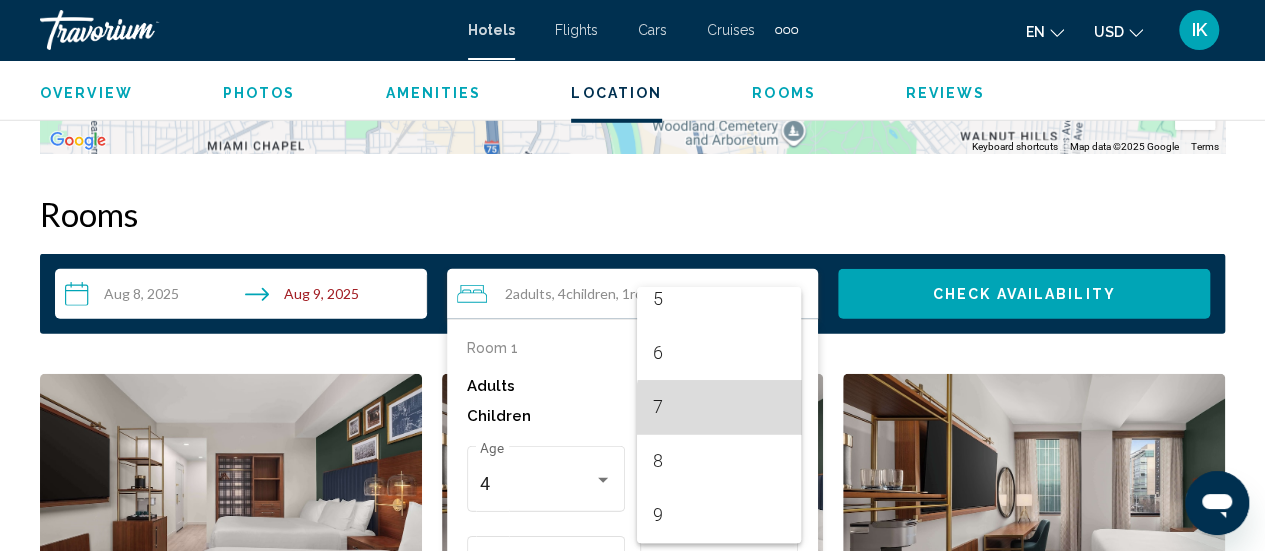 click on "7" at bounding box center [718, 407] 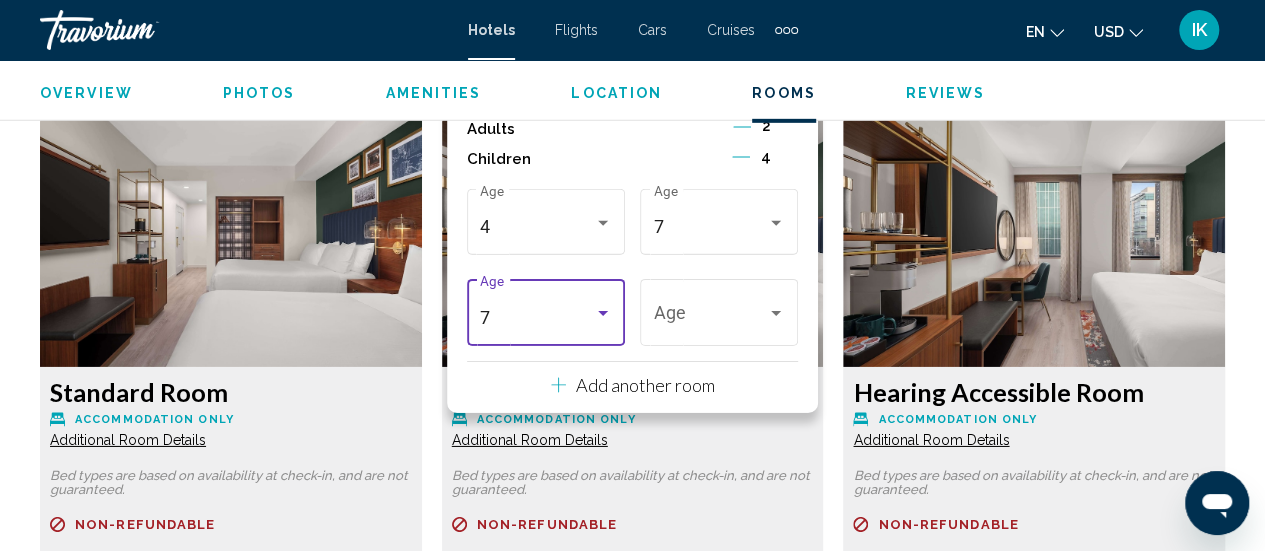 scroll, scrollTop: 3076, scrollLeft: 0, axis: vertical 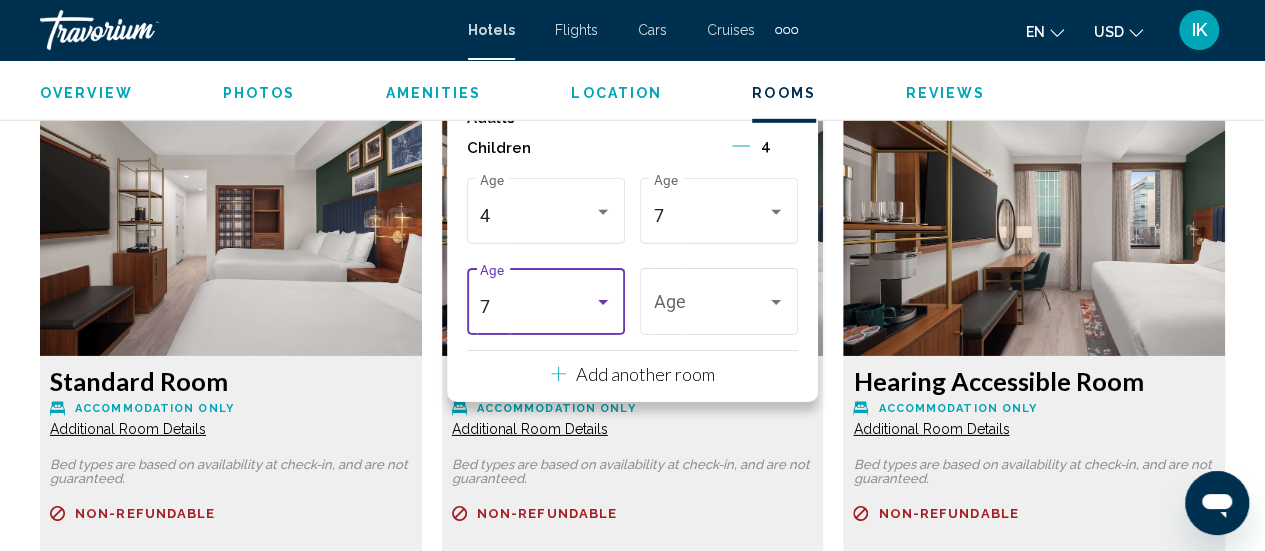 click on "7" at bounding box center (536, 307) 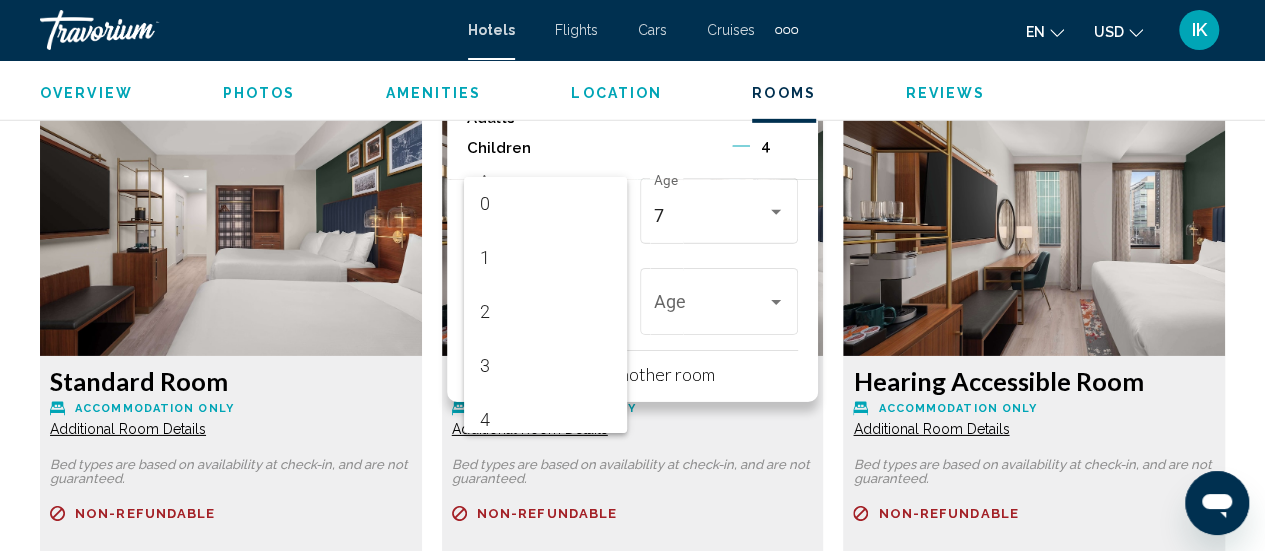scroll, scrollTop: 277, scrollLeft: 0, axis: vertical 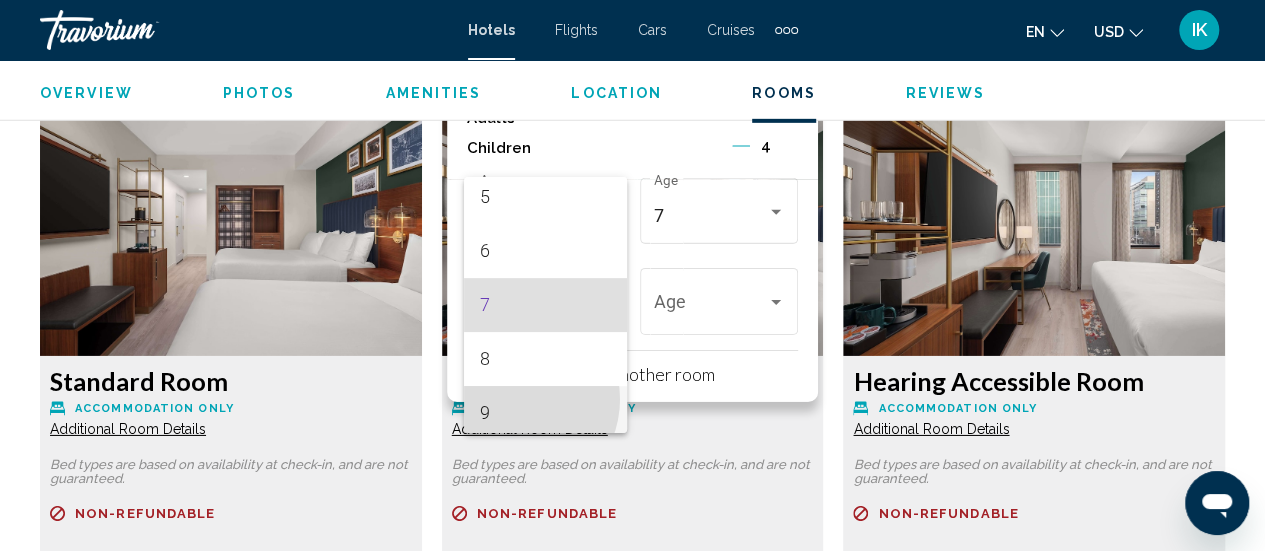 click on "9" at bounding box center (545, 413) 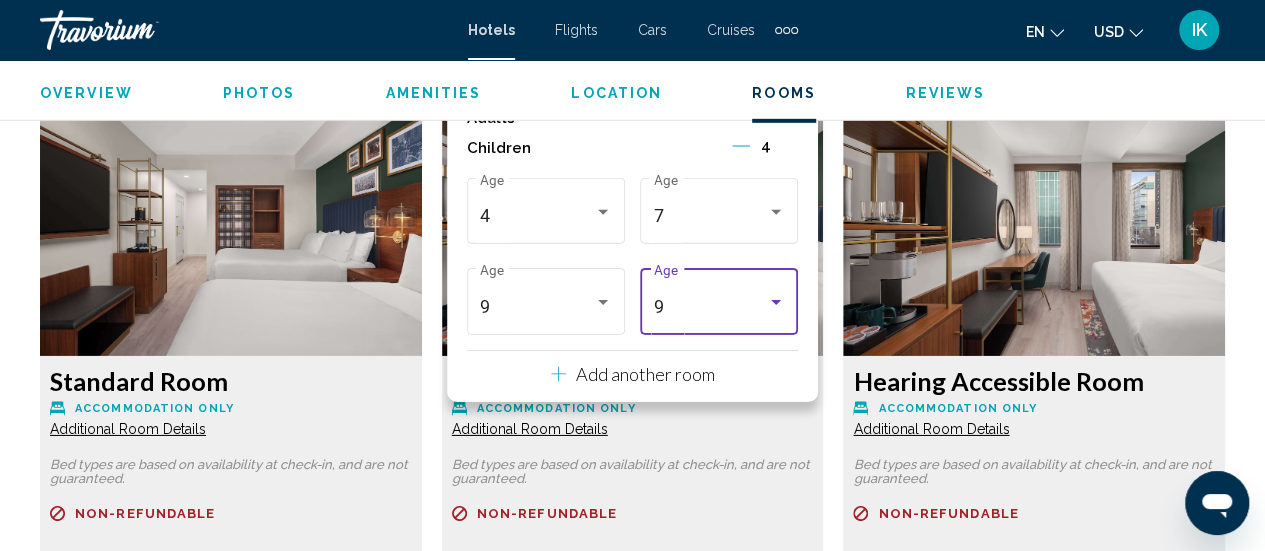 scroll, scrollTop: 284, scrollLeft: 0, axis: vertical 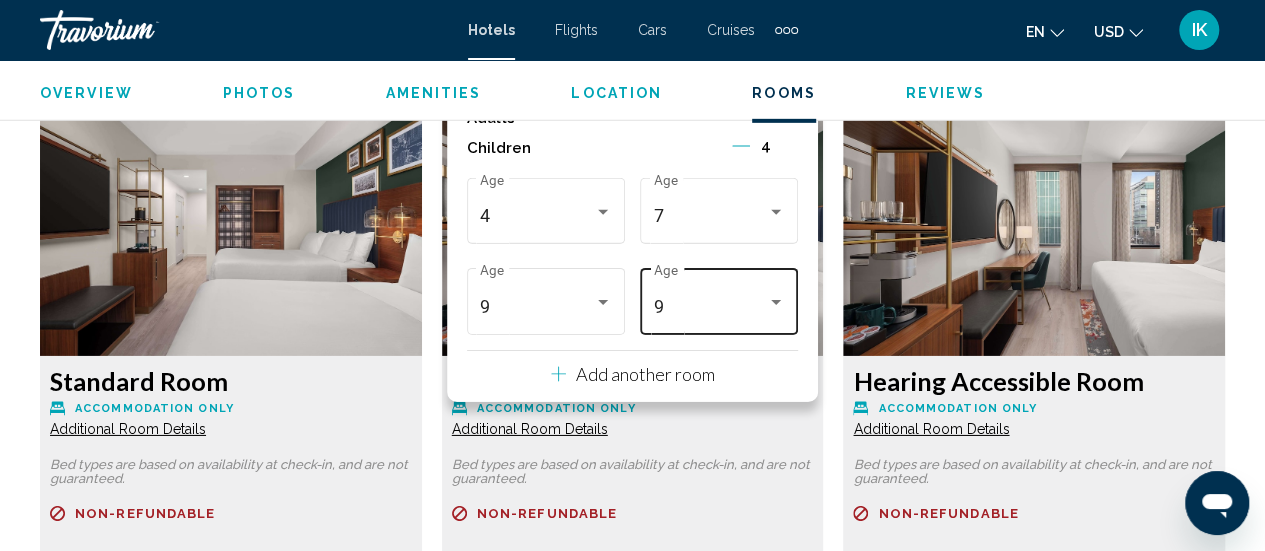click on "[AGE]" at bounding box center (719, 299) 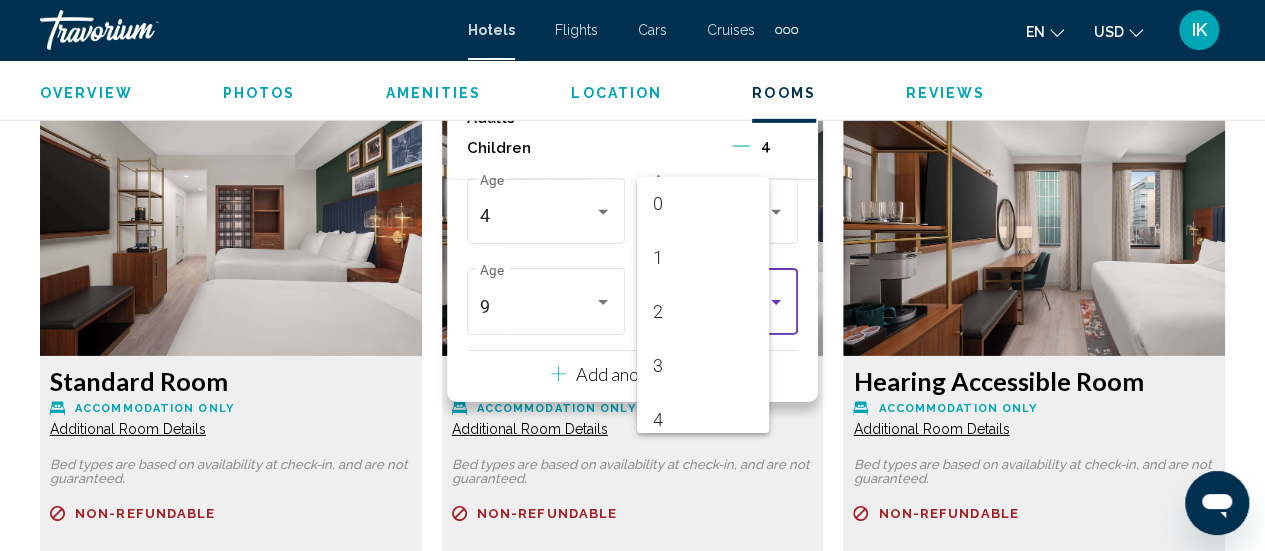 scroll, scrollTop: 385, scrollLeft: 0, axis: vertical 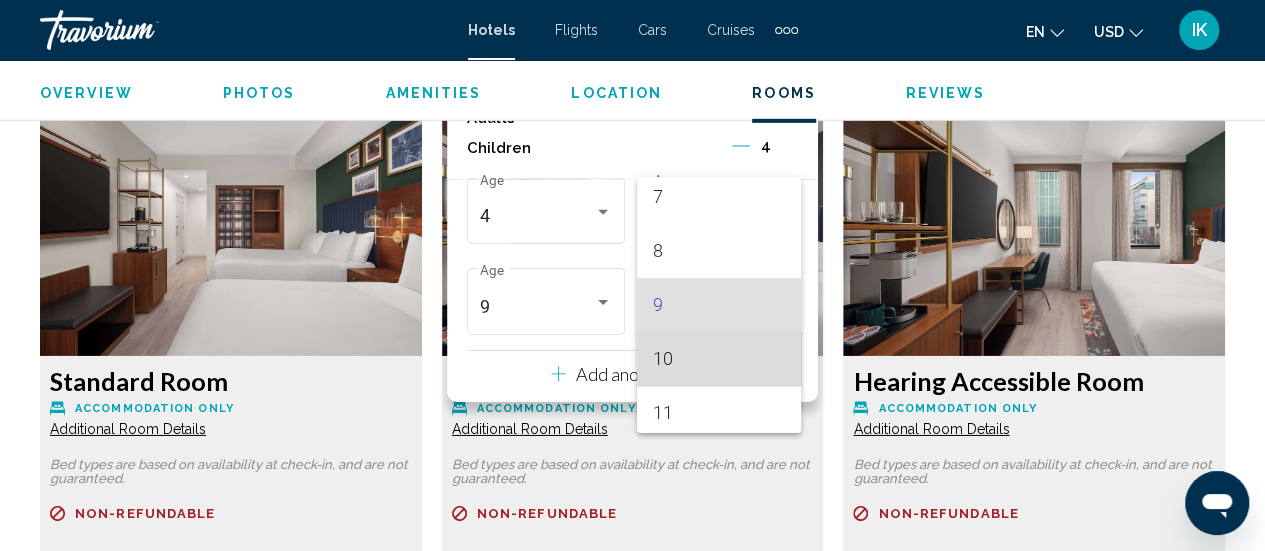 click on "10" at bounding box center (718, 359) 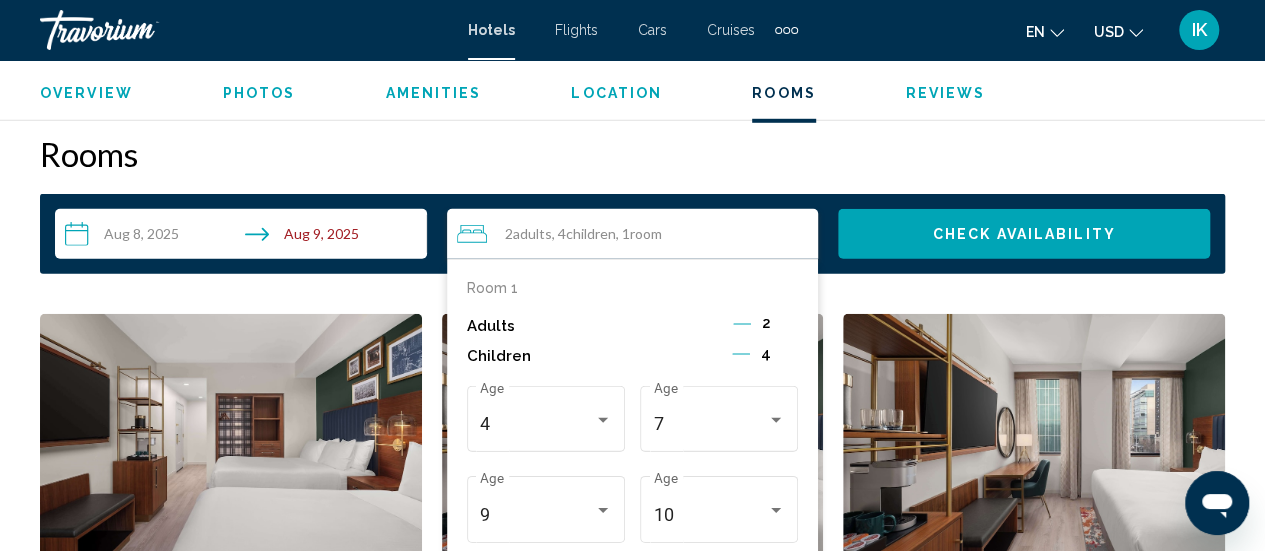 scroll, scrollTop: 2880, scrollLeft: 0, axis: vertical 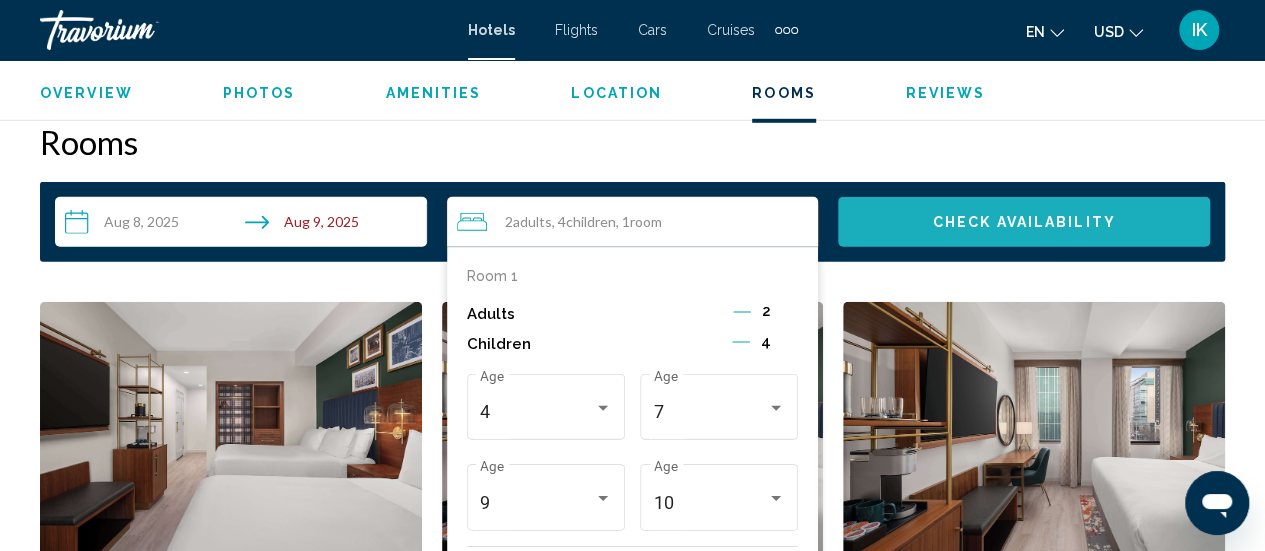 click on "Check Availability" at bounding box center (1024, 223) 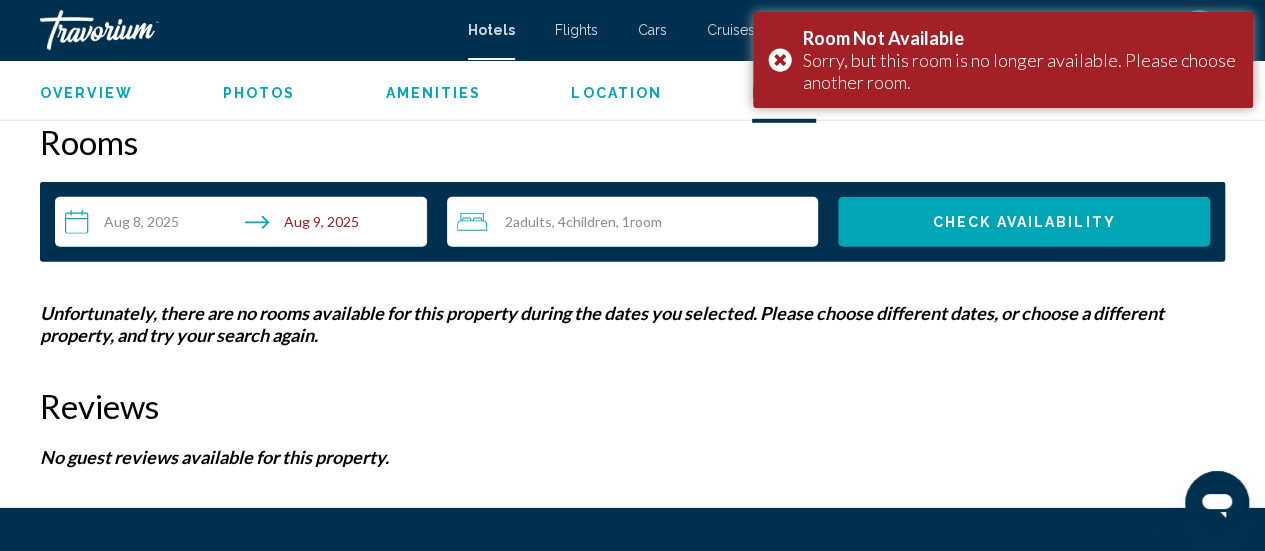 click on "Children" at bounding box center (591, 221) 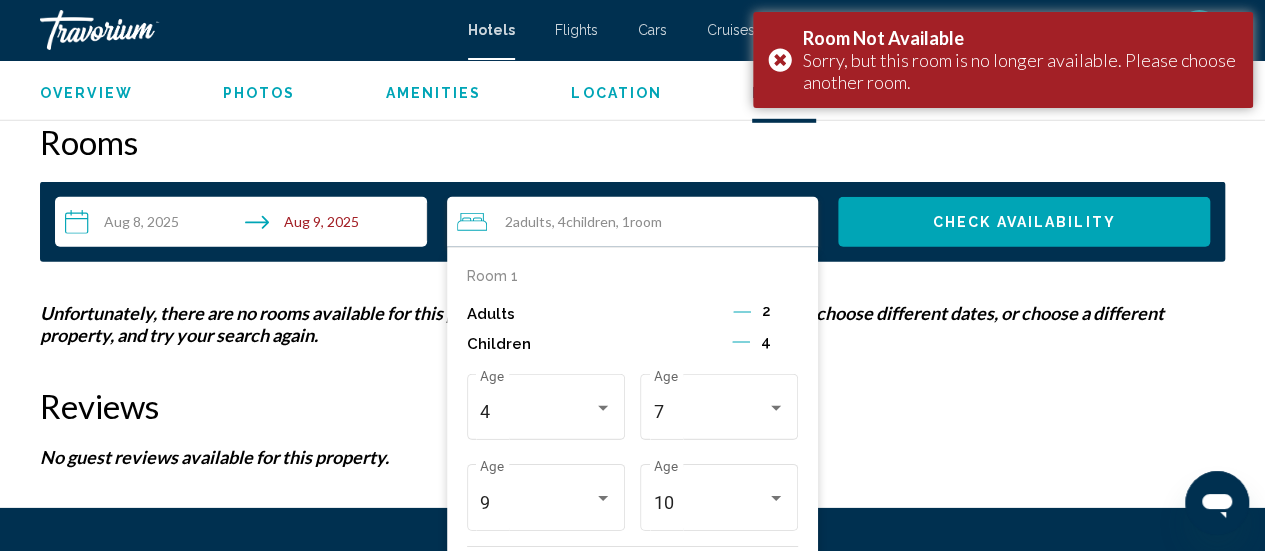 click 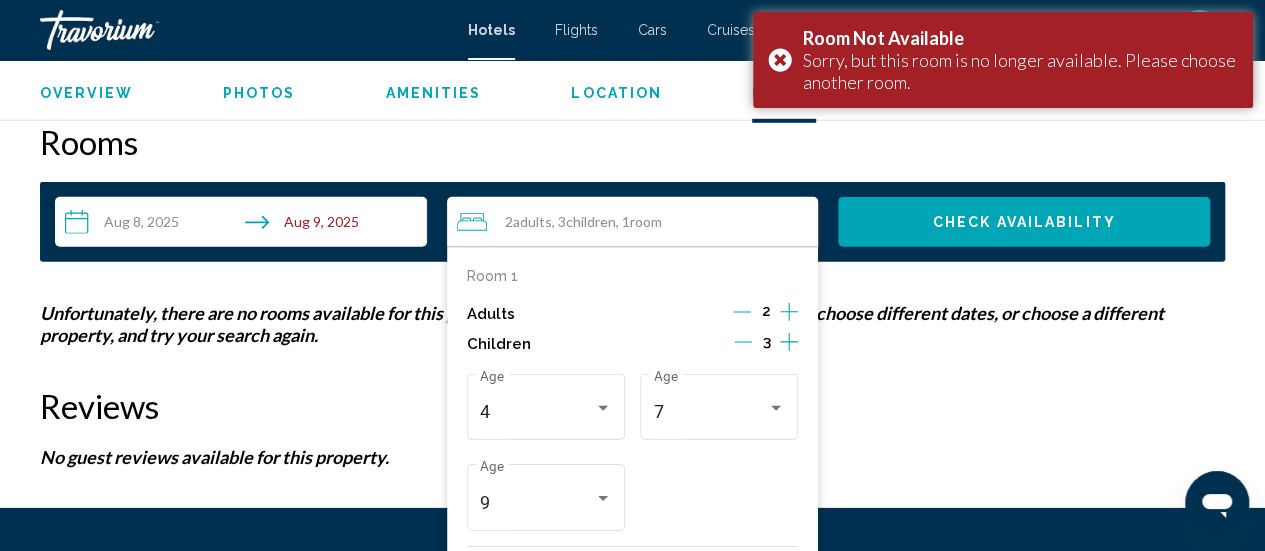 click 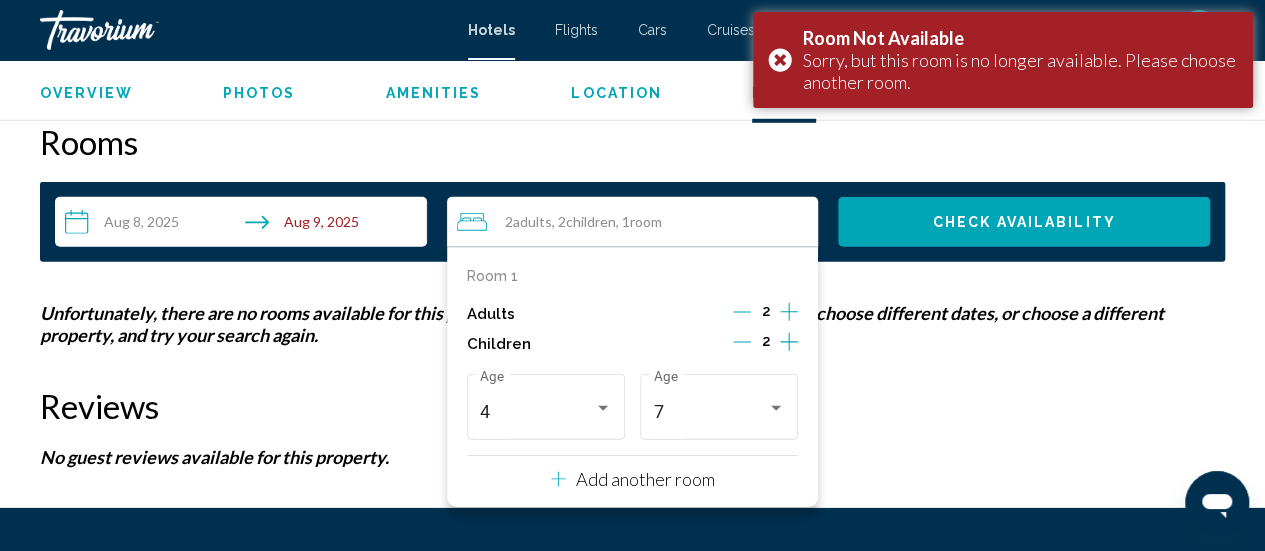 click 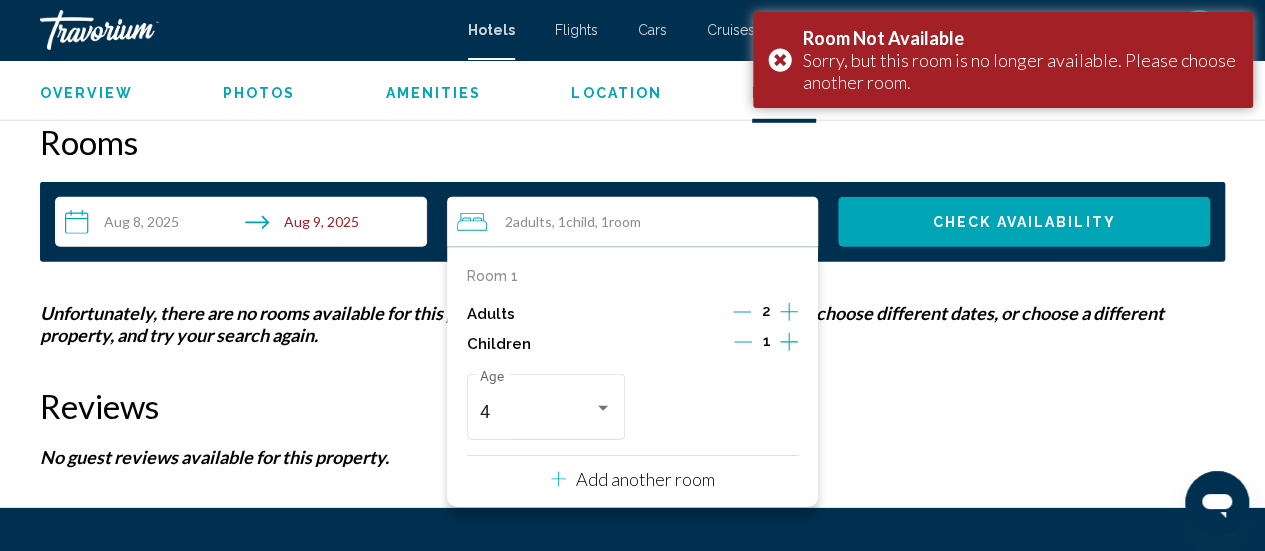 click 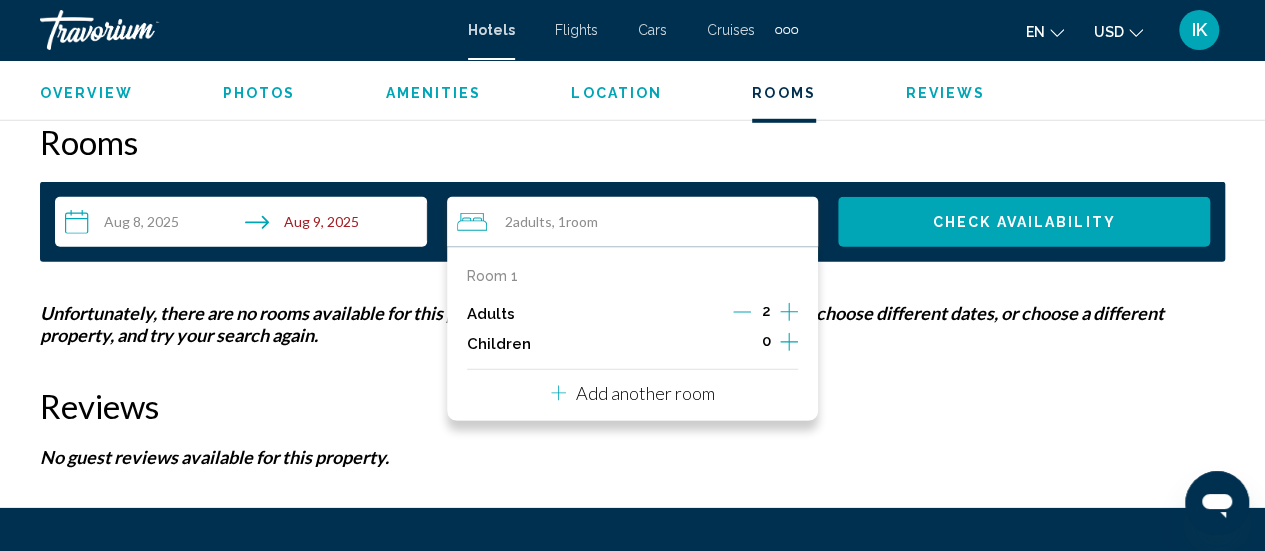 click 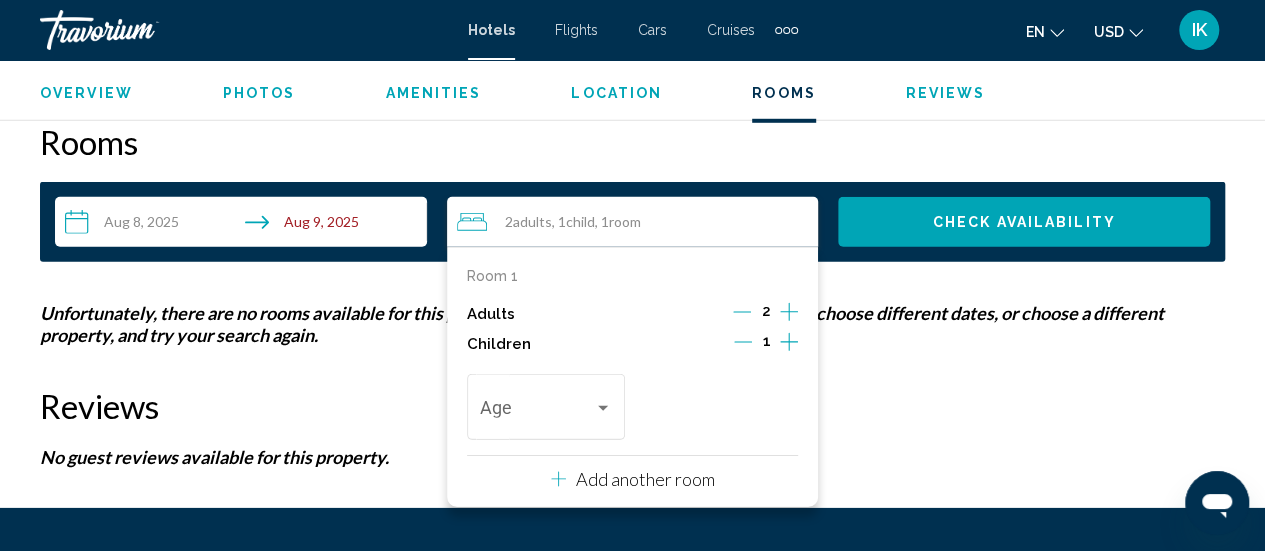 click 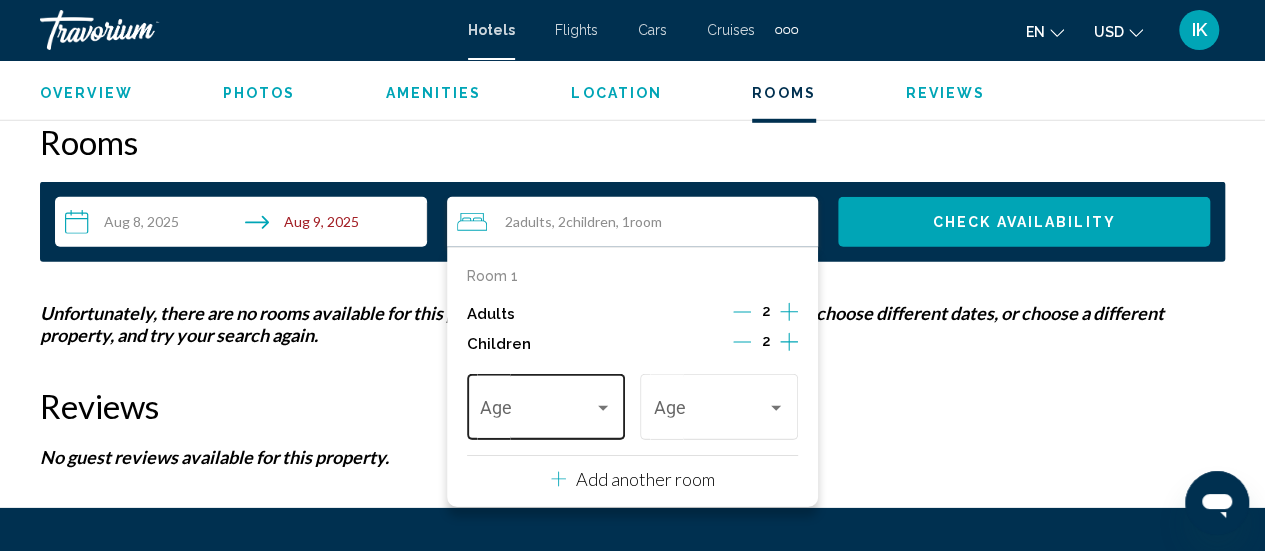 click on "Age" at bounding box center [545, 404] 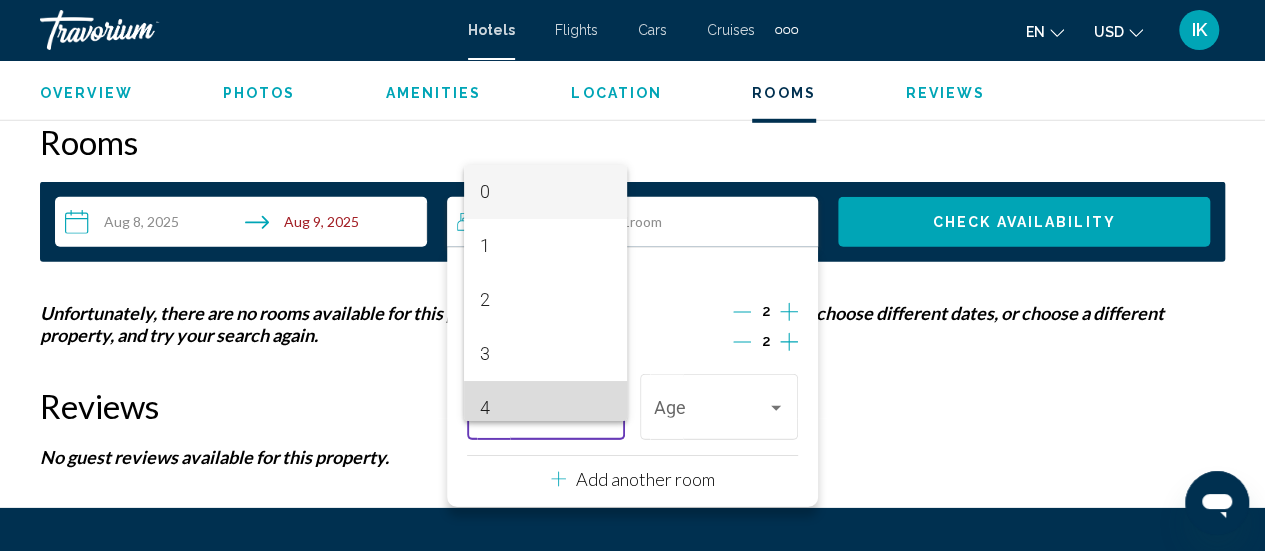 click on "4" at bounding box center [545, 408] 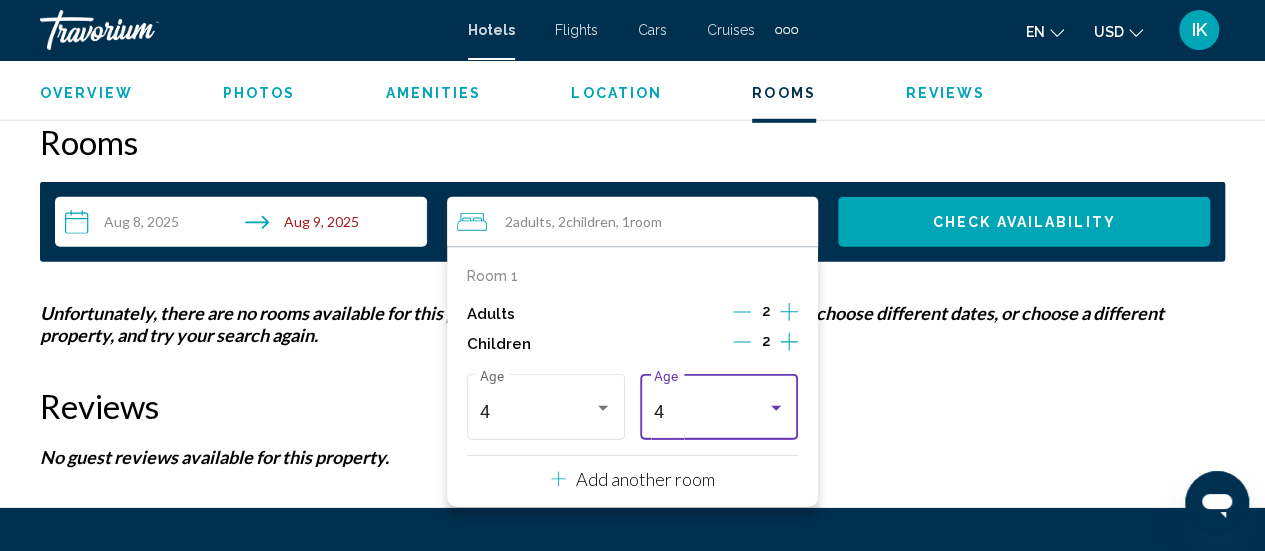 scroll, scrollTop: 14, scrollLeft: 0, axis: vertical 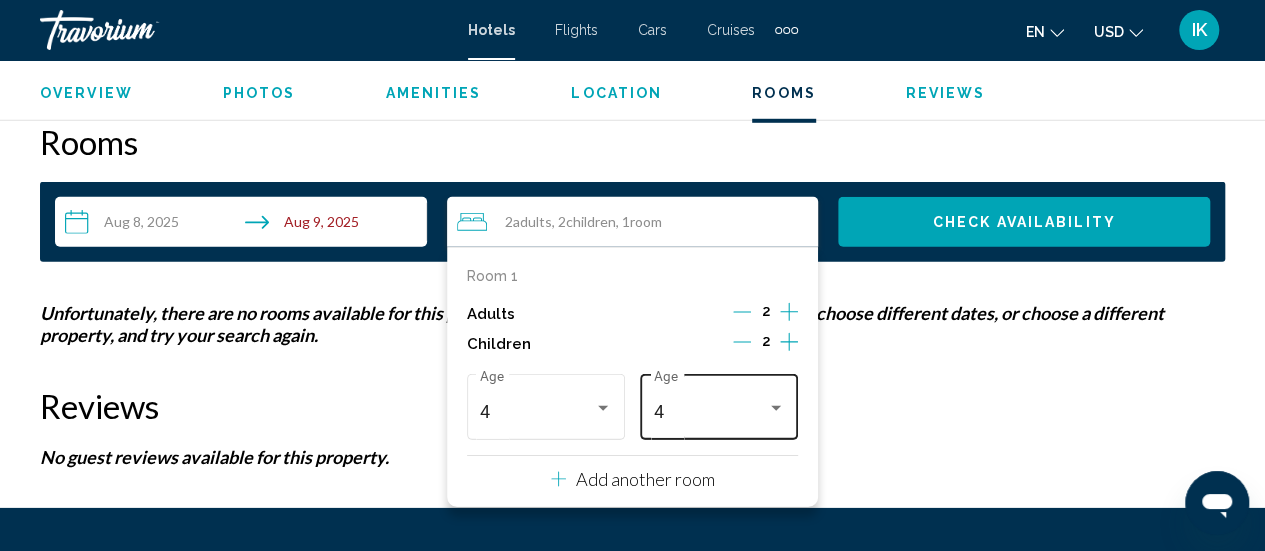 click on "4 Age" at bounding box center [719, 404] 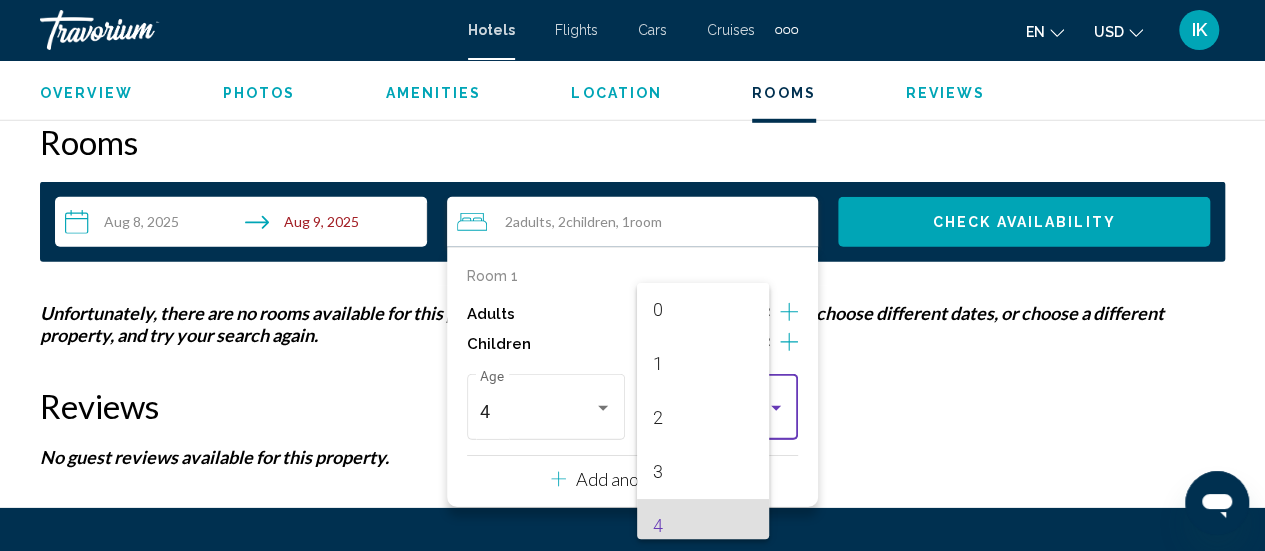 scroll, scrollTop: 115, scrollLeft: 0, axis: vertical 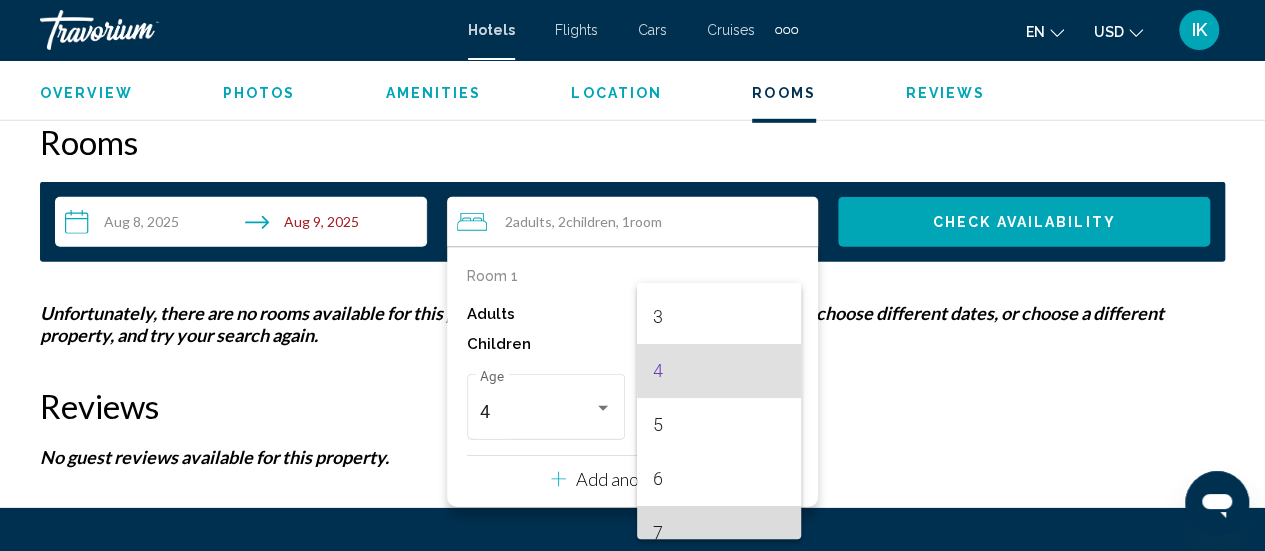 click on "7" at bounding box center (718, 533) 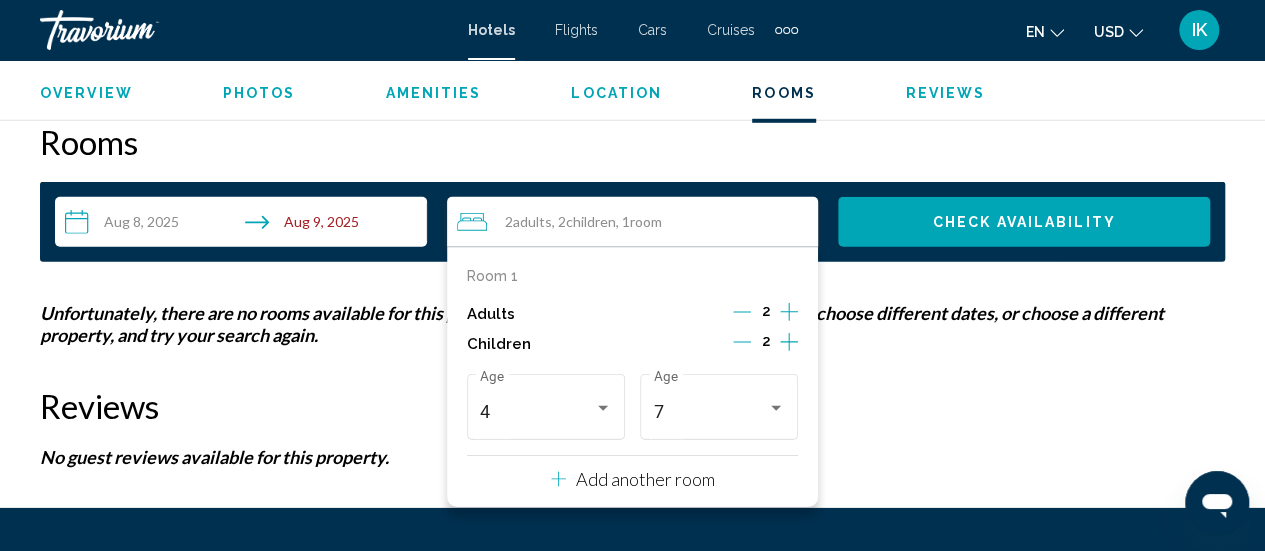 click on "**********" at bounding box center (632, 222) 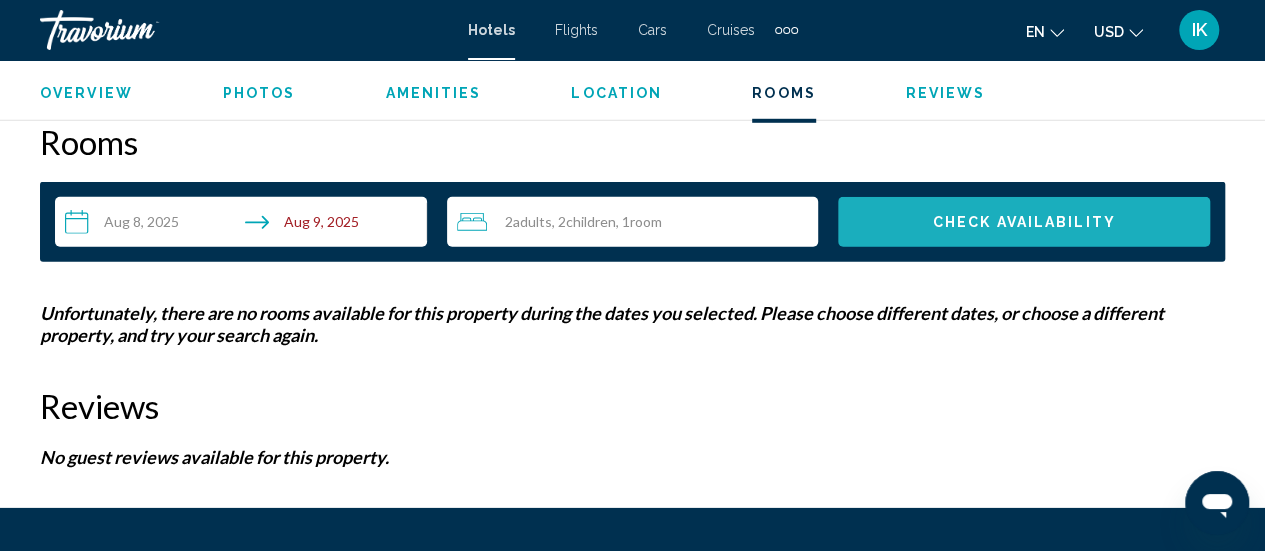 click on "Check Availability" at bounding box center [1024, 223] 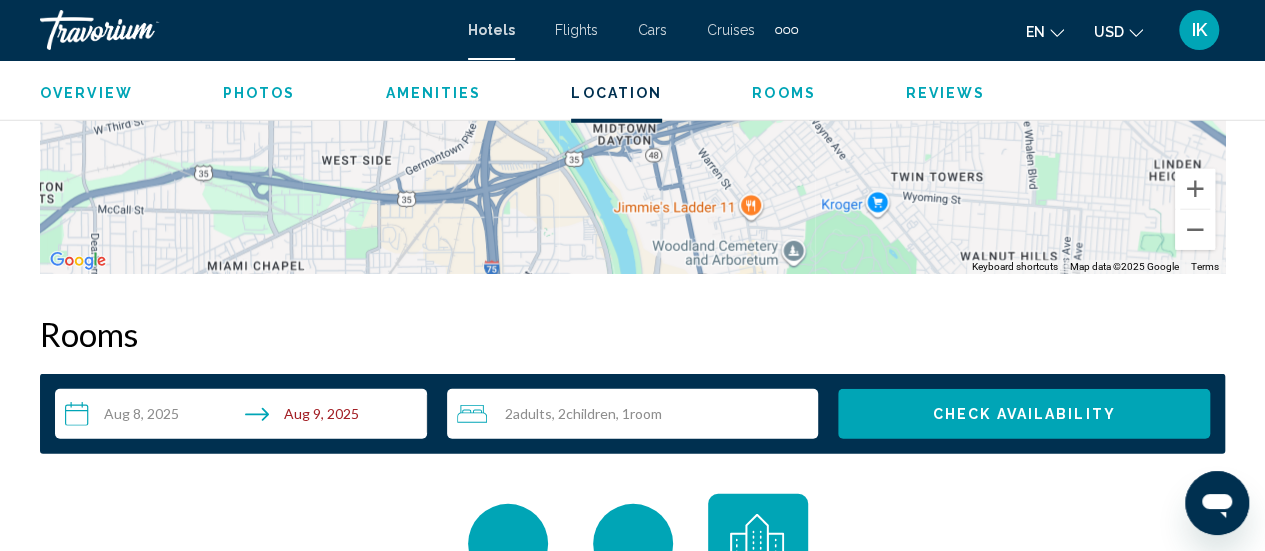 scroll, scrollTop: 2678, scrollLeft: 0, axis: vertical 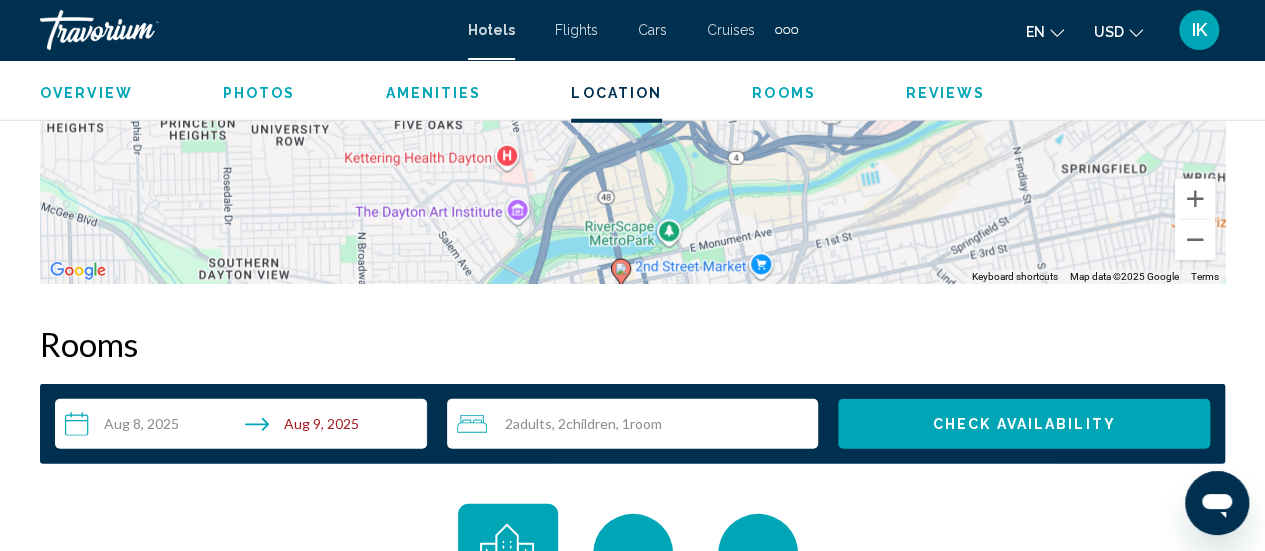 drag, startPoint x: 893, startPoint y: 185, endPoint x: 1267, endPoint y: 383, distance: 423.17844 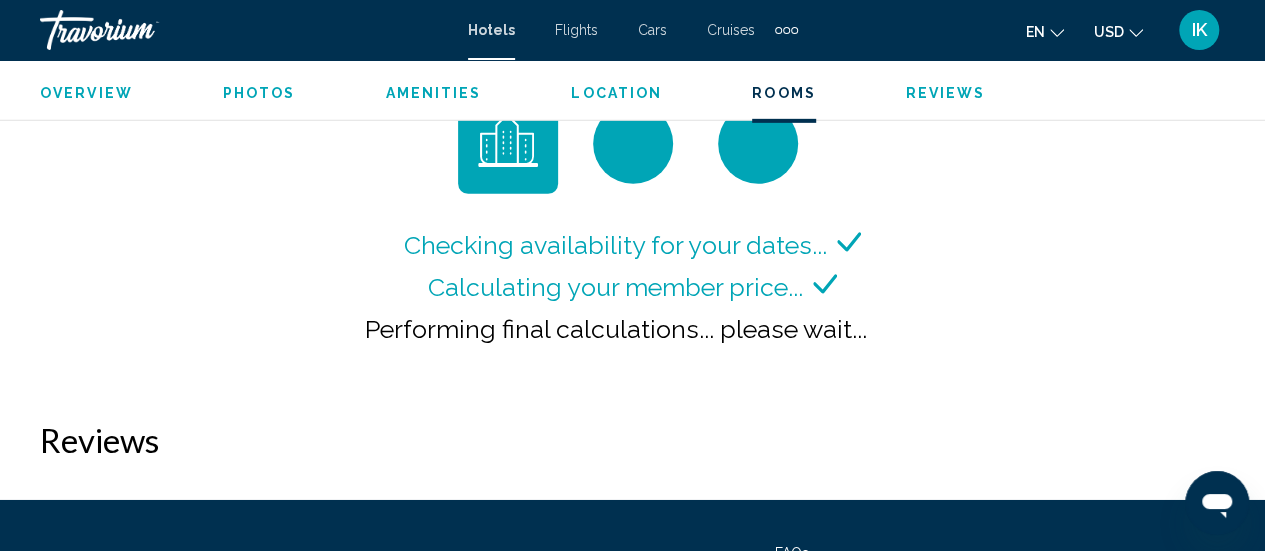scroll, scrollTop: 3202, scrollLeft: 0, axis: vertical 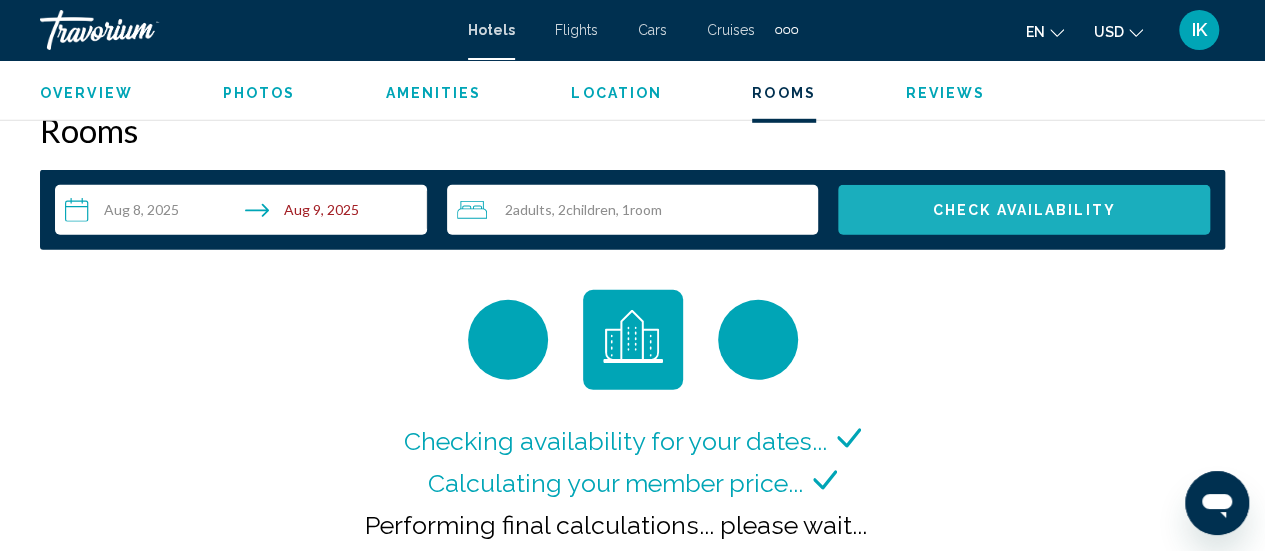 click on "Check Availability" at bounding box center (1024, 210) 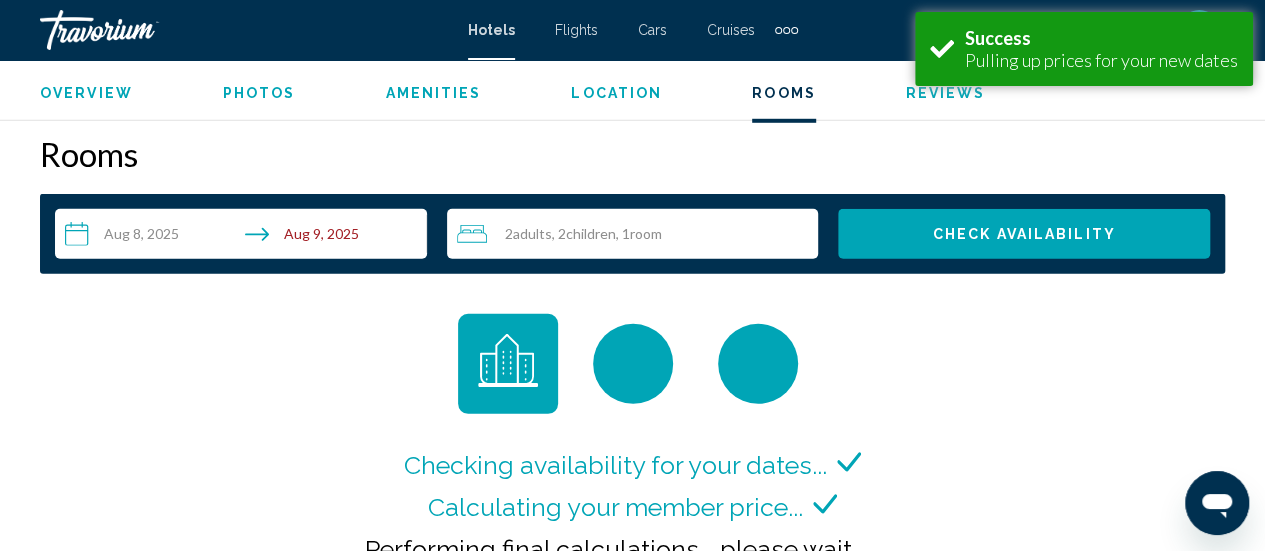 scroll, scrollTop: 2881, scrollLeft: 0, axis: vertical 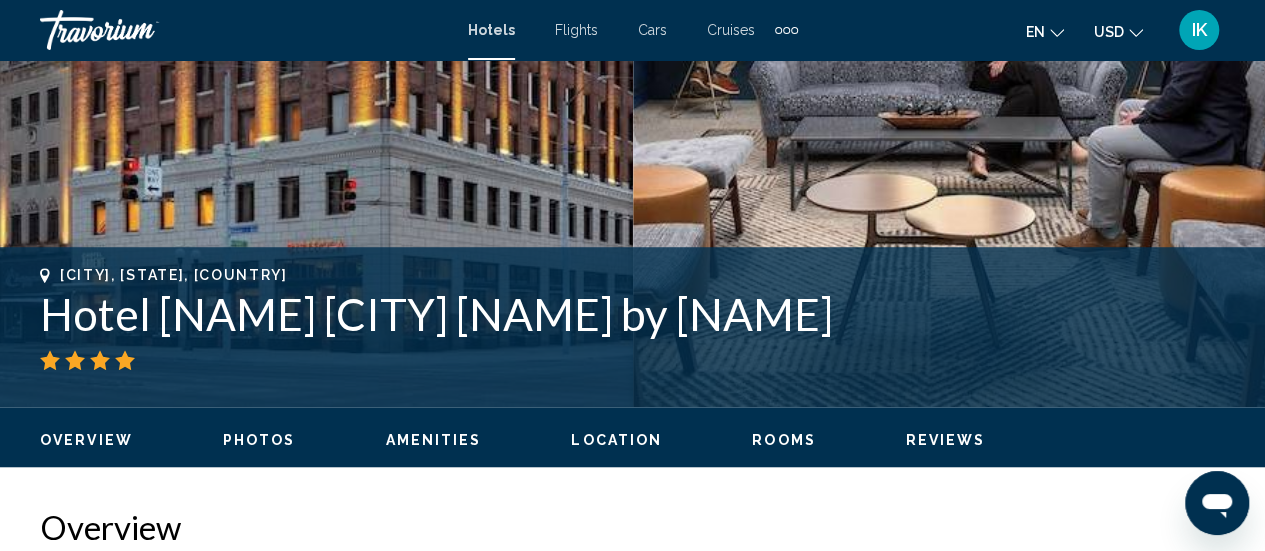 click on "Rooms" at bounding box center [784, 440] 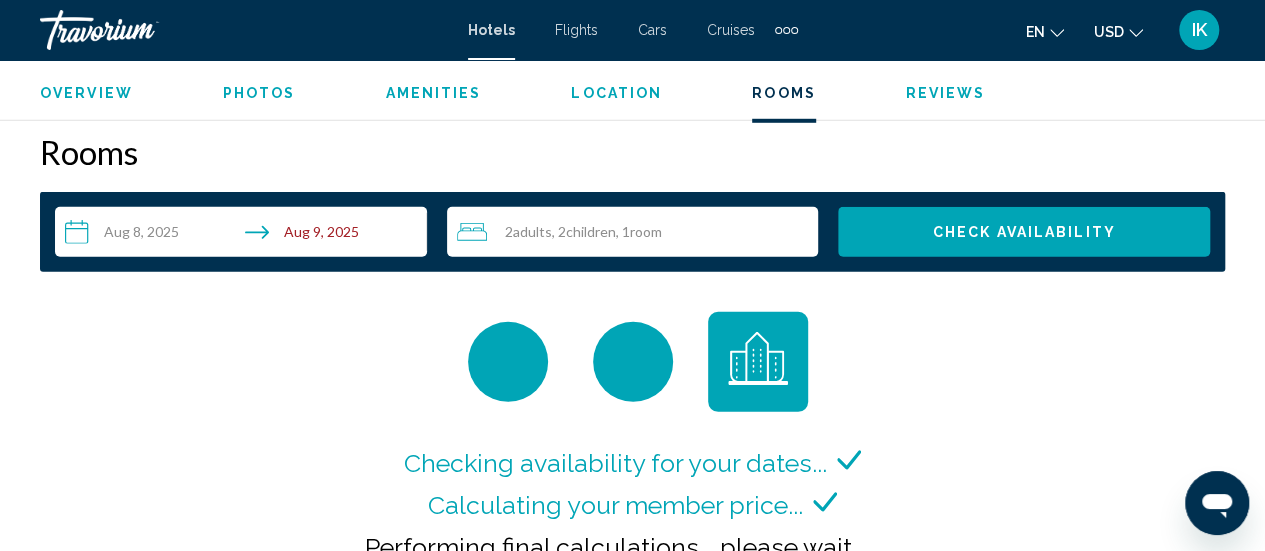 scroll, scrollTop: 2881, scrollLeft: 0, axis: vertical 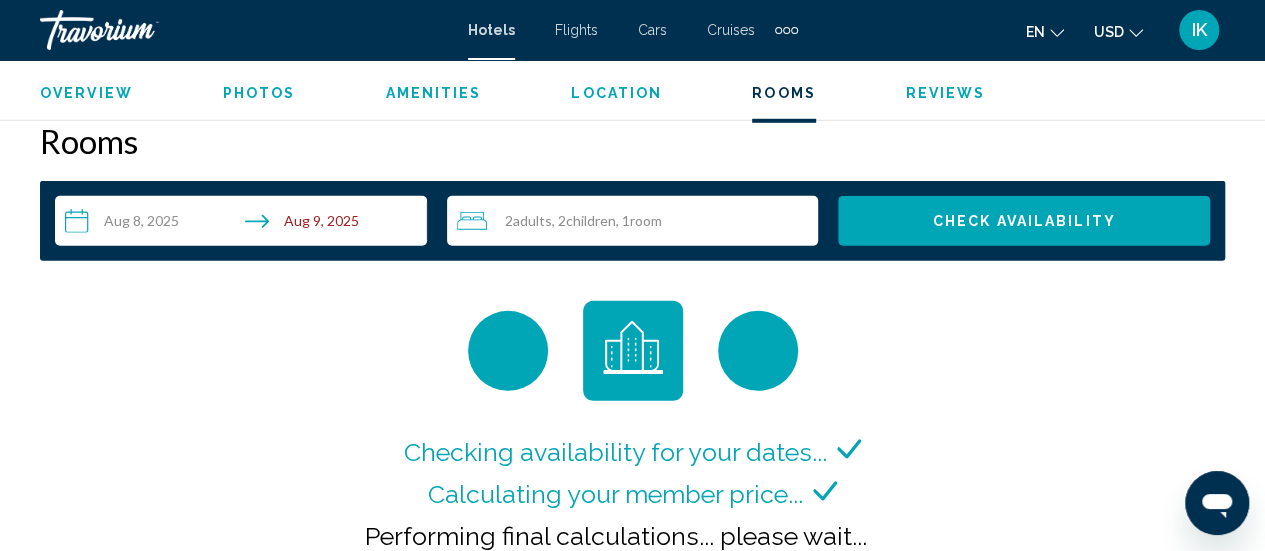 type 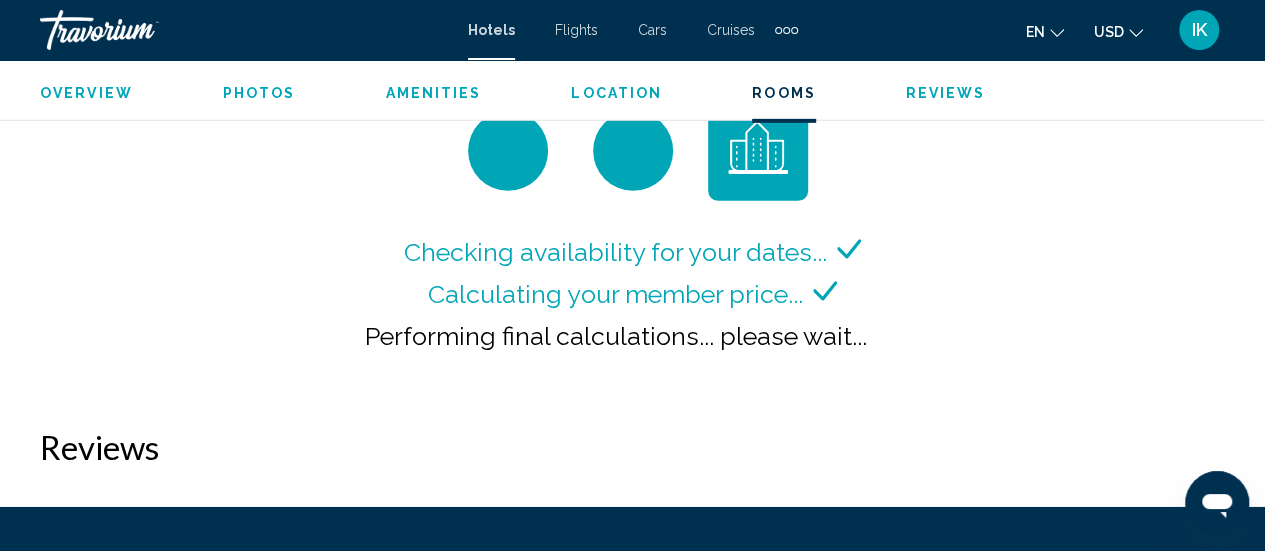 scroll, scrollTop: 3041, scrollLeft: 0, axis: vertical 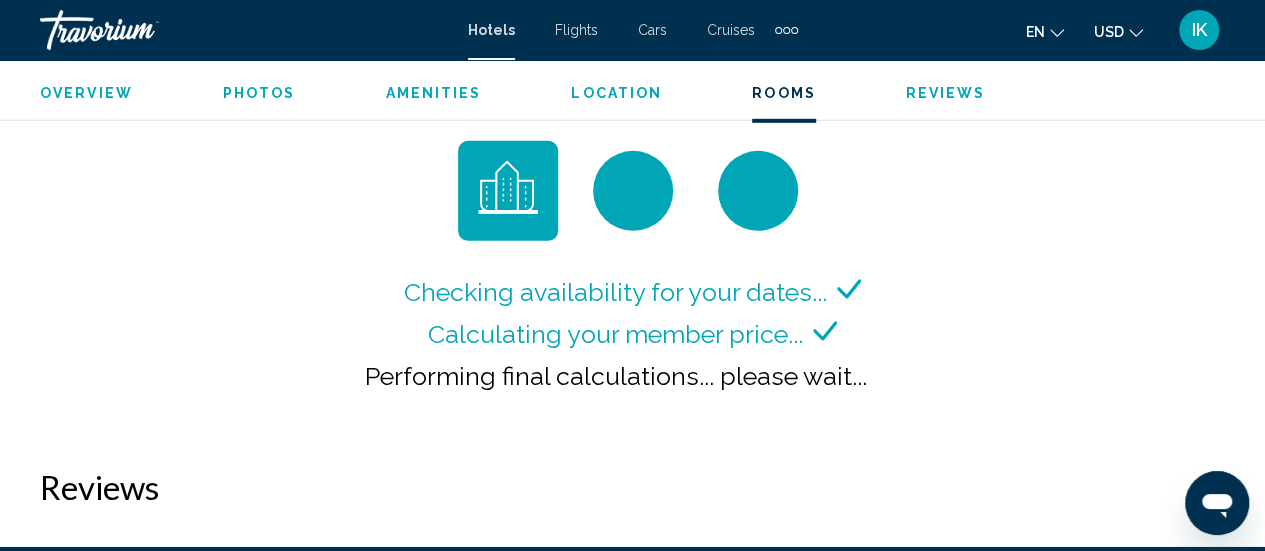 click on "USD
USD ($) MXN (Mex$) CAD (Can$) GBP (£) EUR (€) AUD (A$) NZD (NZ$) CNY (CN¥)" 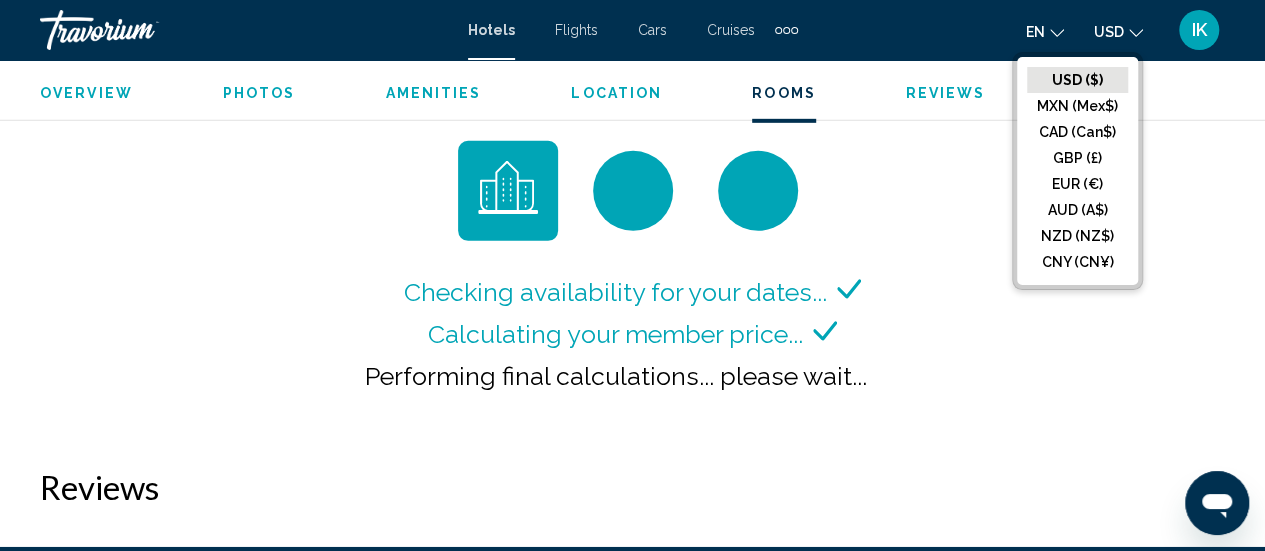 click on "Checking availability for your dates...
Calculating your member price...
Performing final calculations... please wait..." at bounding box center [632, 284] 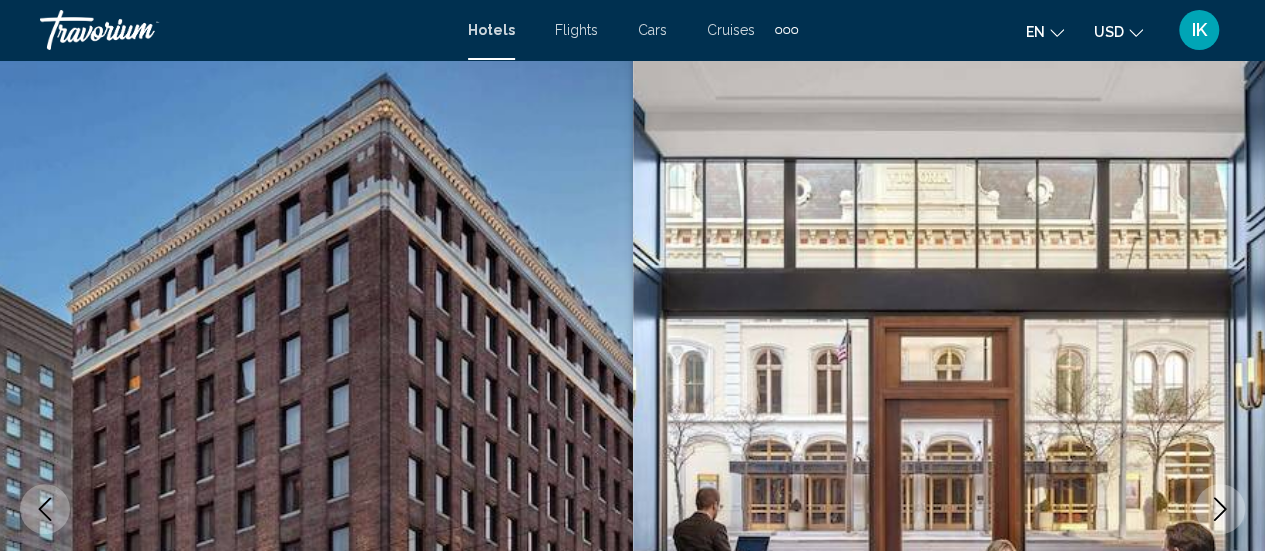 scroll, scrollTop: 26, scrollLeft: 0, axis: vertical 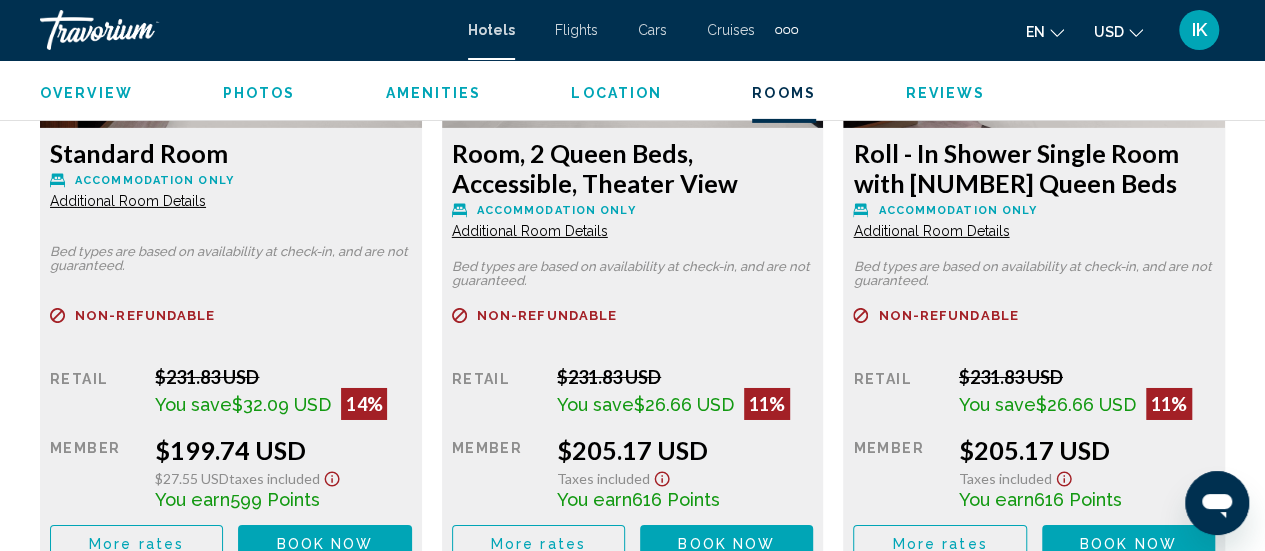 type 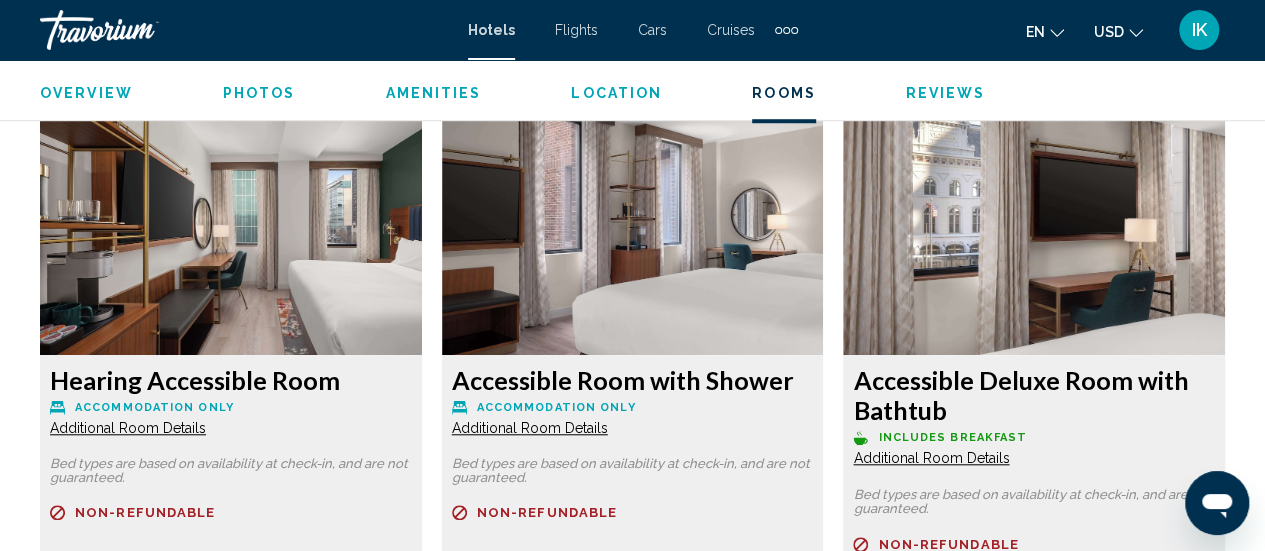 scroll, scrollTop: 4544, scrollLeft: 0, axis: vertical 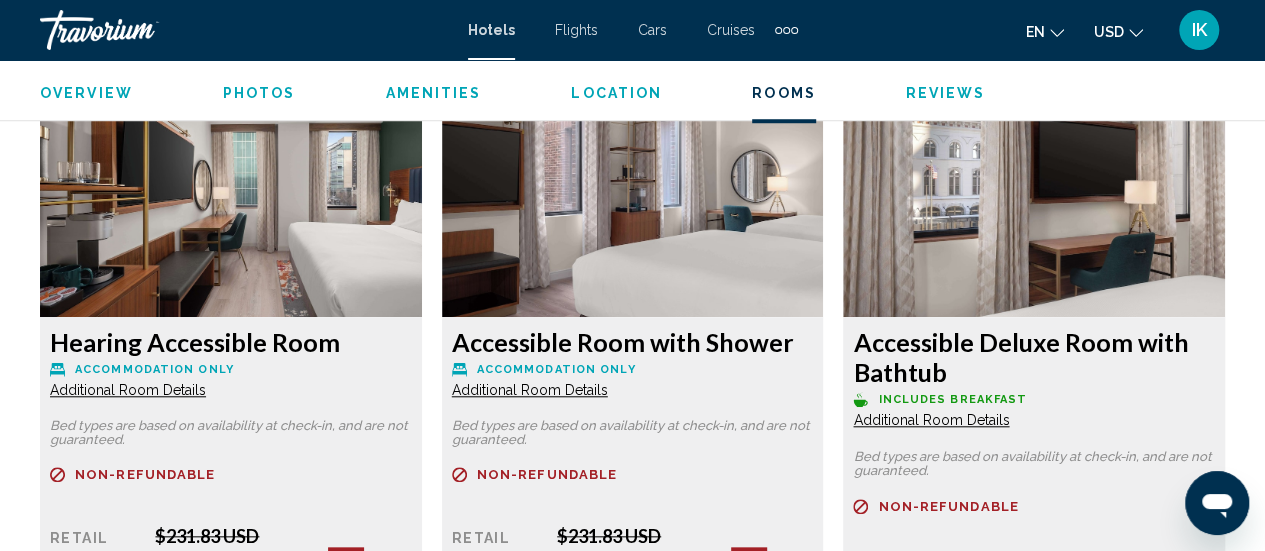 click at bounding box center [231, -1237] 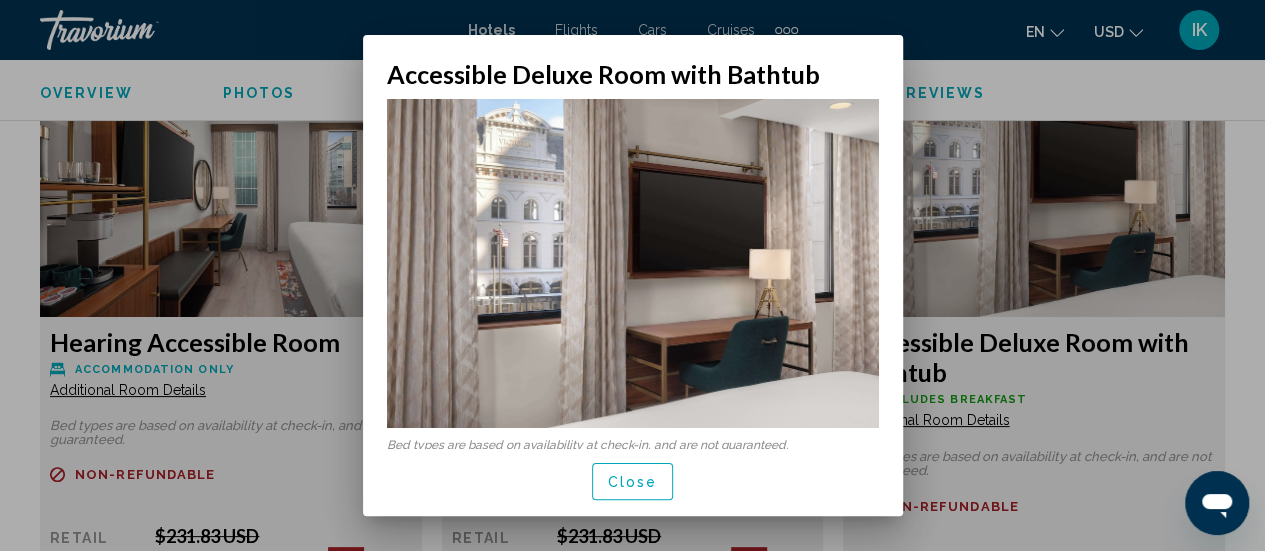 scroll, scrollTop: 0, scrollLeft: 0, axis: both 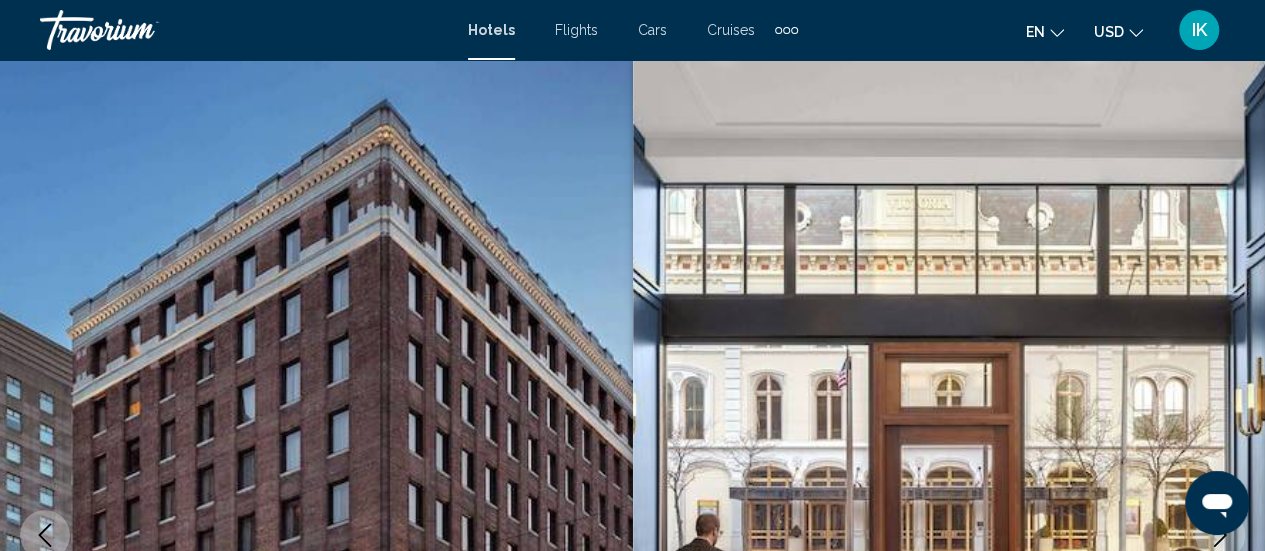 click at bounding box center [244, 30] 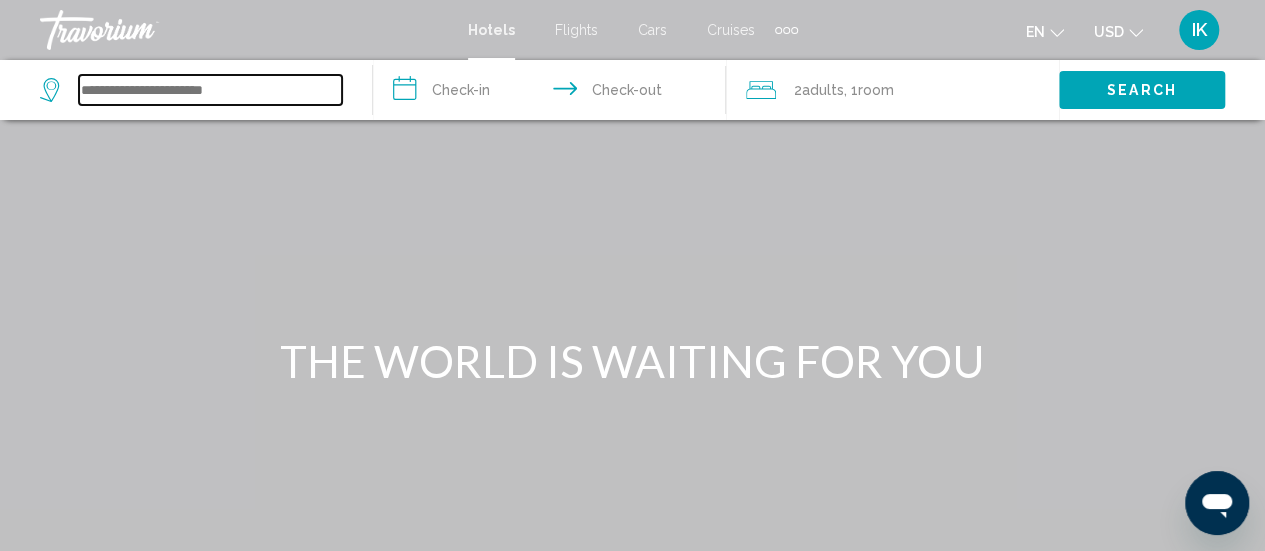 click at bounding box center [210, 90] 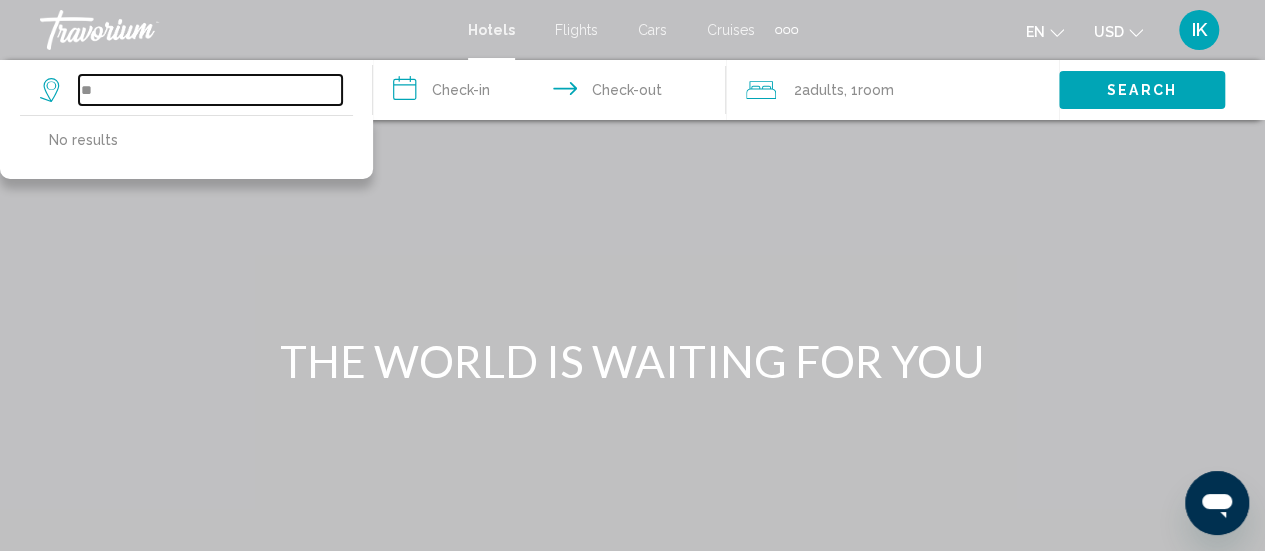 type on "*" 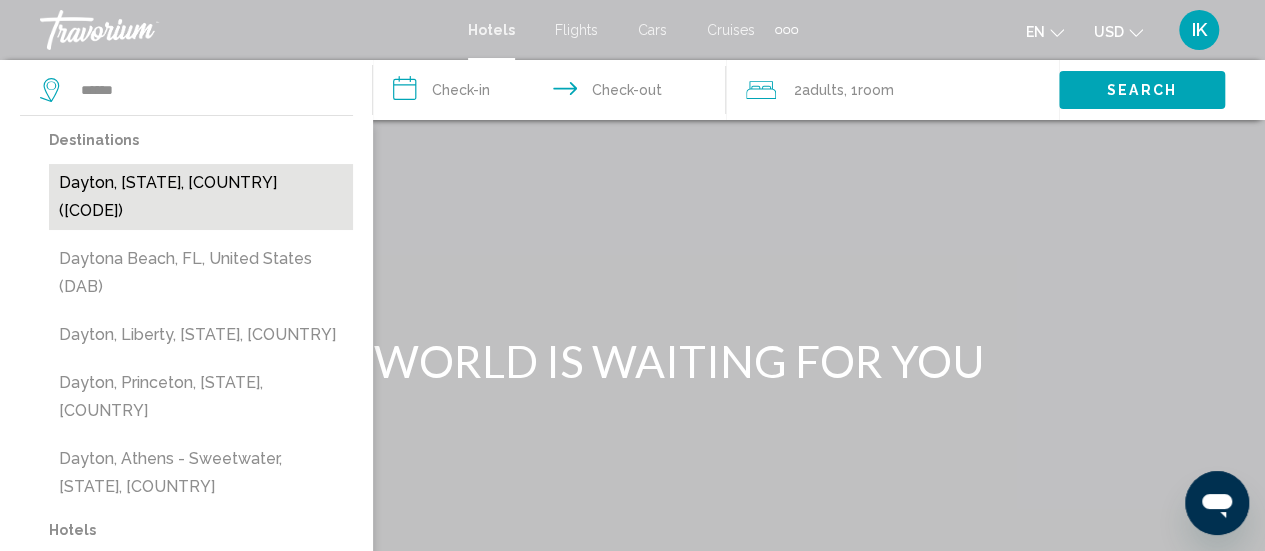 click on "Dayton, OH, United States (DAY)" at bounding box center [201, 197] 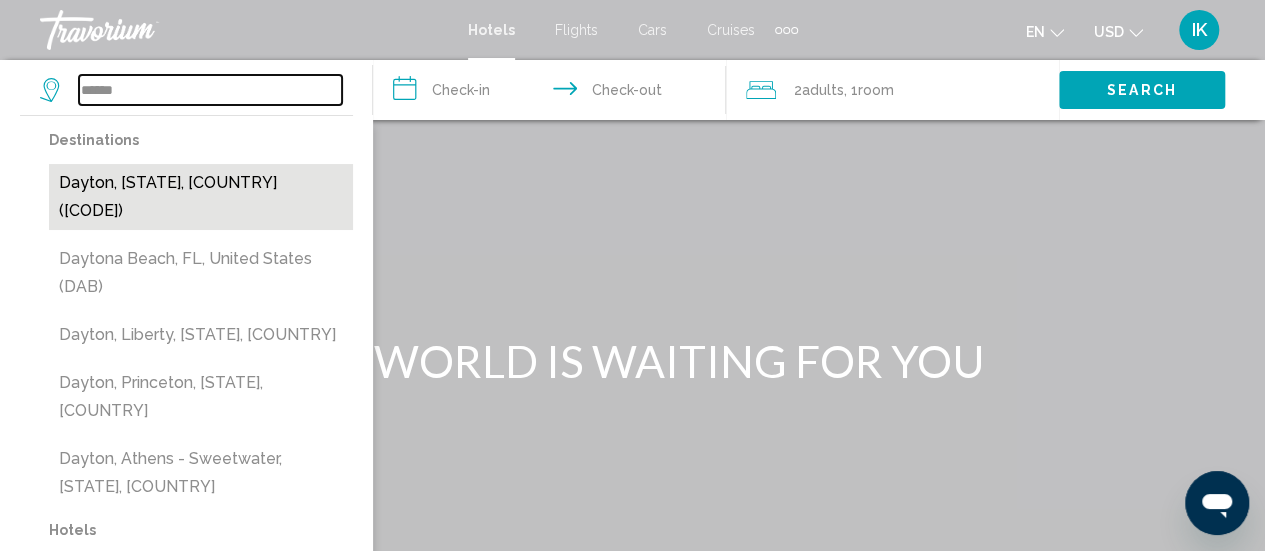 type on "**********" 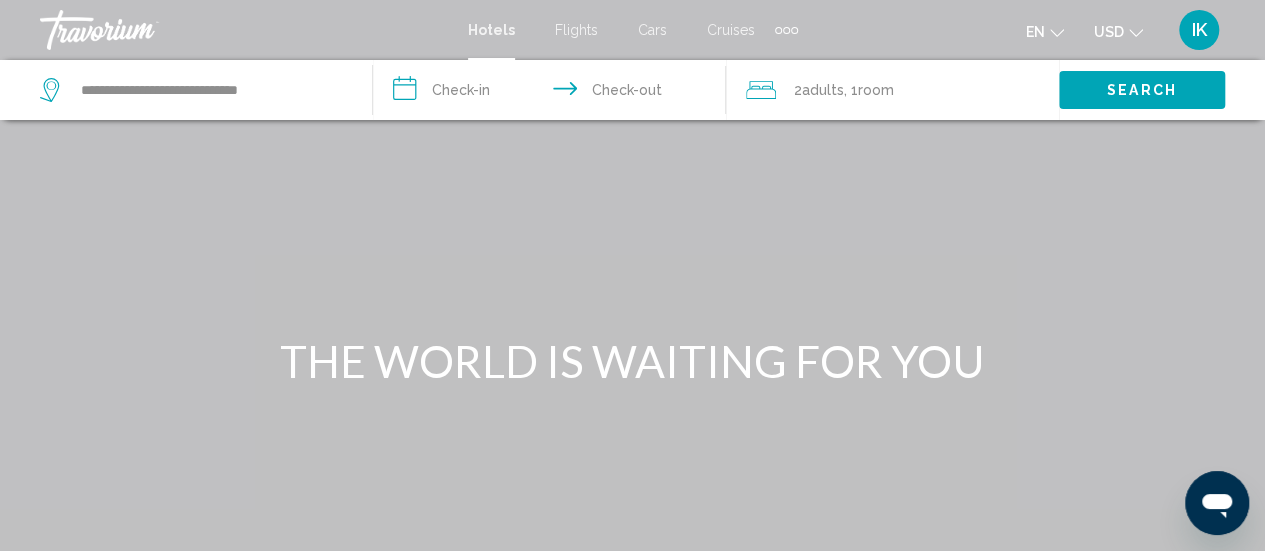 click on "**********" at bounding box center [553, 93] 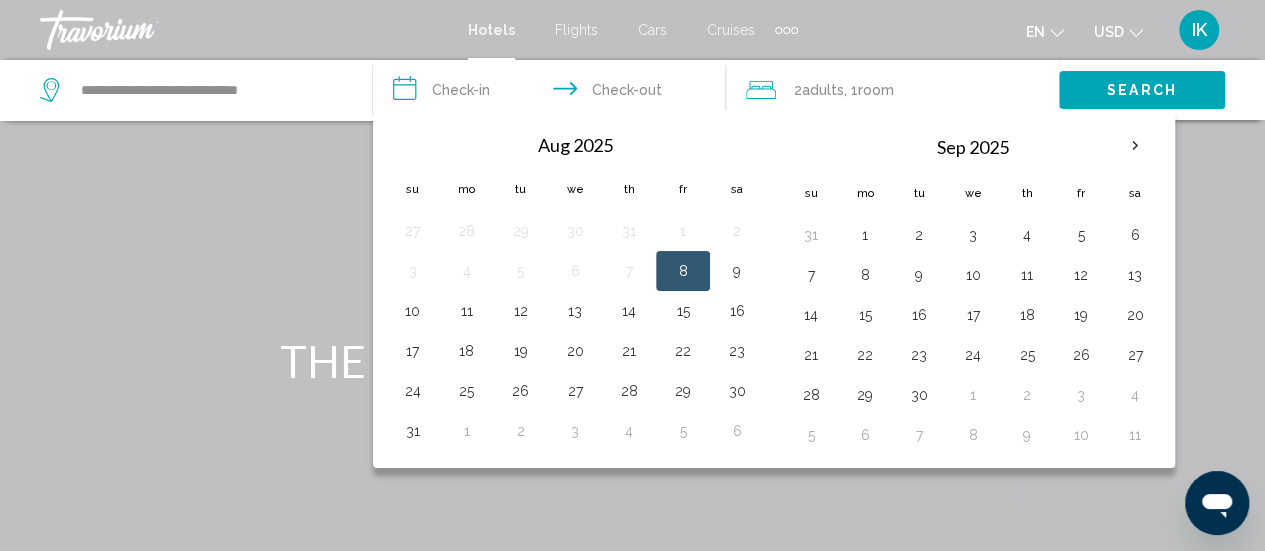 click on "8" at bounding box center (683, 271) 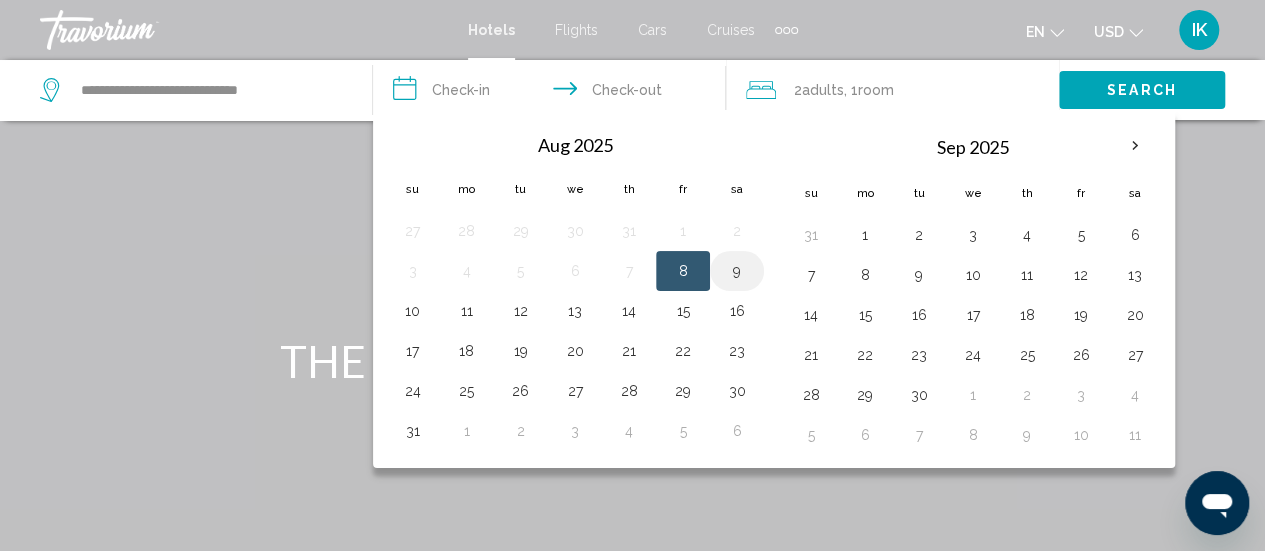 click on "9" at bounding box center (737, 271) 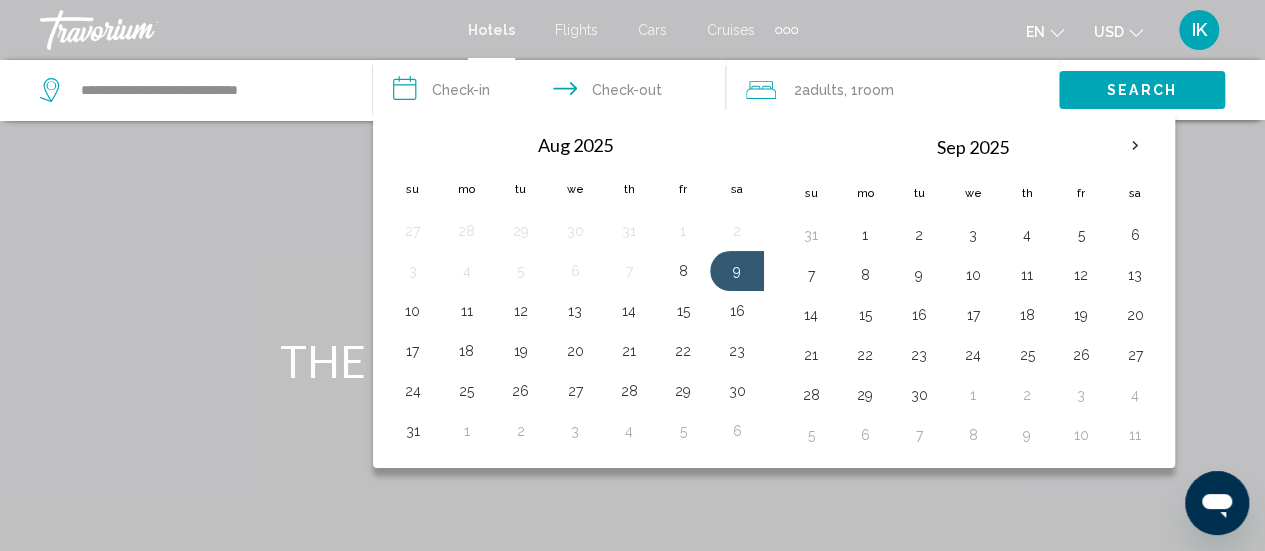click on "**********" at bounding box center [553, 93] 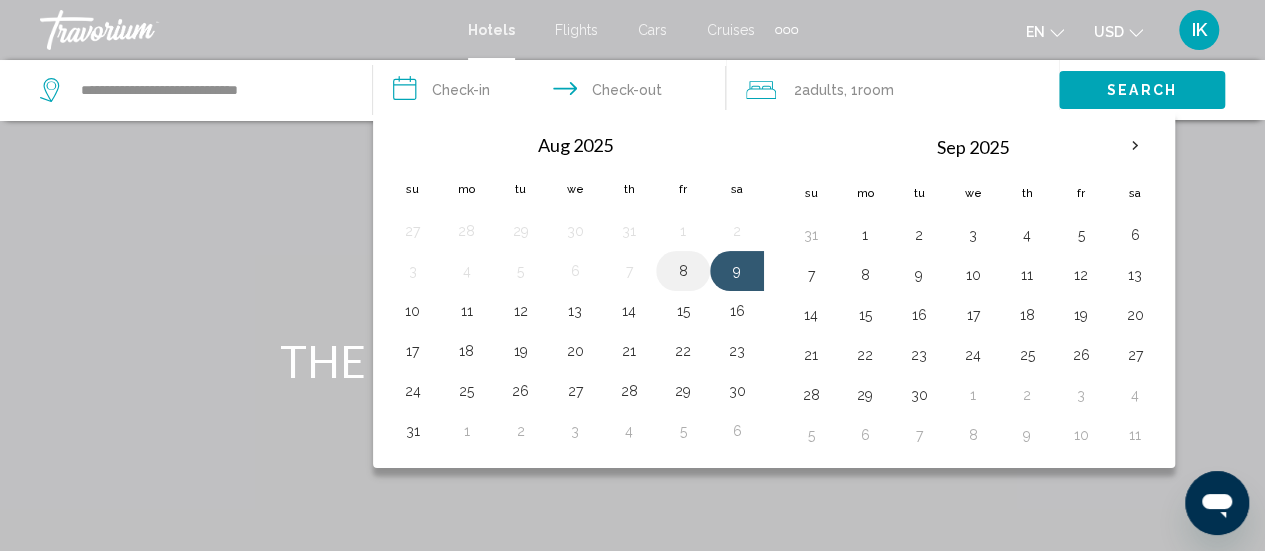 click on "8" at bounding box center (683, 271) 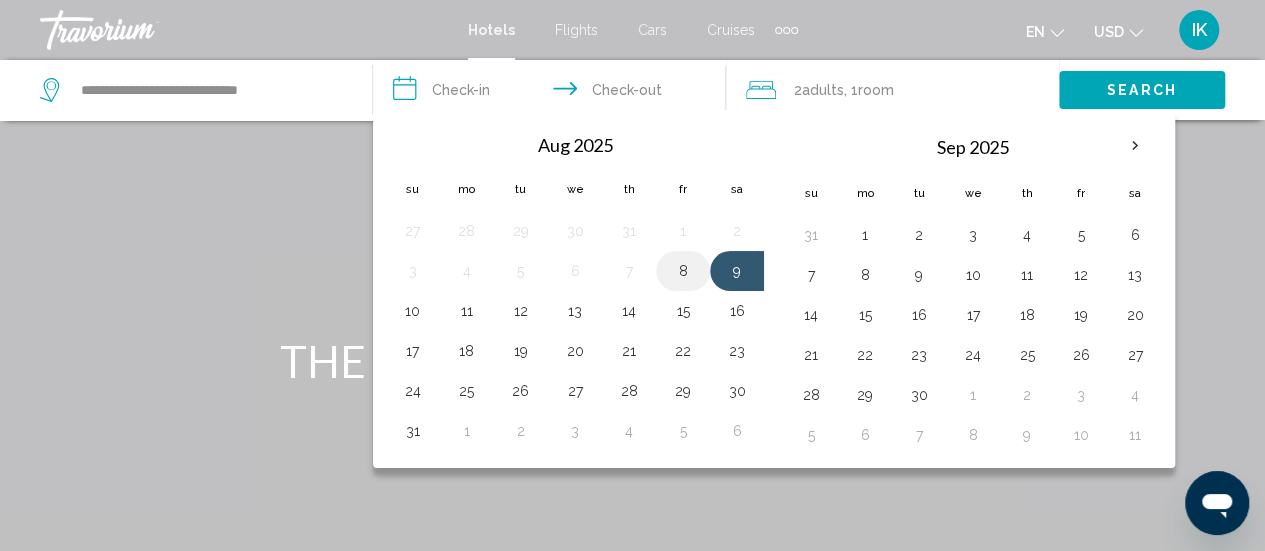click on "8" at bounding box center (683, 271) 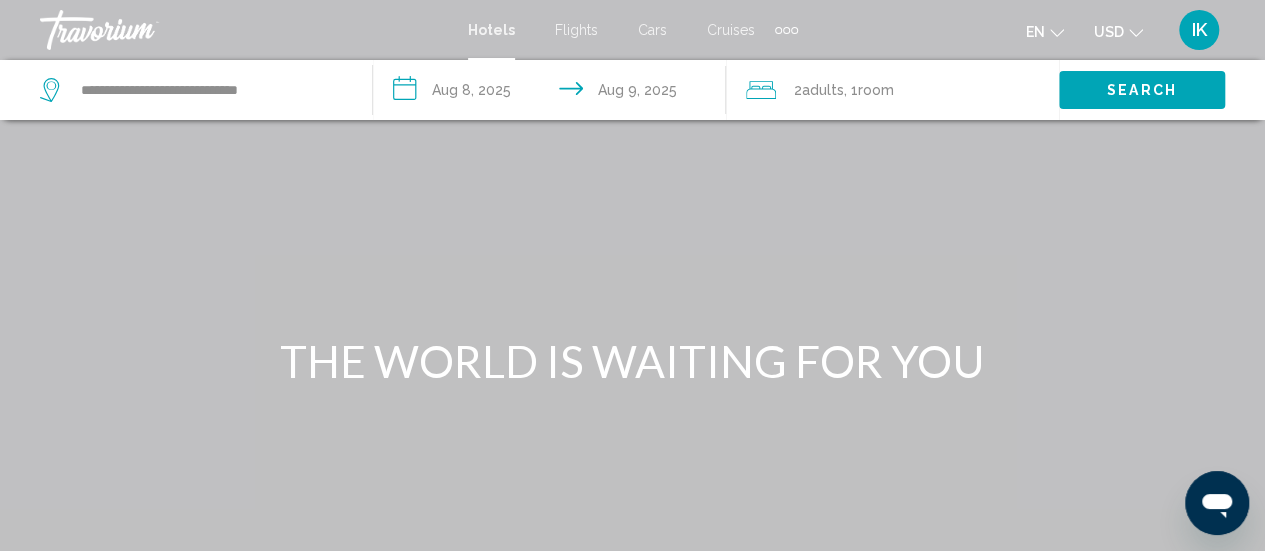 click on "**********" at bounding box center (553, 93) 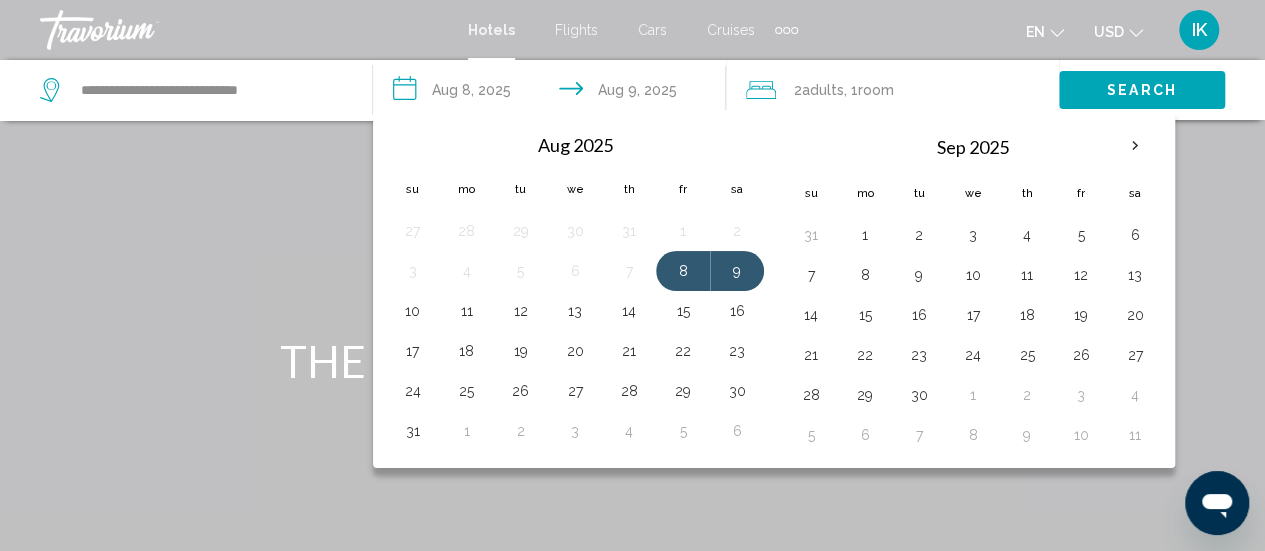 click on "Adults" 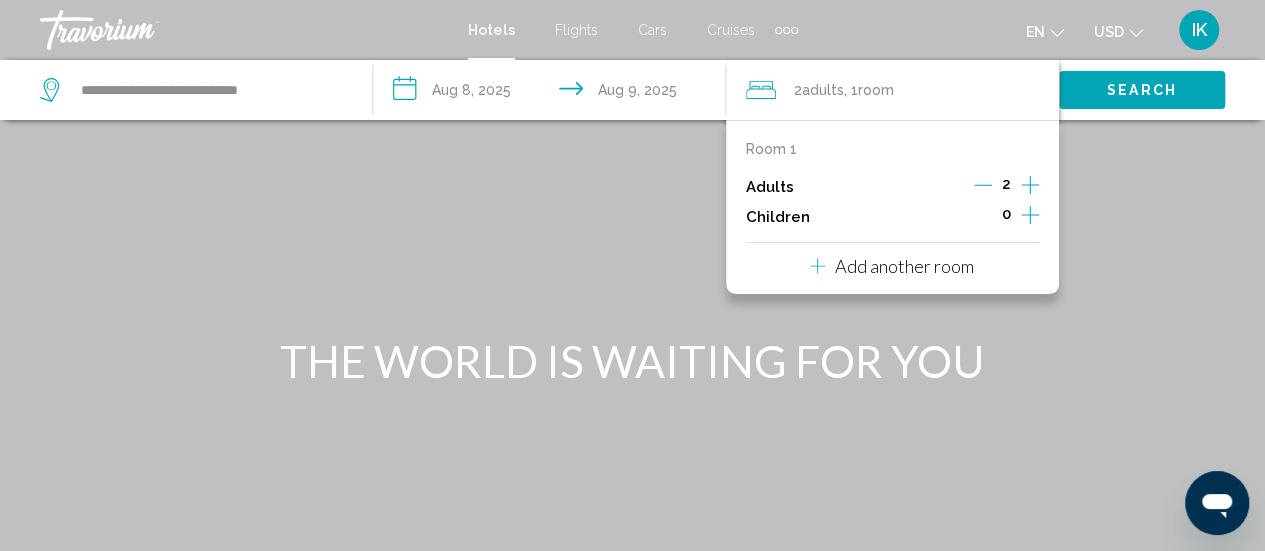 click 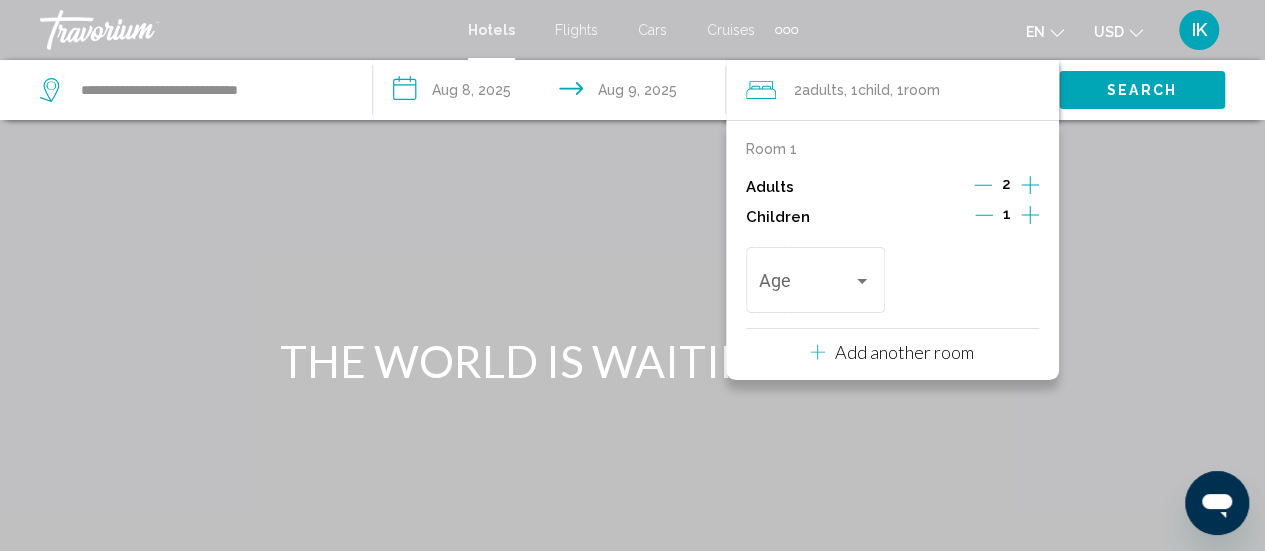 click 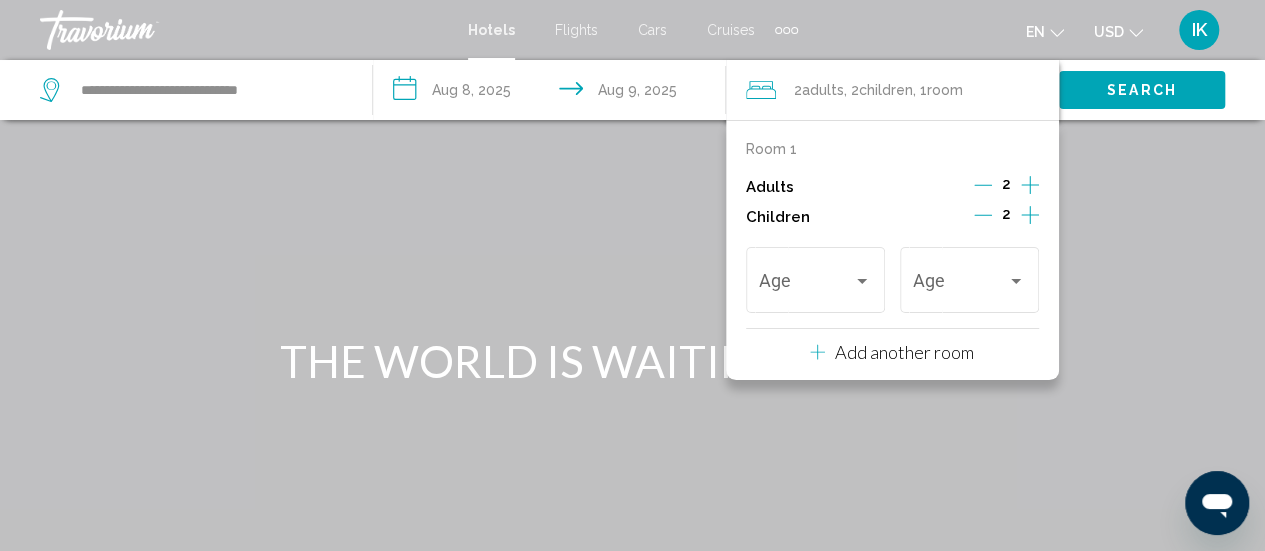 click 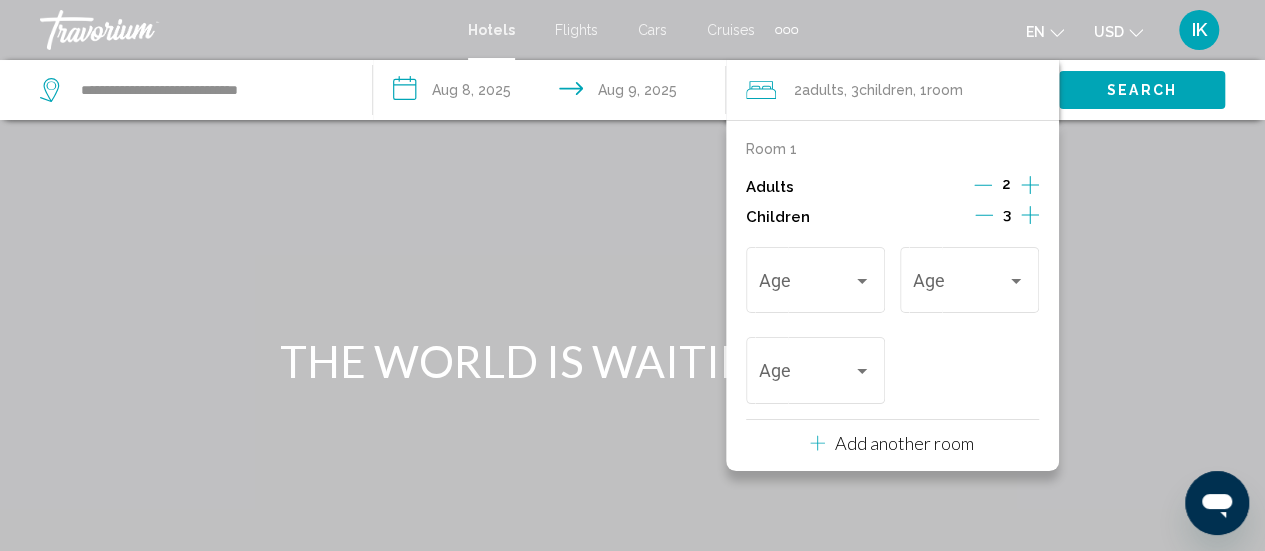 click 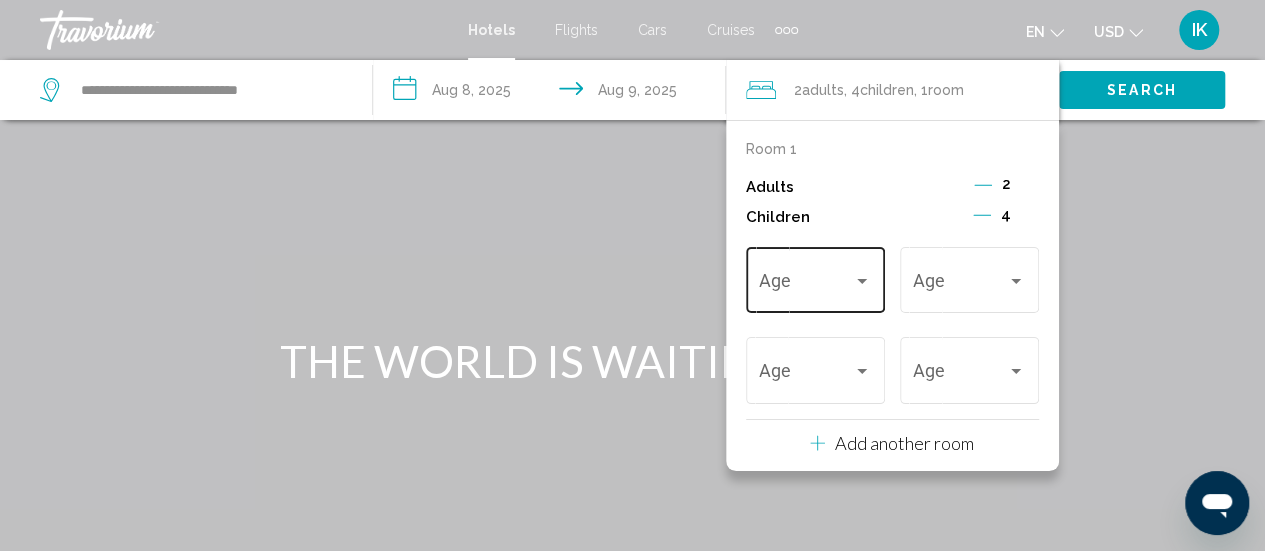 click on "Age" at bounding box center [815, 277] 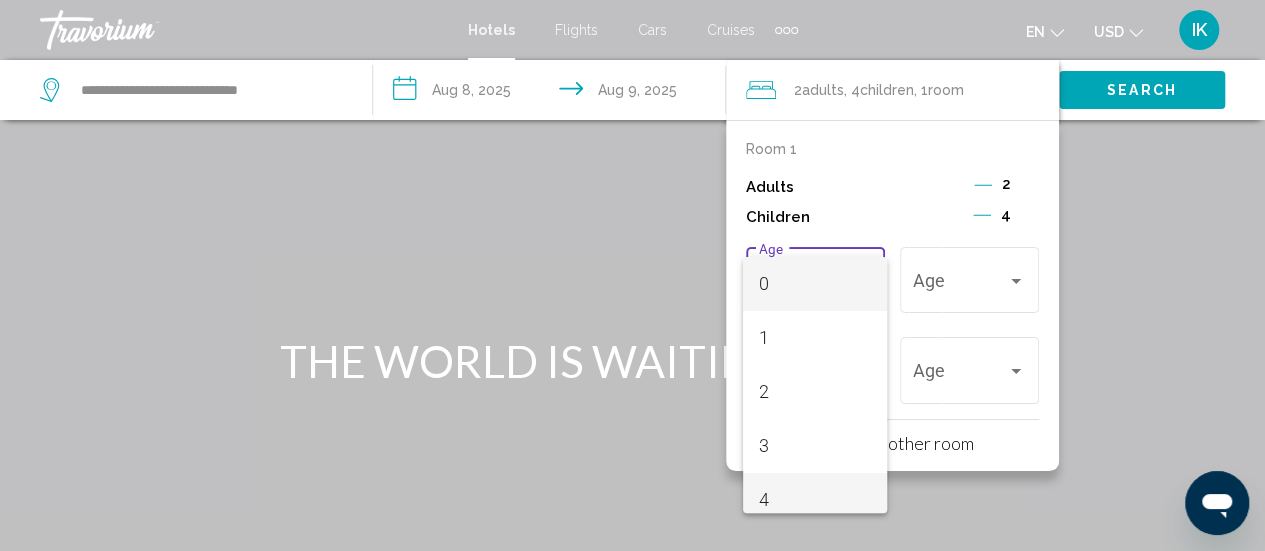 click on "4" at bounding box center (815, 500) 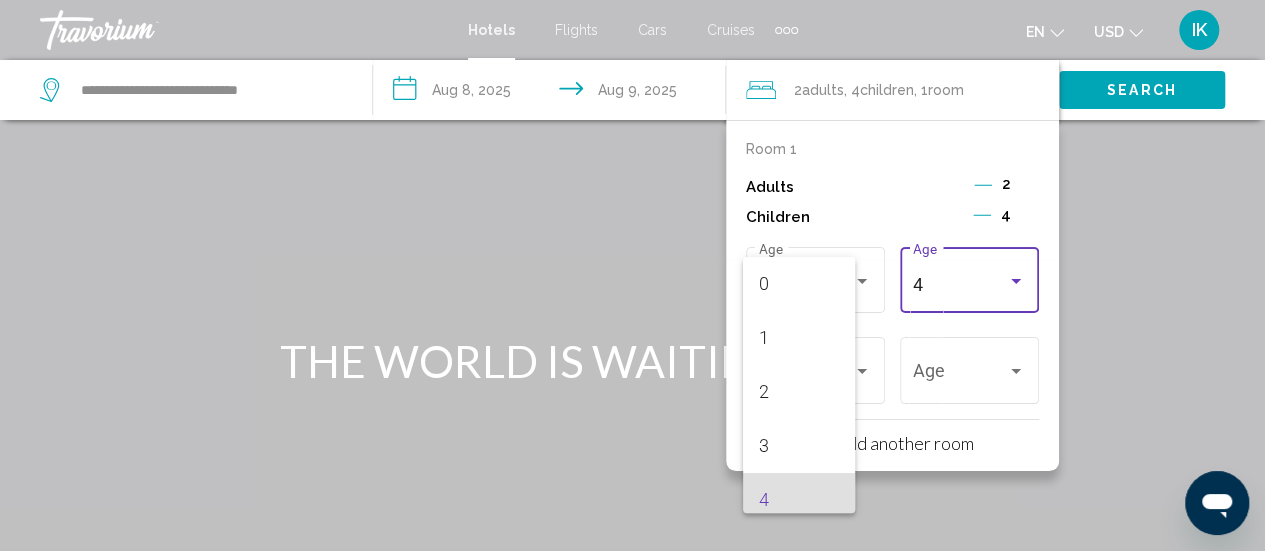 scroll, scrollTop: 14, scrollLeft: 0, axis: vertical 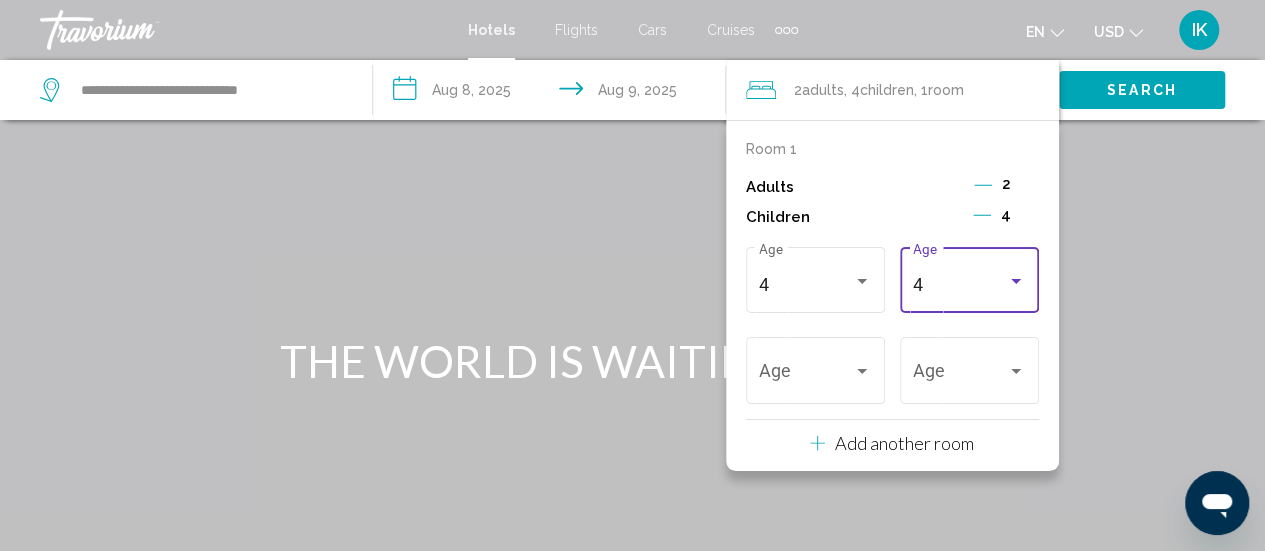 click on "4" at bounding box center [960, 285] 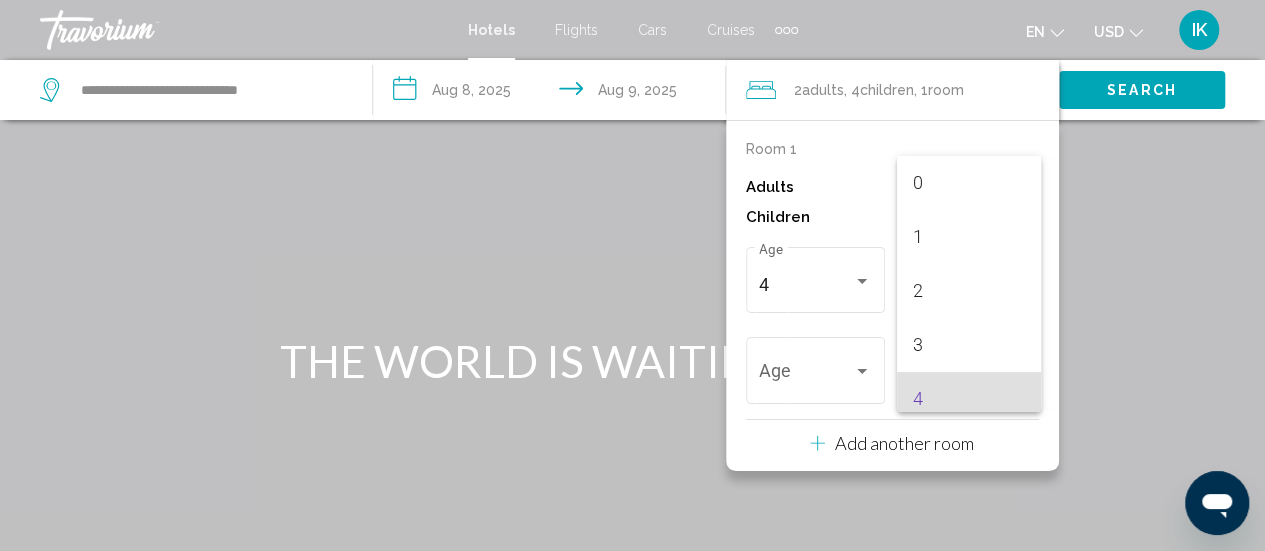 scroll, scrollTop: 115, scrollLeft: 0, axis: vertical 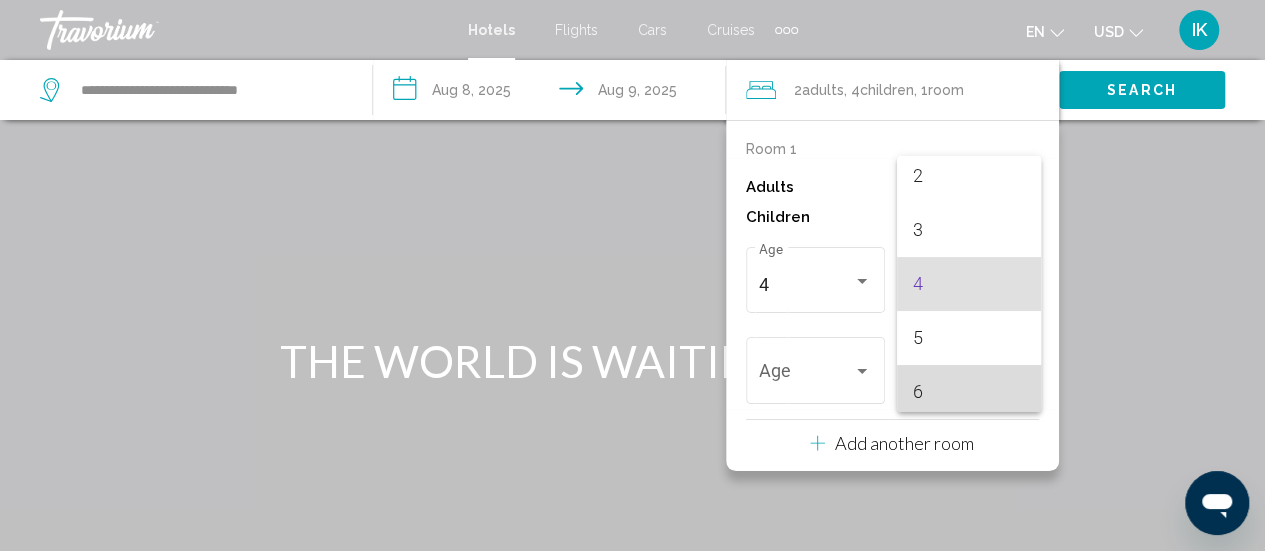 click on "6" at bounding box center (969, 392) 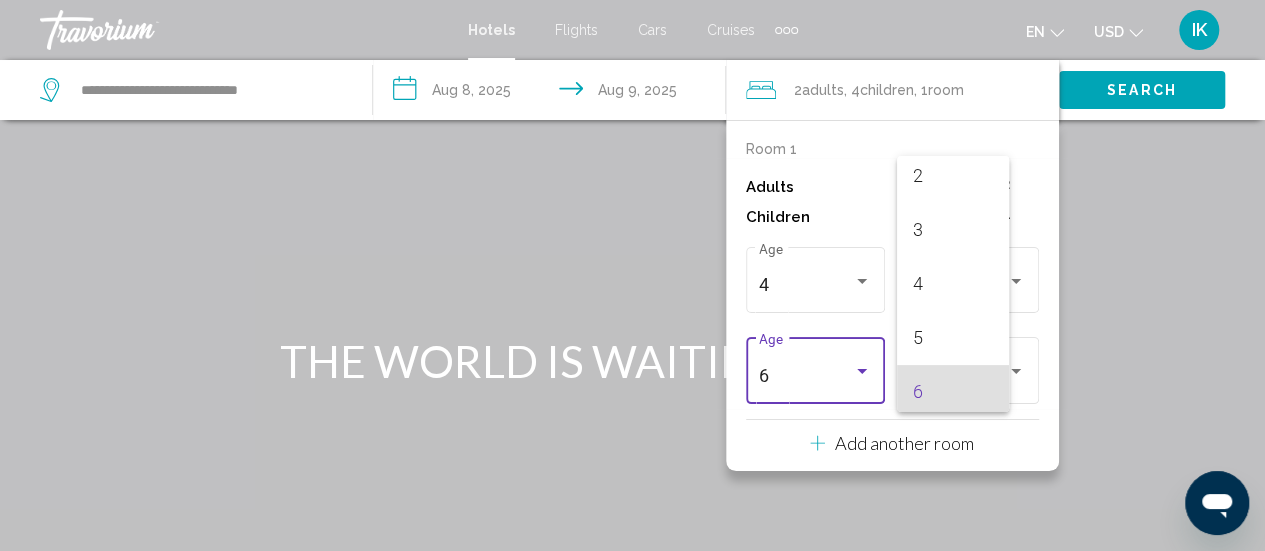 scroll, scrollTop: 122, scrollLeft: 0, axis: vertical 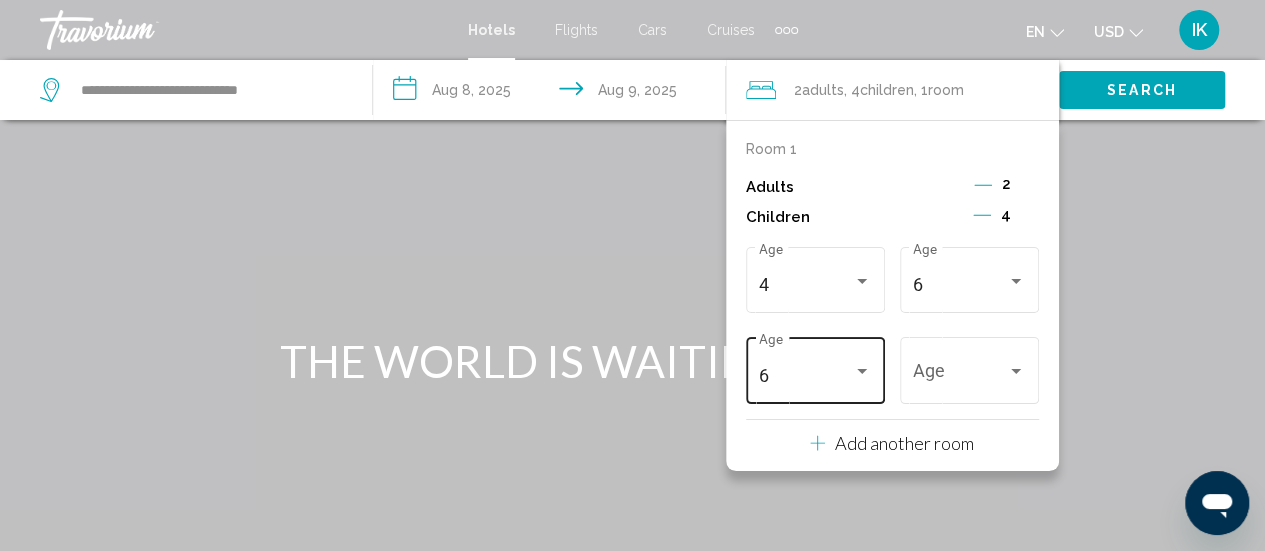 click on "6 Age" at bounding box center (815, 368) 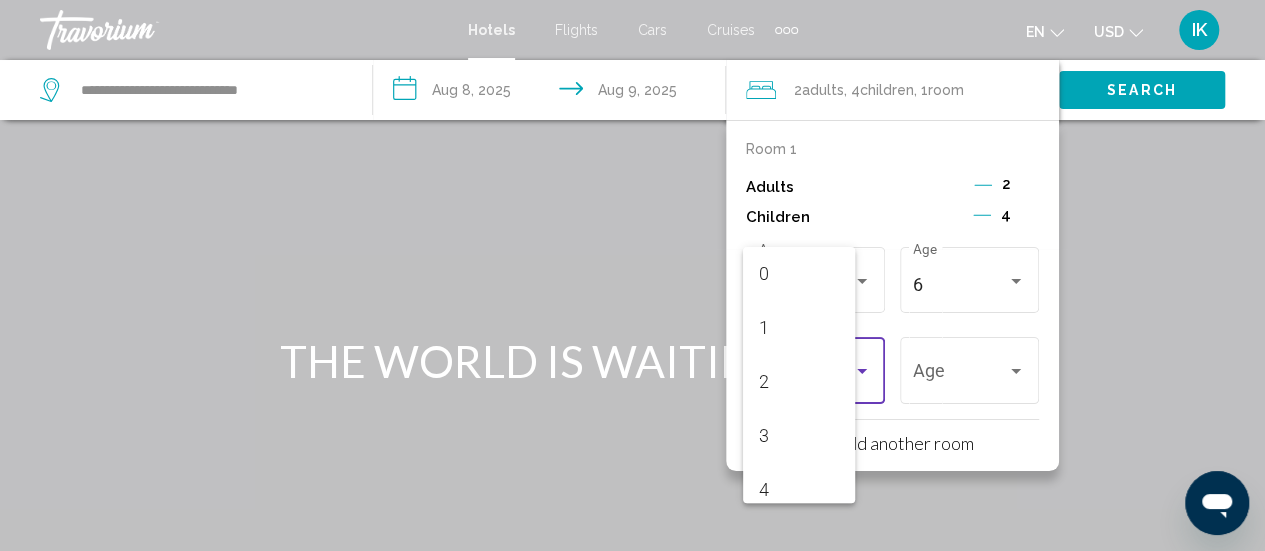 scroll, scrollTop: 223, scrollLeft: 0, axis: vertical 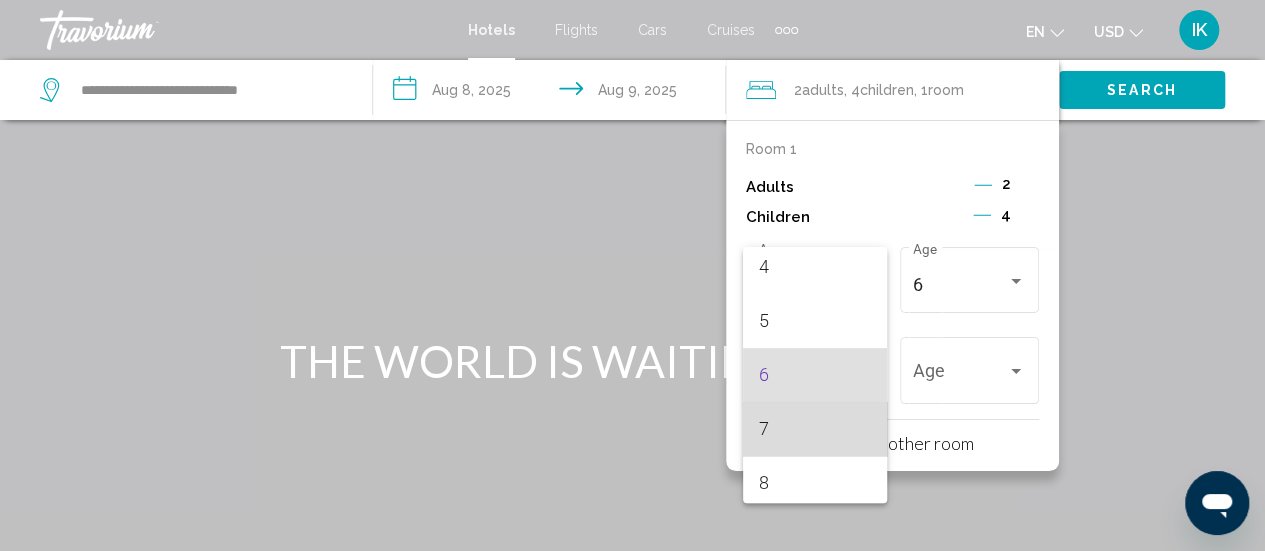 click on "7" at bounding box center [815, 429] 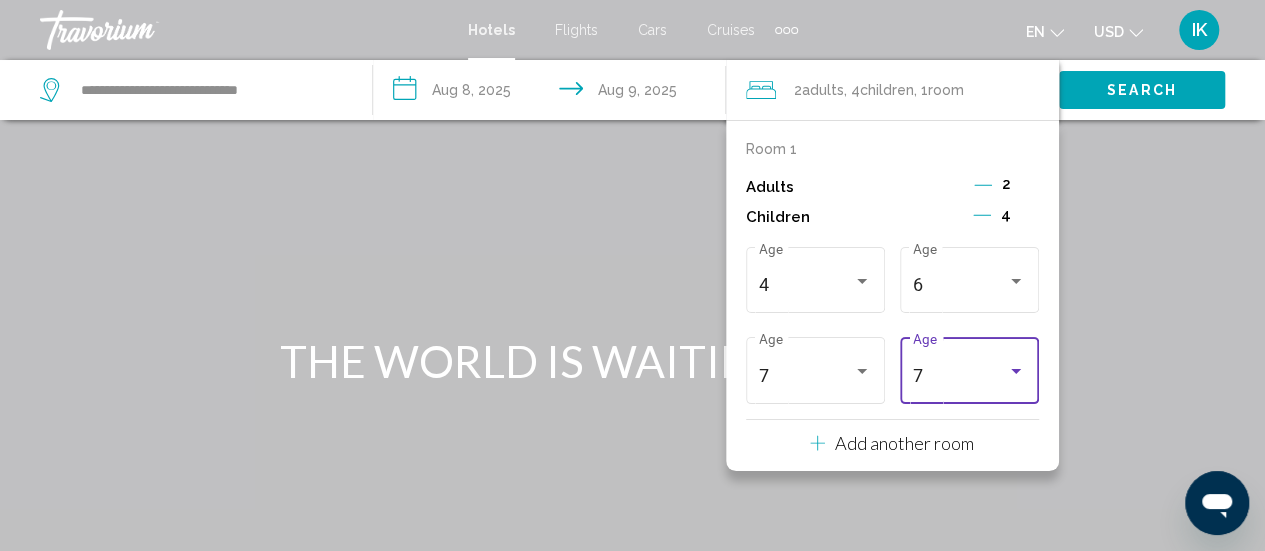 click on "7" at bounding box center [960, 376] 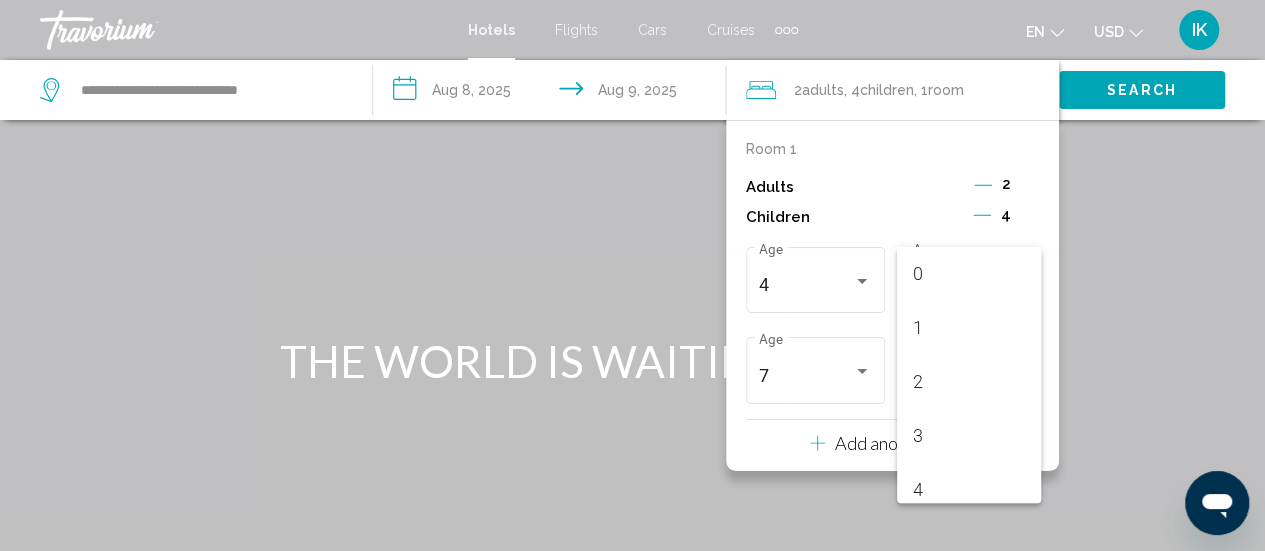 scroll, scrollTop: 277, scrollLeft: 0, axis: vertical 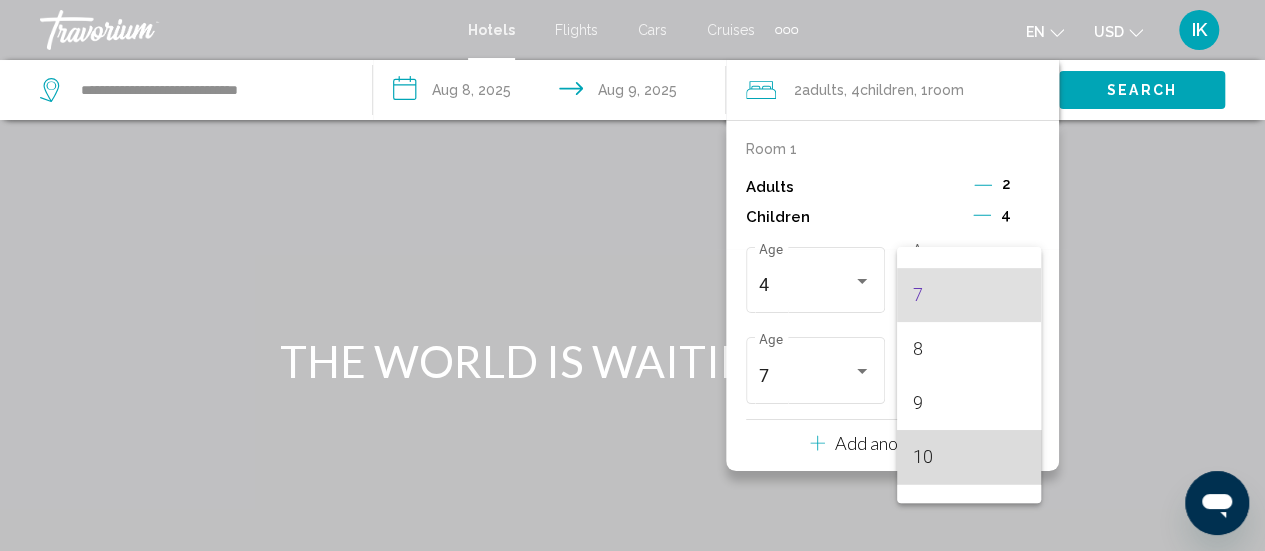 click on "10" at bounding box center (969, 457) 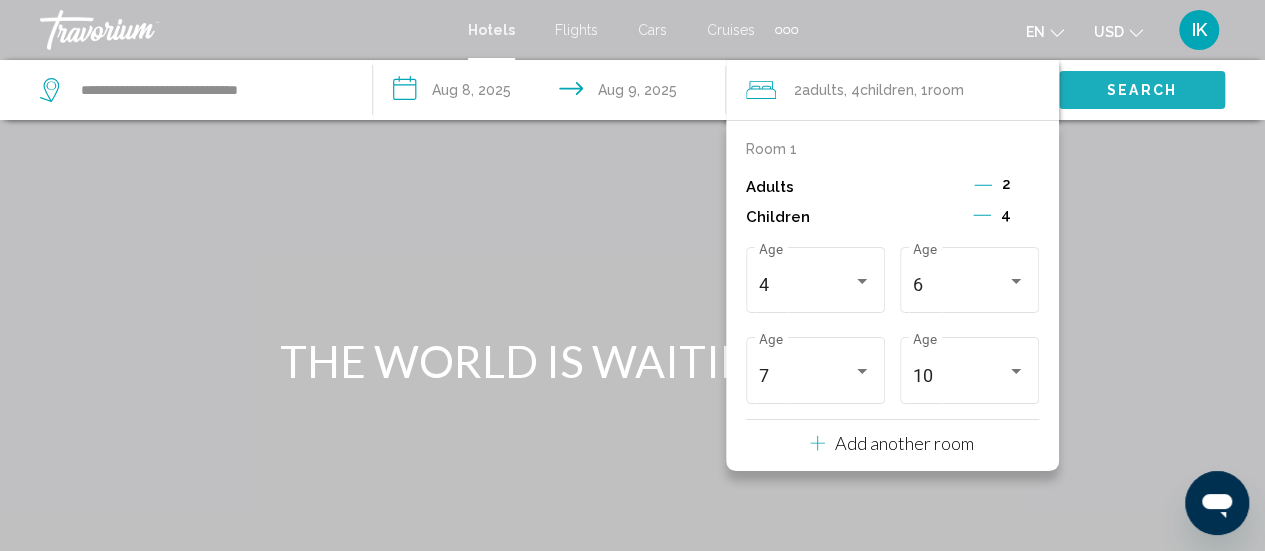 click on "Search" at bounding box center (1142, 91) 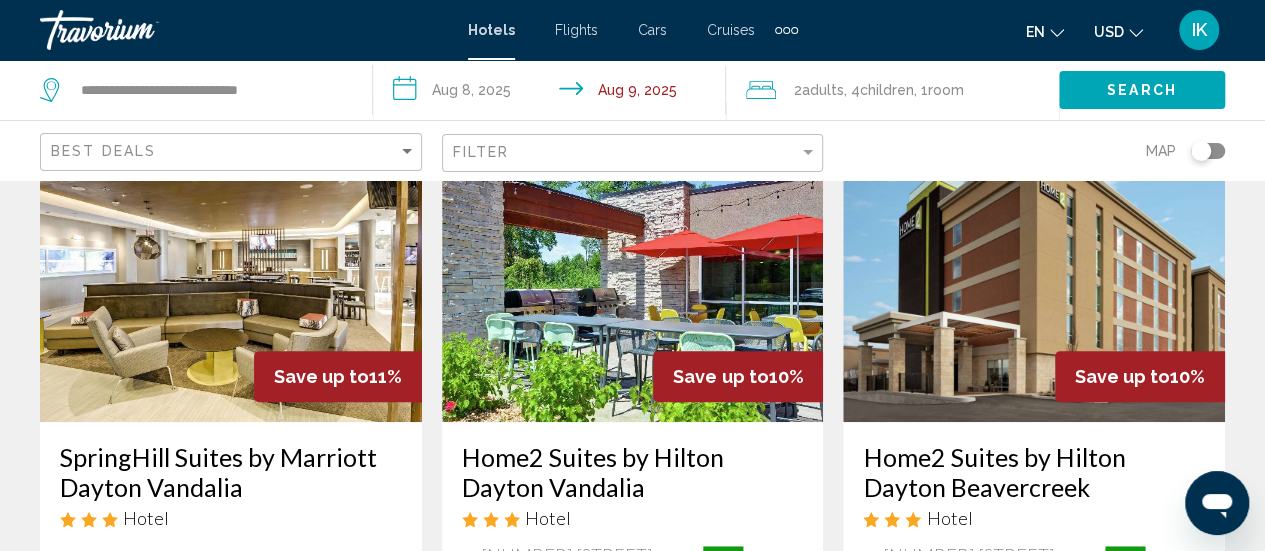 scroll, scrollTop: 0, scrollLeft: 0, axis: both 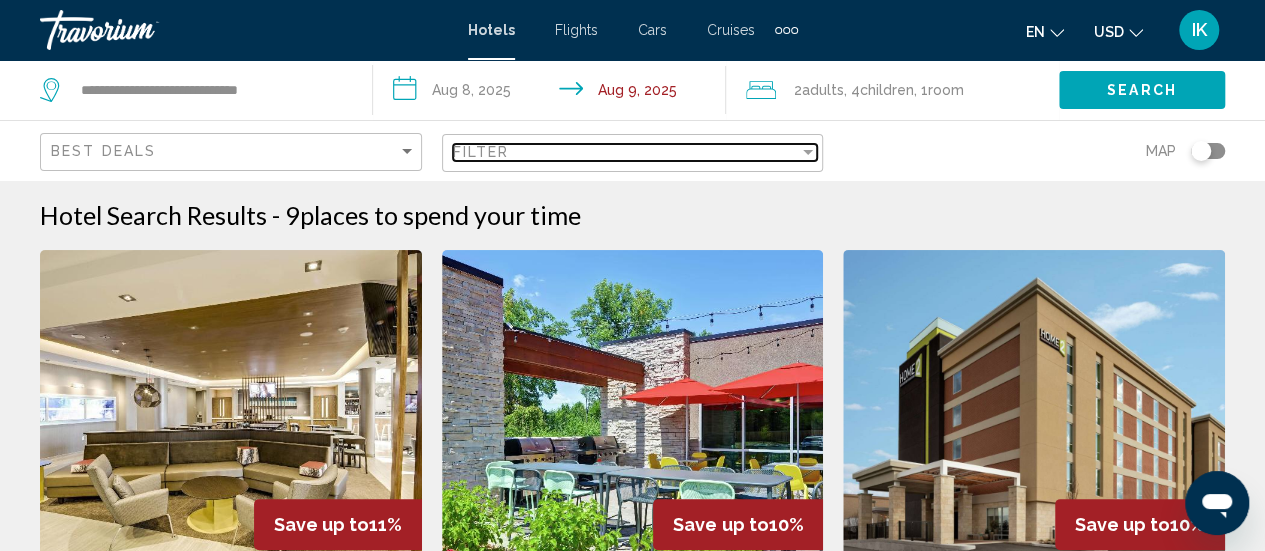 click on "Filter" at bounding box center [626, 152] 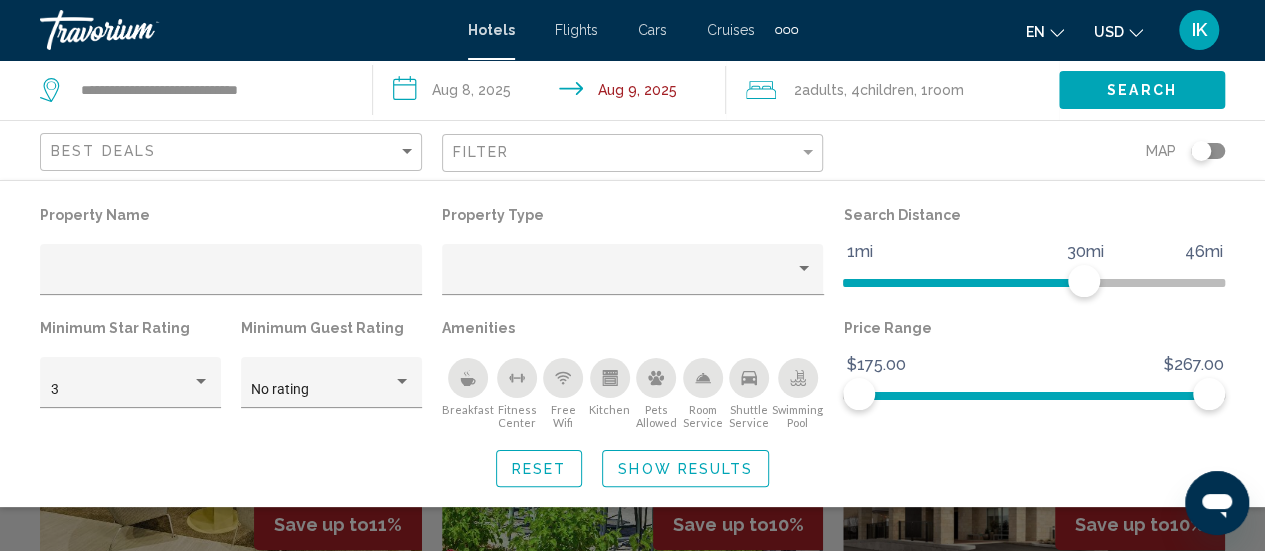click 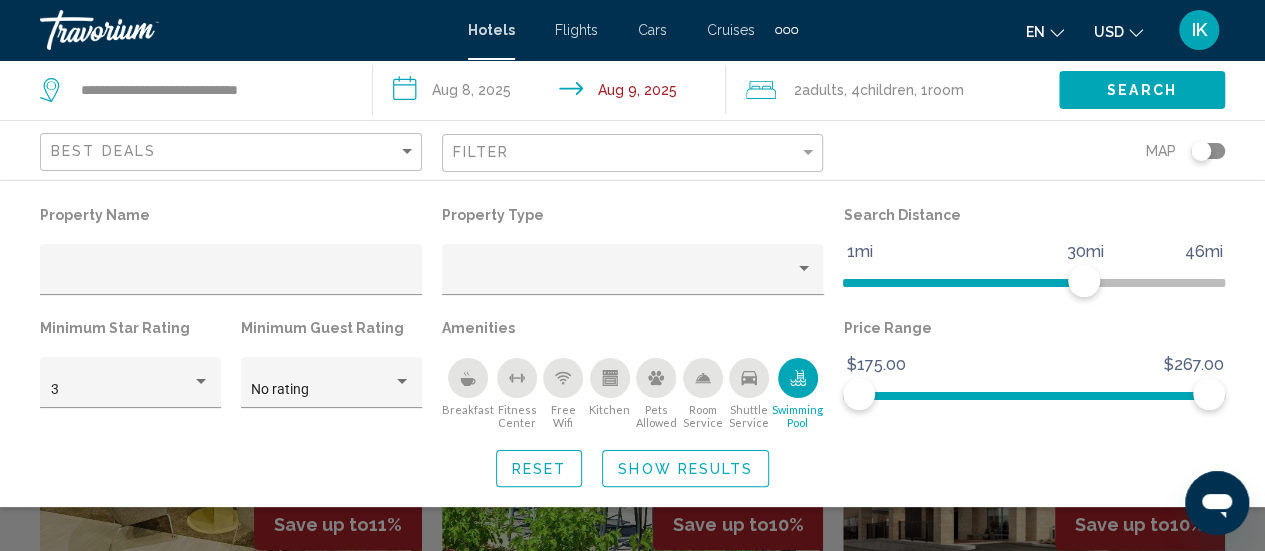 click 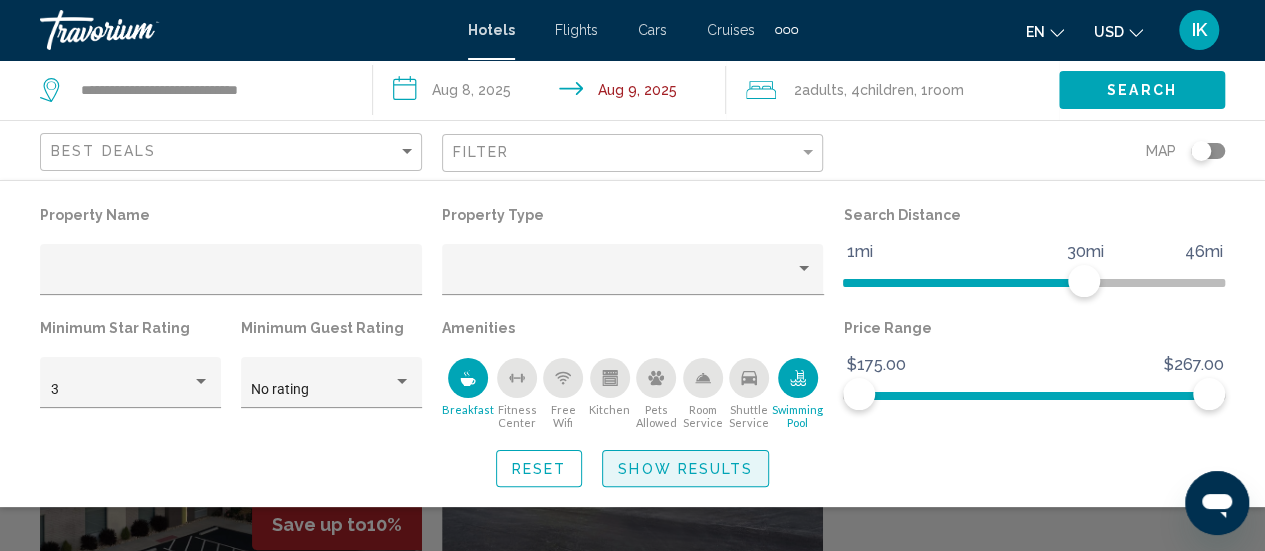 click on "Show Results" 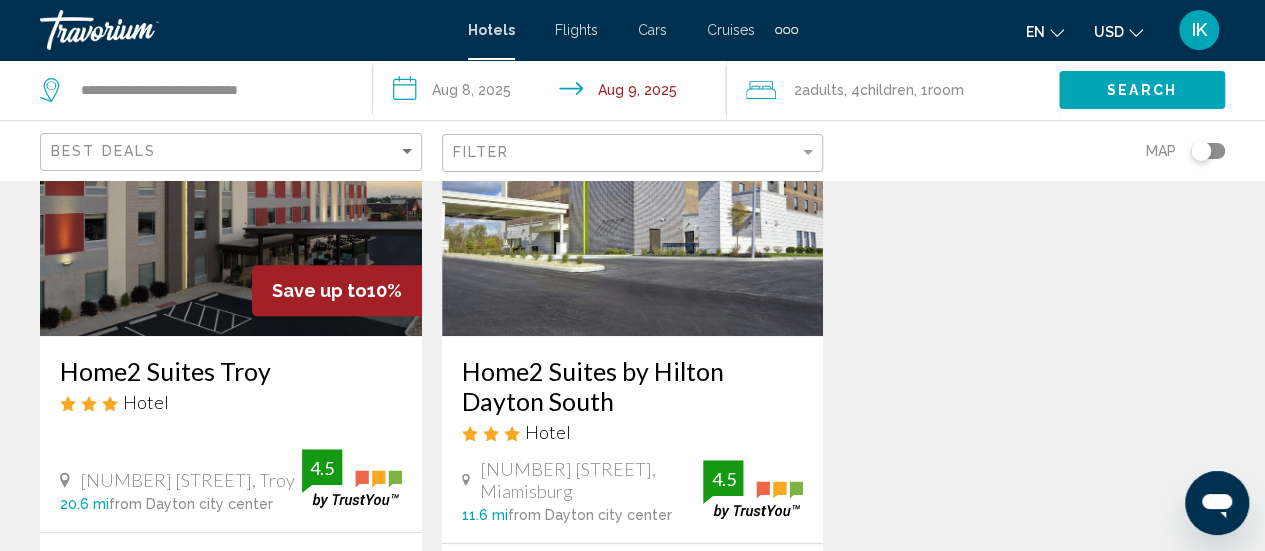 scroll, scrollTop: 184, scrollLeft: 0, axis: vertical 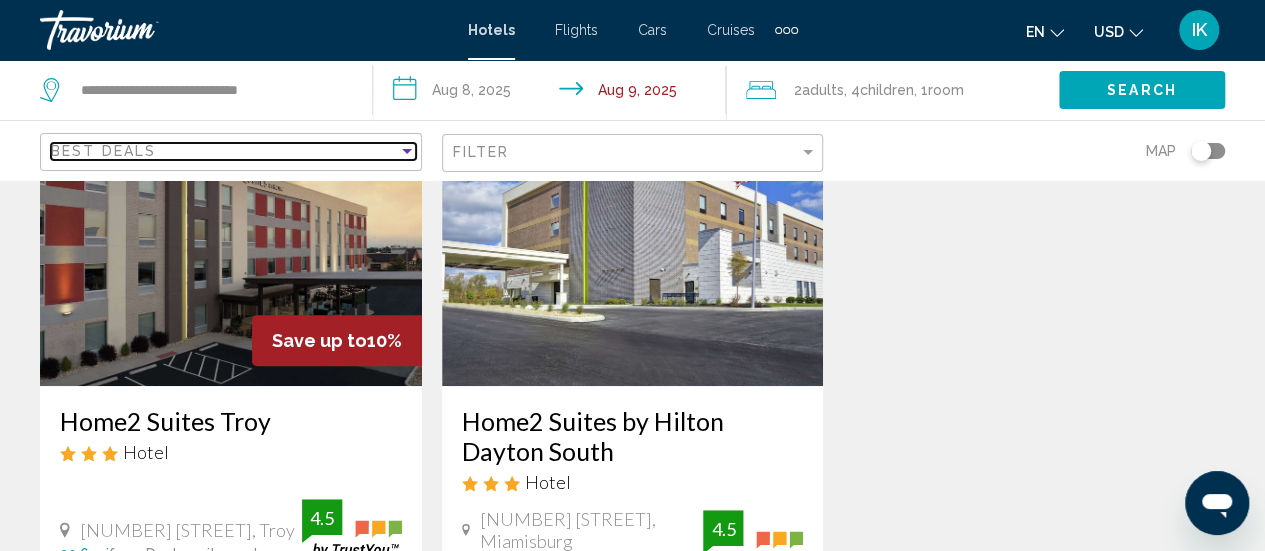 click on "Best Deals" at bounding box center [224, 151] 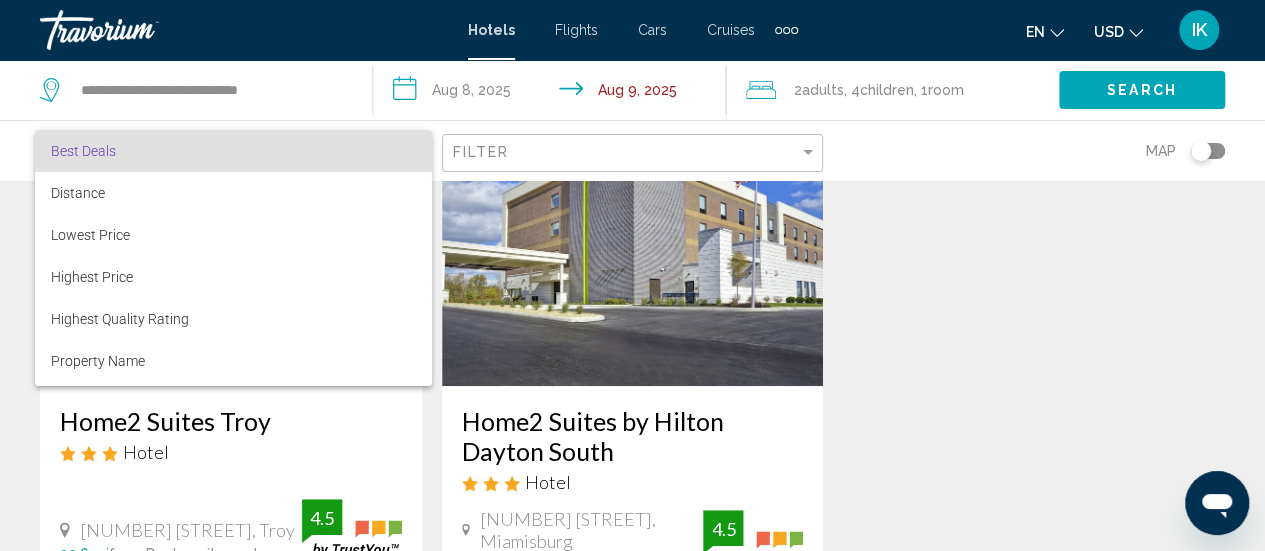 click at bounding box center (632, 275) 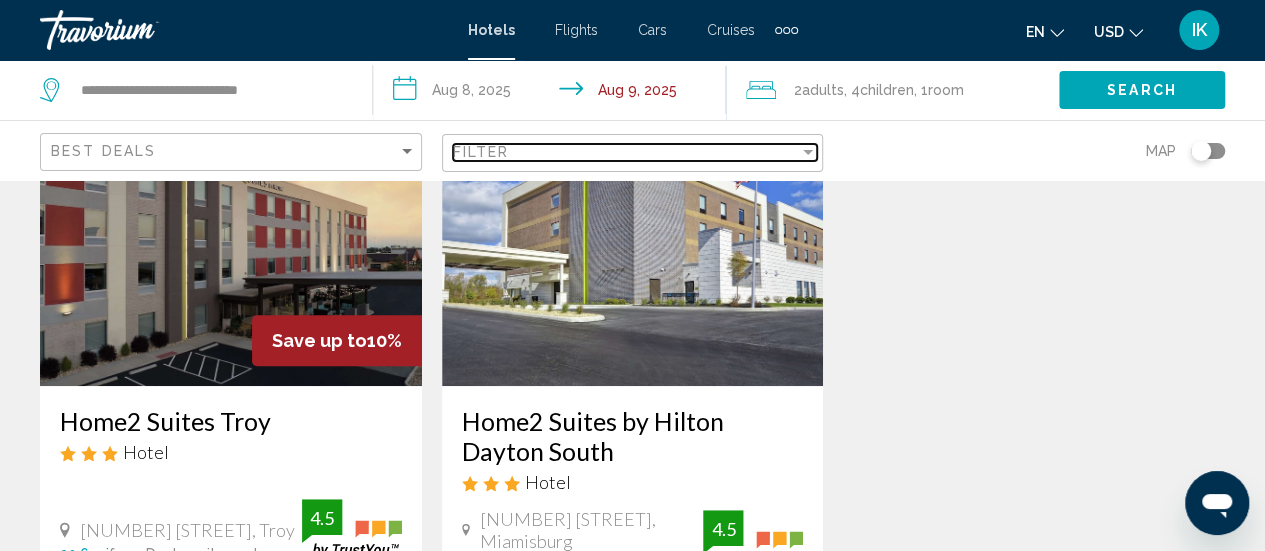 click on "Filter" at bounding box center (626, 152) 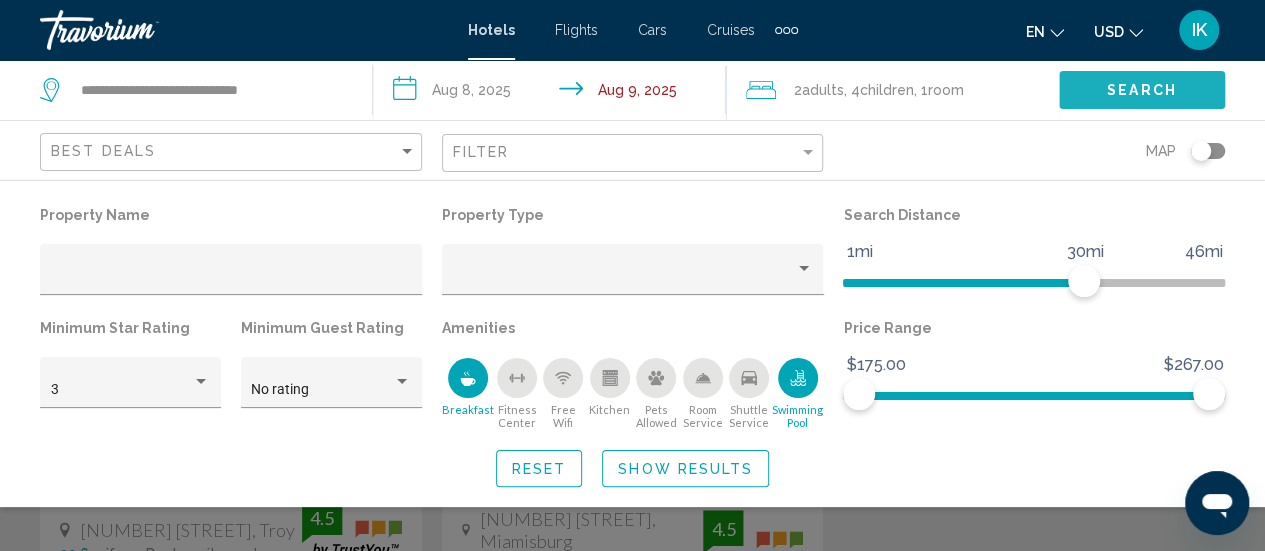click on "Search" 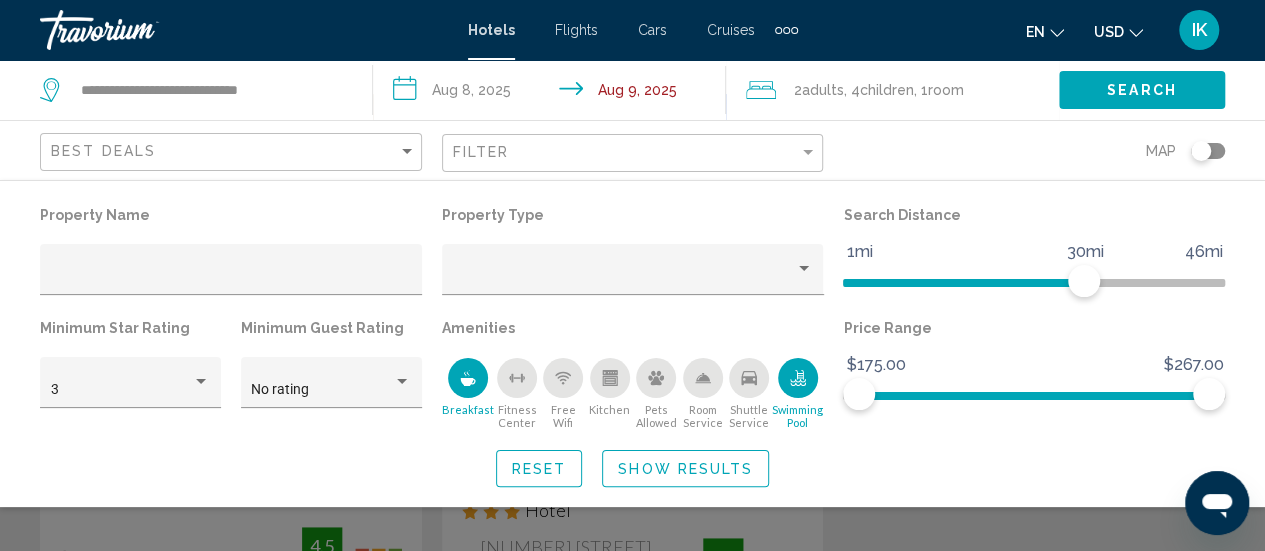 scroll, scrollTop: 0, scrollLeft: 0, axis: both 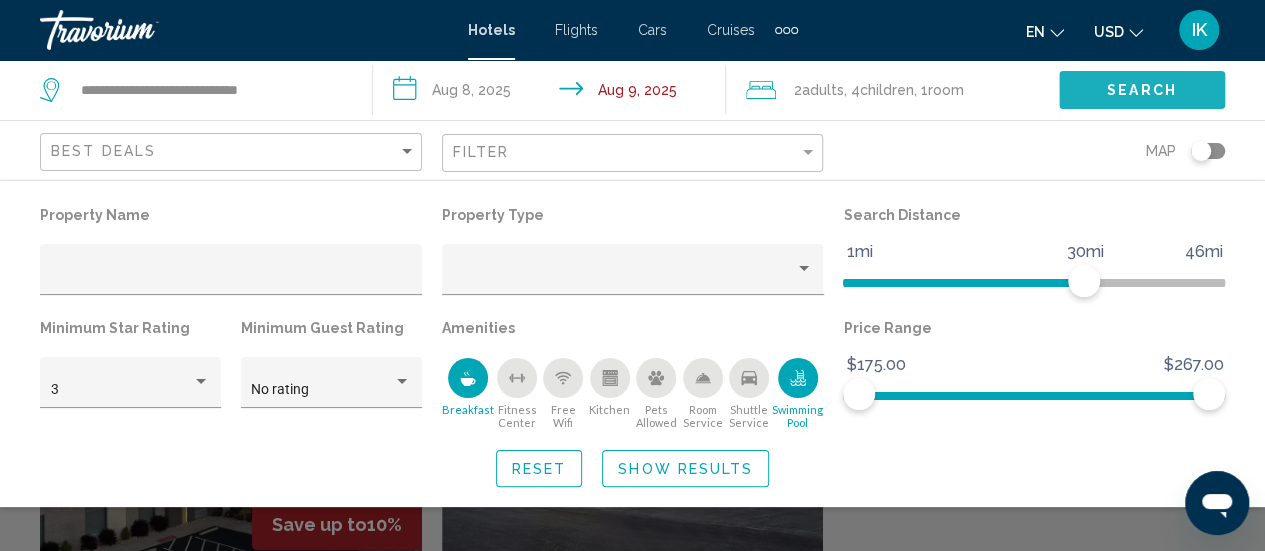 click on "Search" 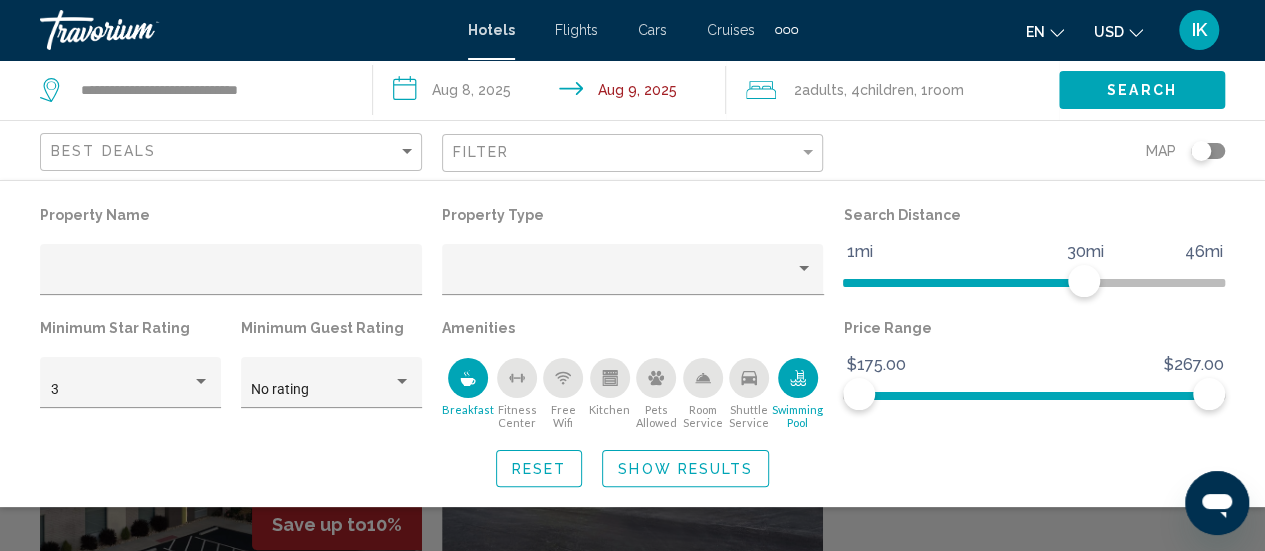 click 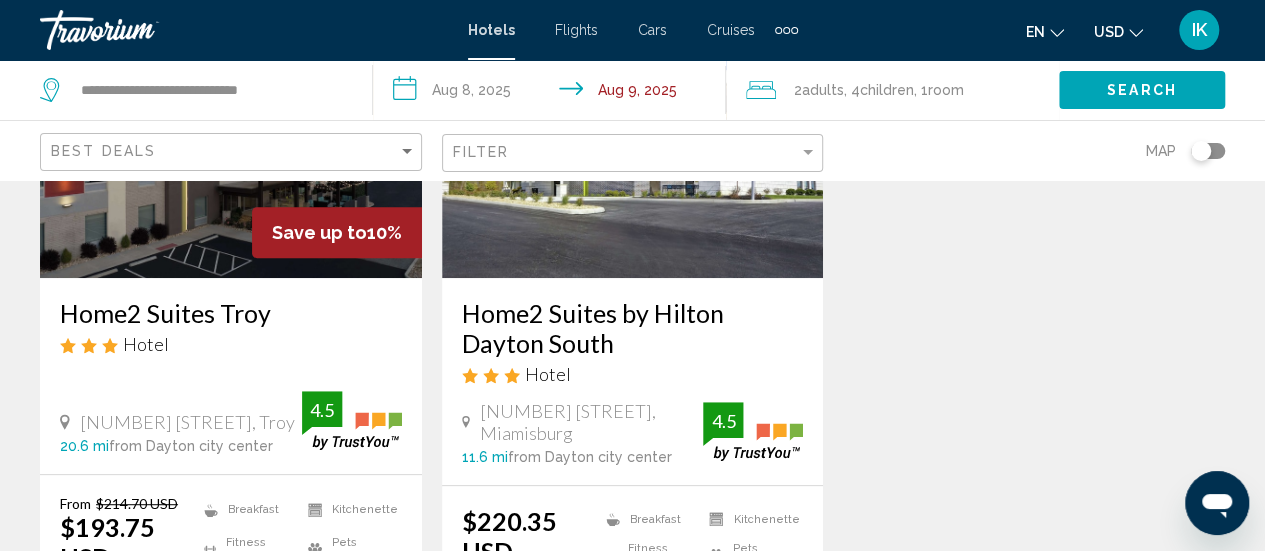 scroll, scrollTop: 293, scrollLeft: 0, axis: vertical 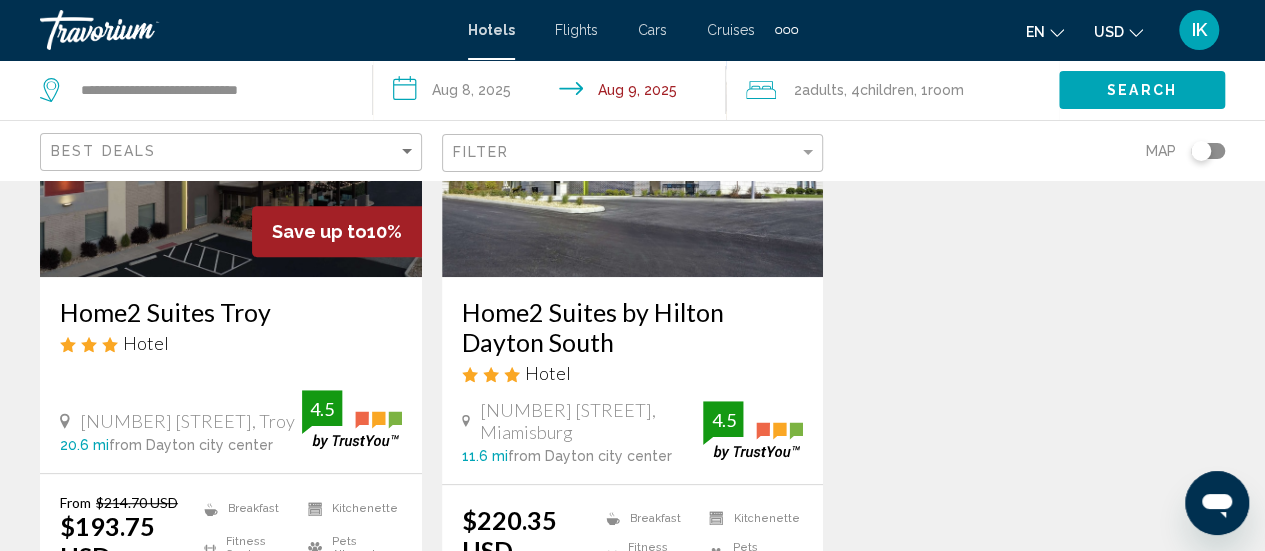 click on "Home2 Suites by Hilton [CITY] South" at bounding box center (633, 327) 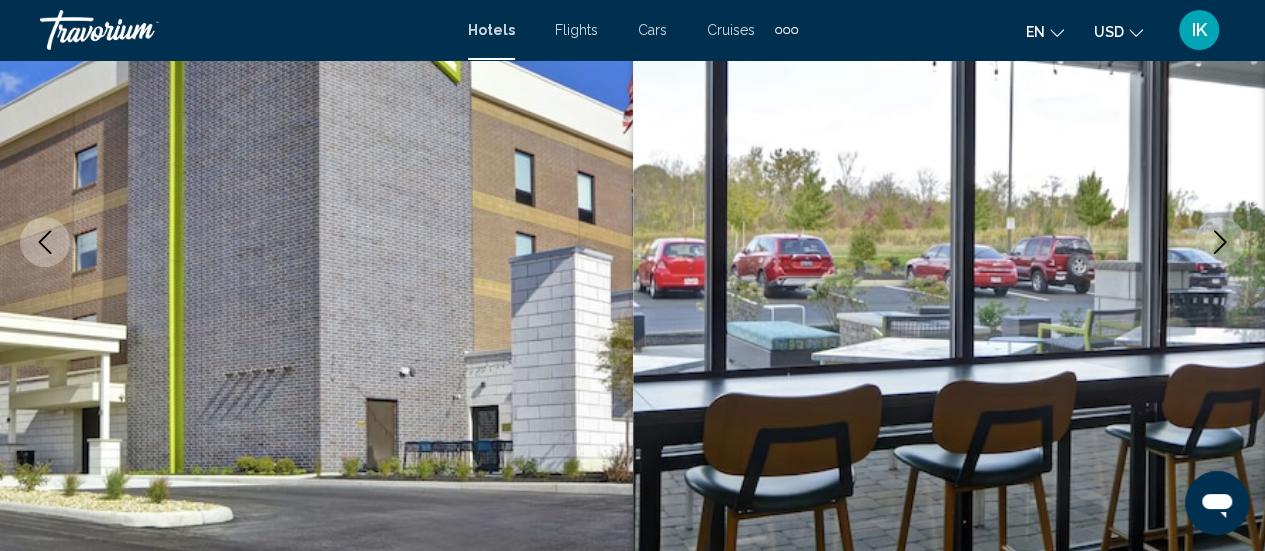 scroll, scrollTop: 259, scrollLeft: 0, axis: vertical 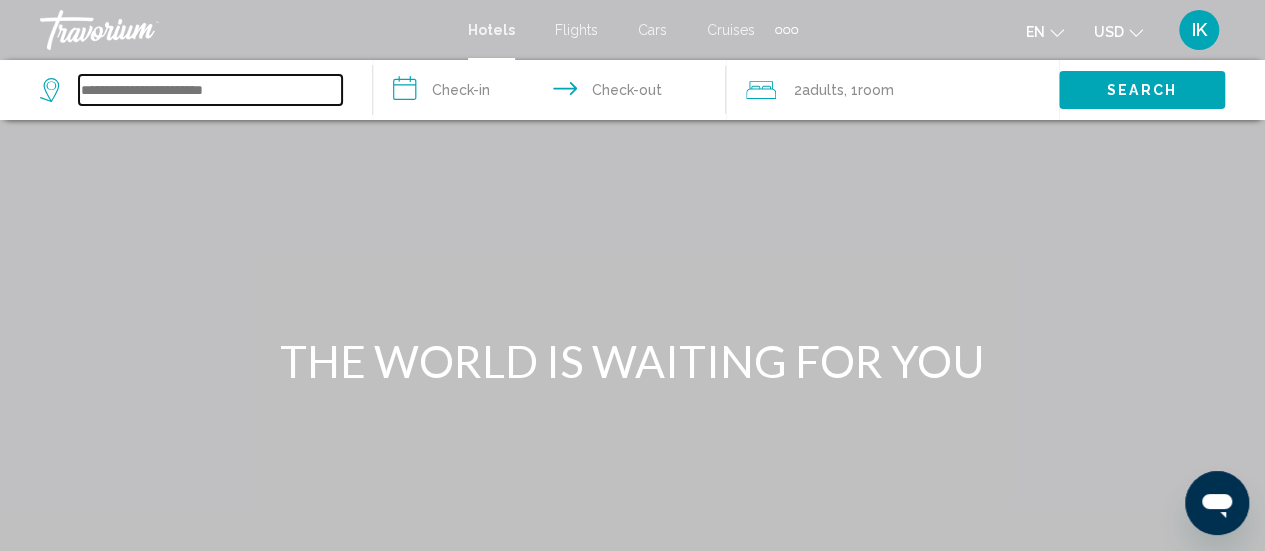click at bounding box center [210, 90] 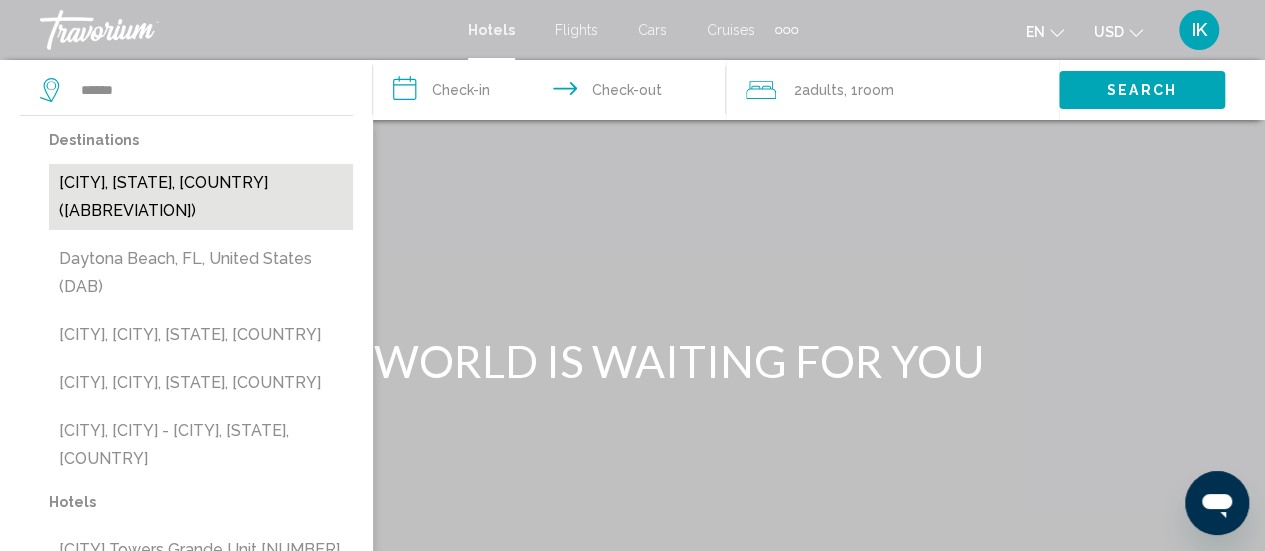 click on "[CITY], [STATE], [COUNTRY] ([ABBREVIATION])" at bounding box center [201, 197] 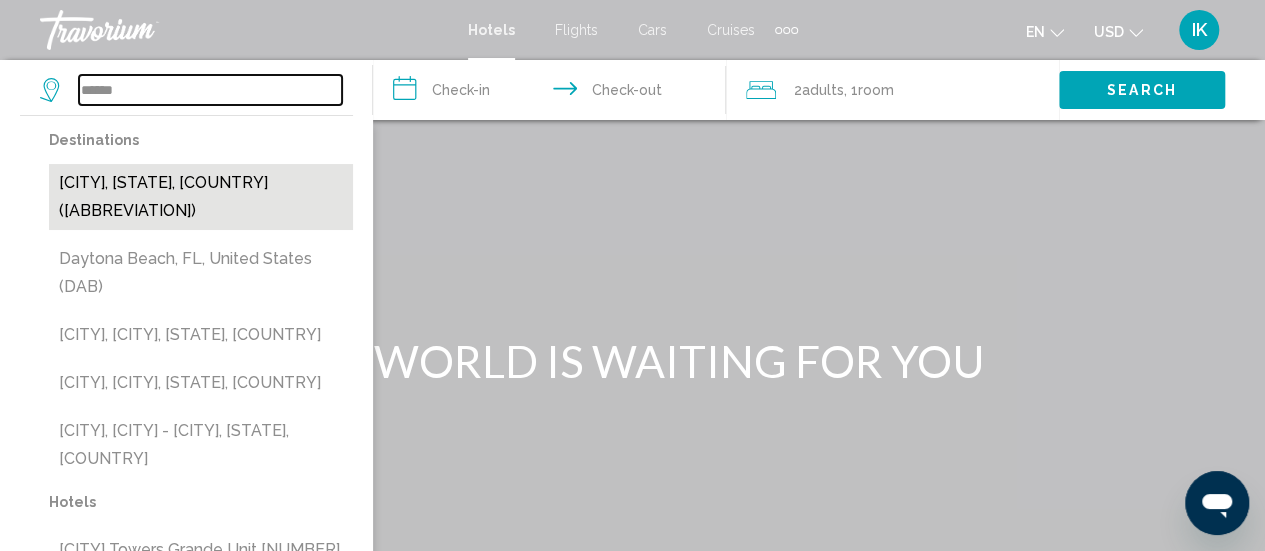 type on "**********" 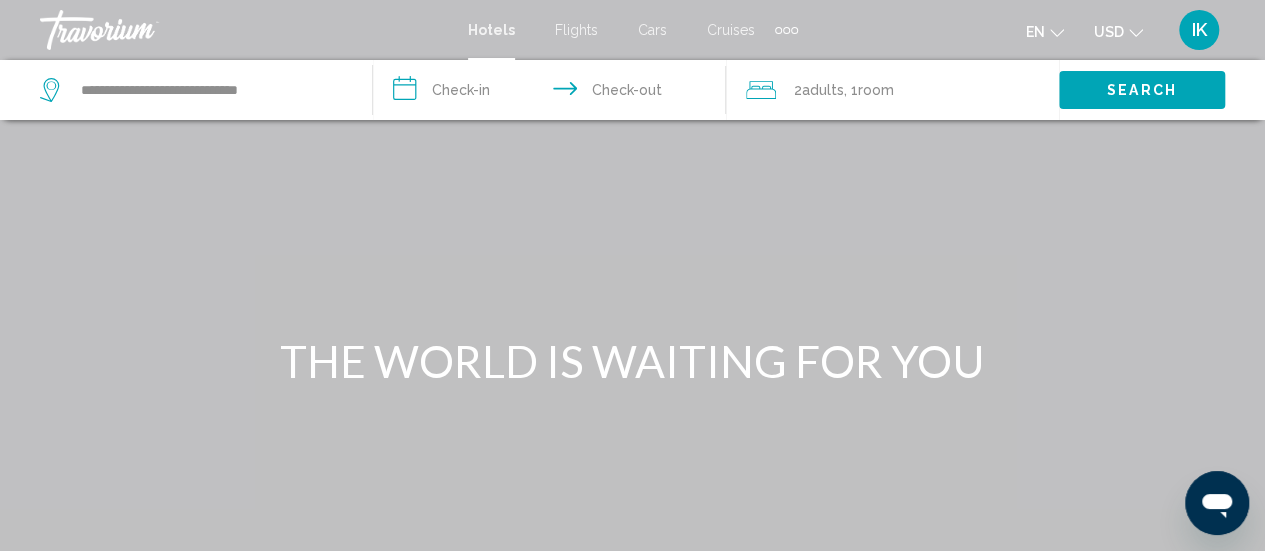 click on "**********" at bounding box center [553, 93] 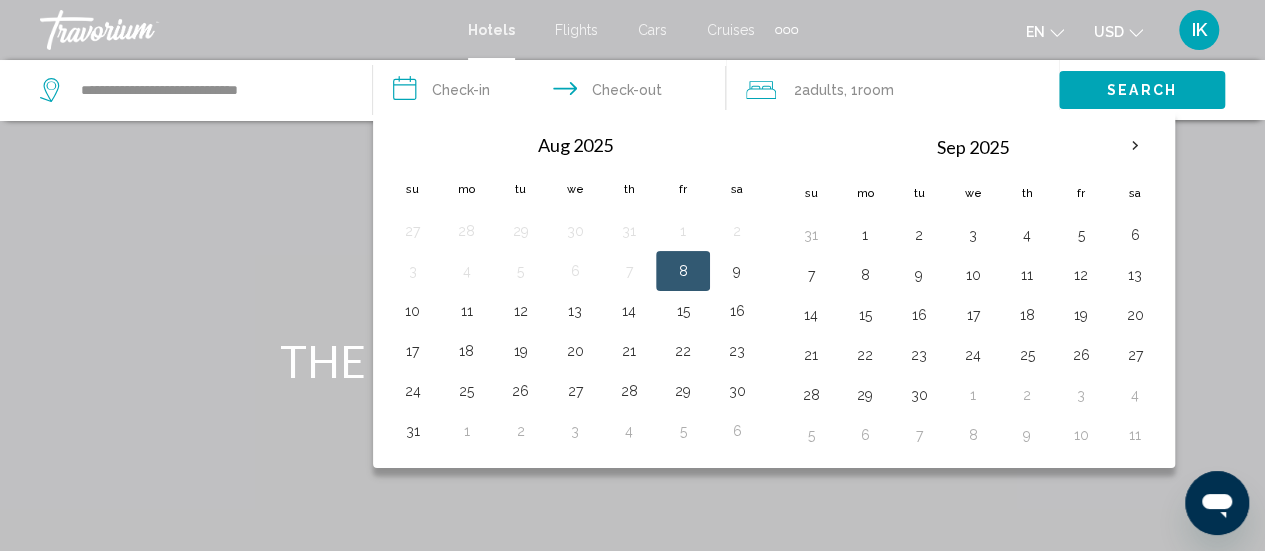 click on "8" at bounding box center [683, 271] 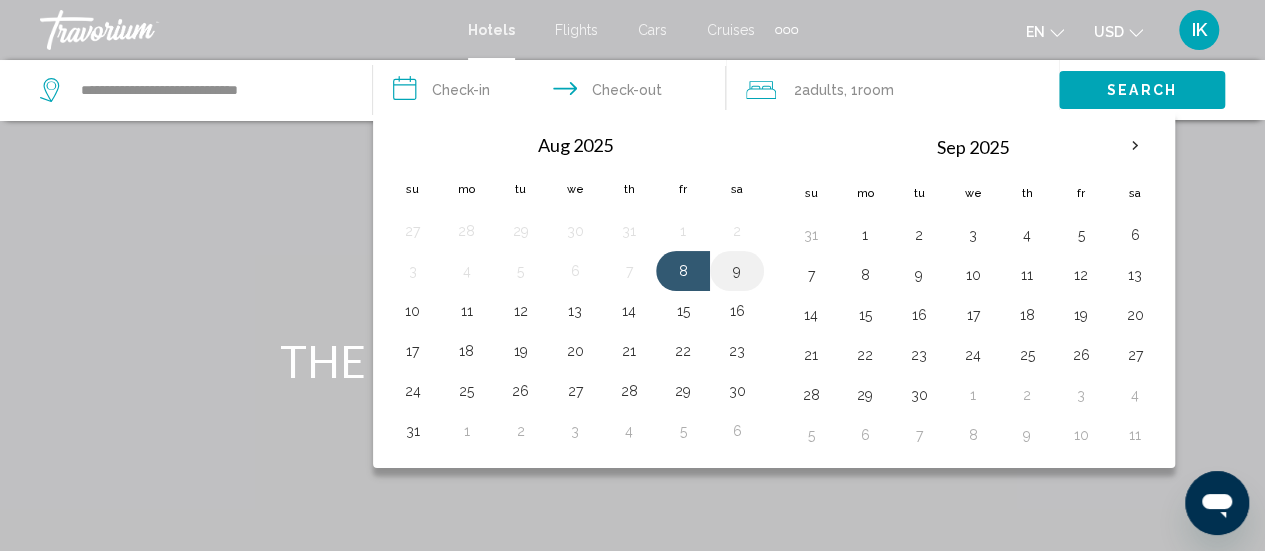click on "9" at bounding box center (737, 271) 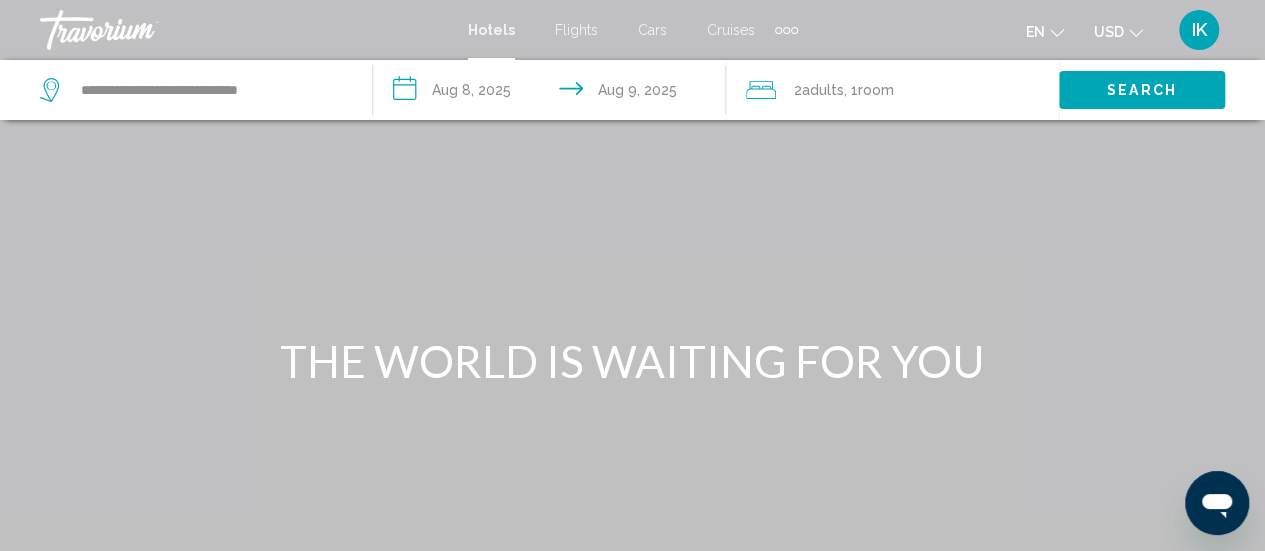 click on "Room" 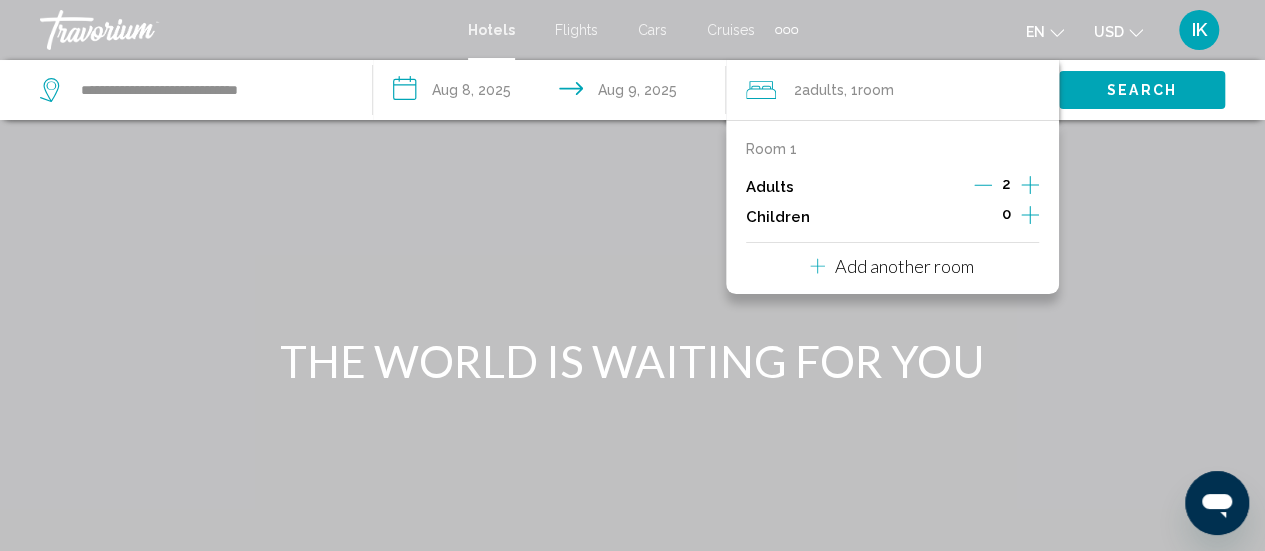 click 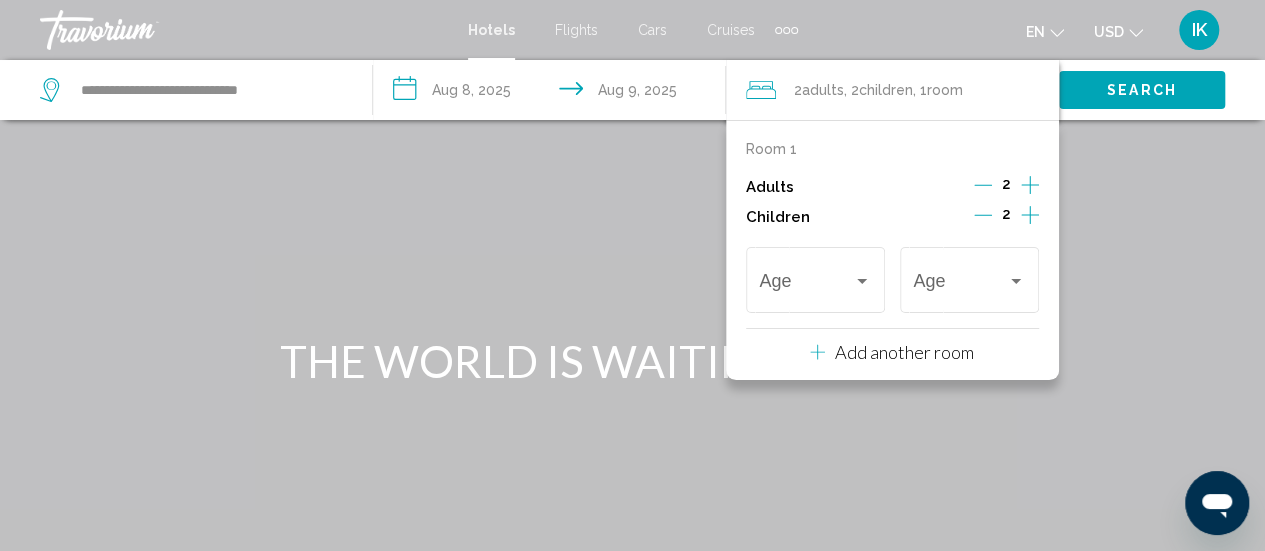 click 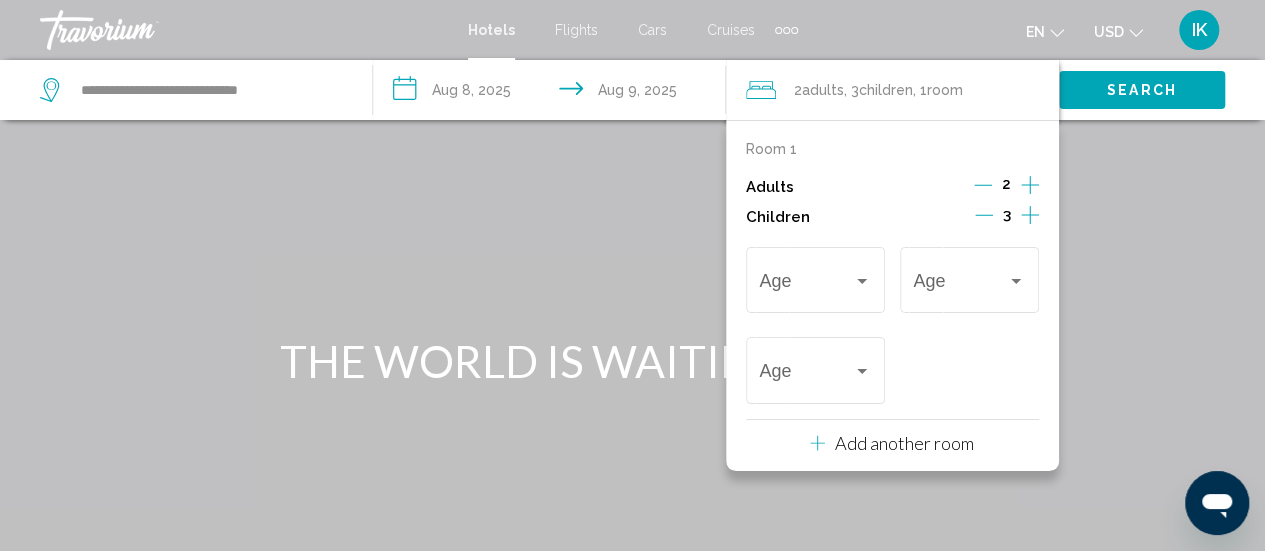 click 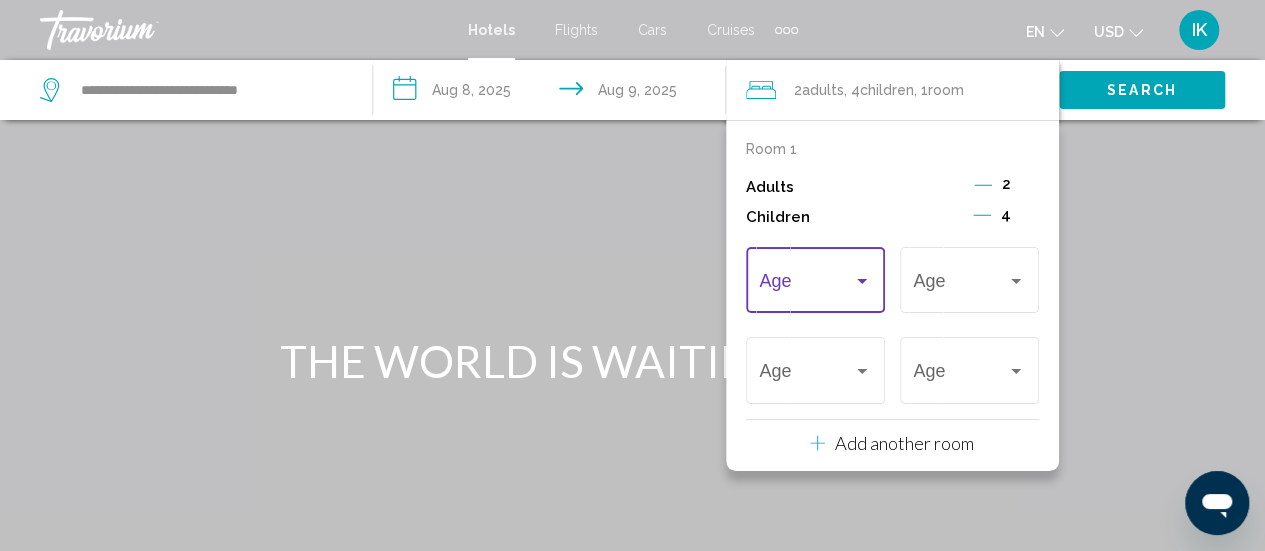 click at bounding box center (806, 285) 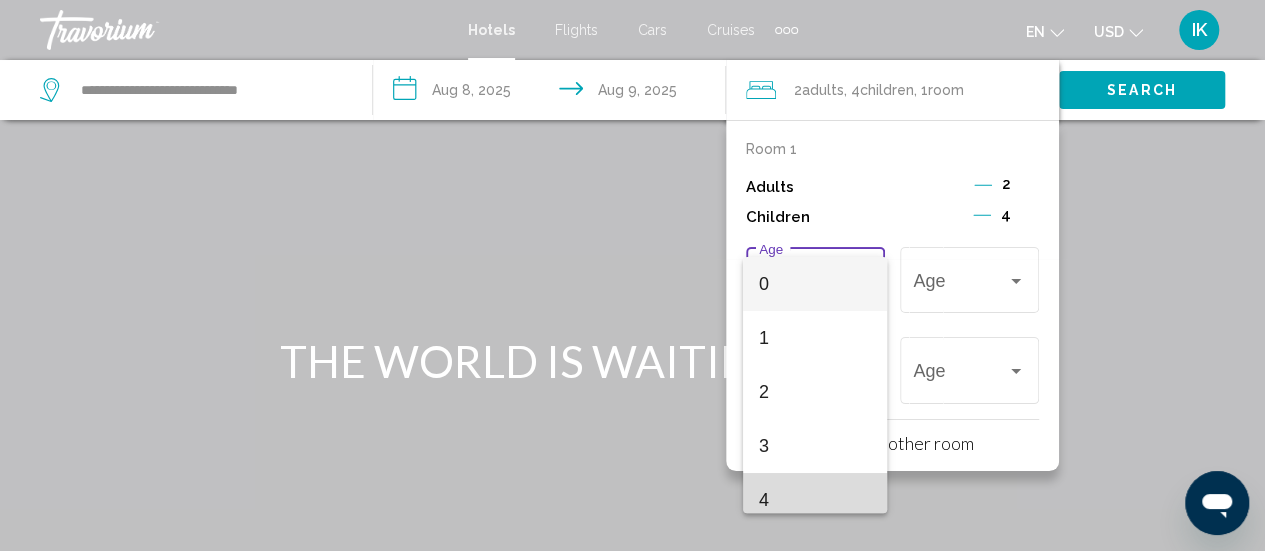 click on "4" at bounding box center [815, 500] 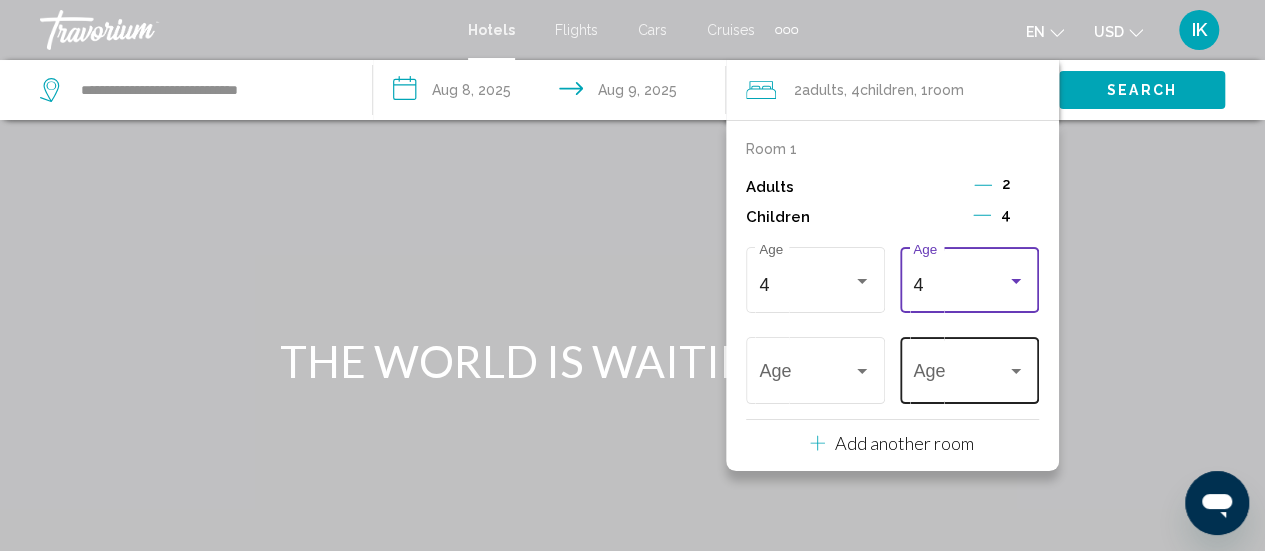 scroll, scrollTop: 14, scrollLeft: 0, axis: vertical 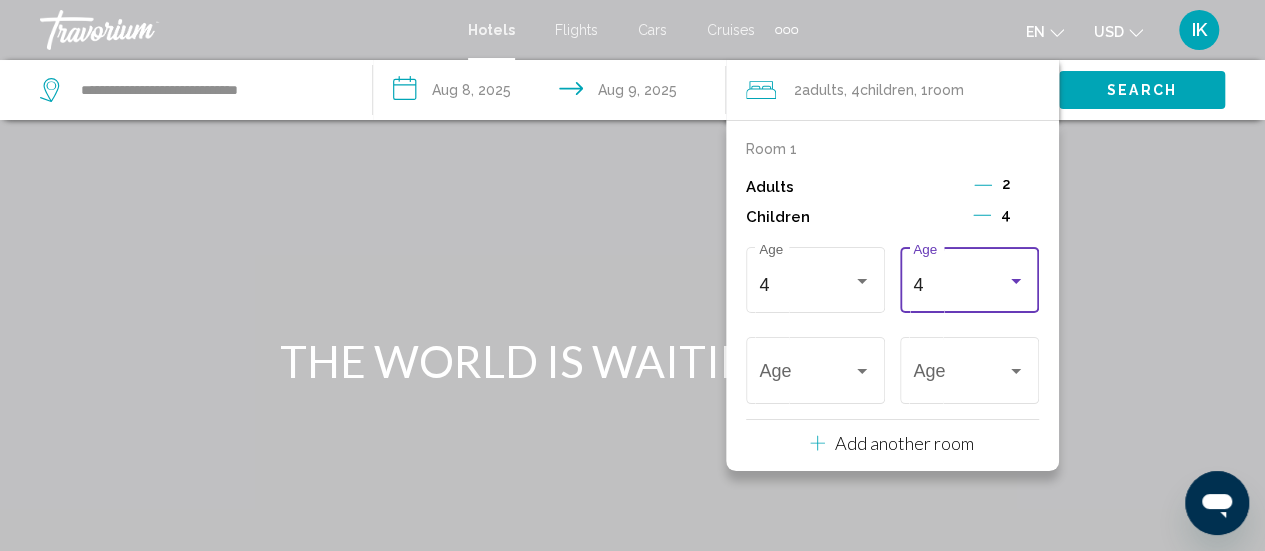 click on "4" at bounding box center [960, 285] 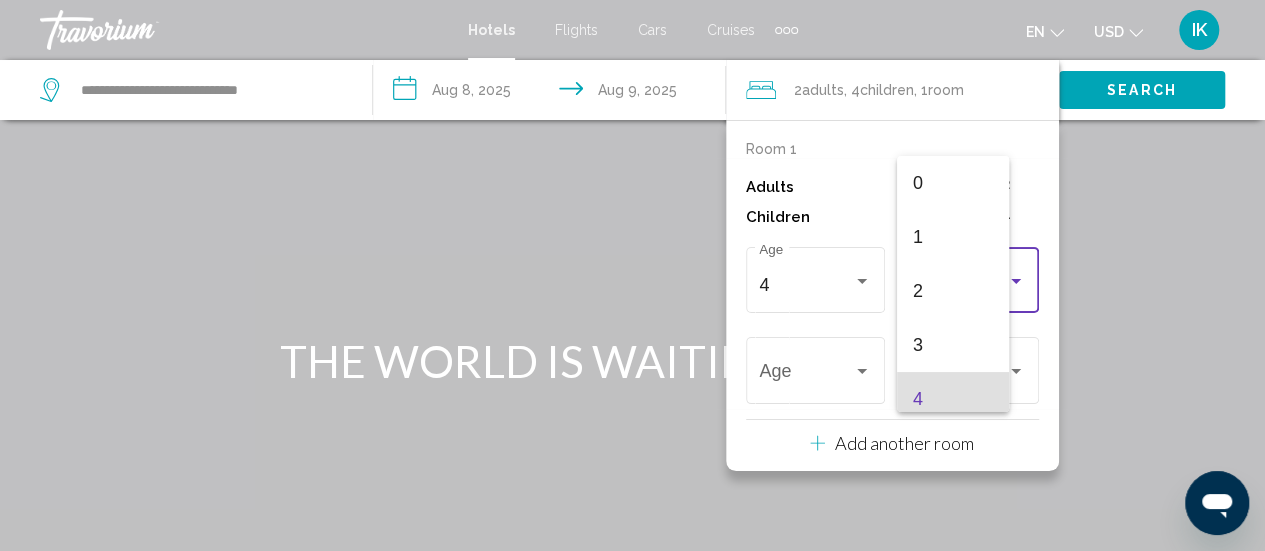 scroll, scrollTop: 115, scrollLeft: 0, axis: vertical 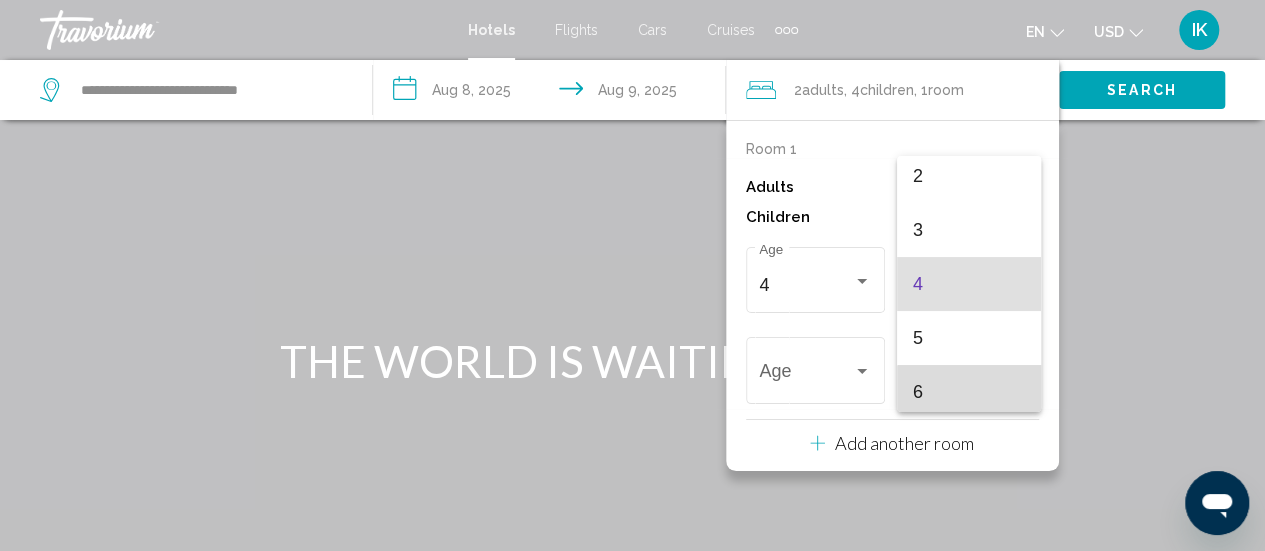 click on "6" at bounding box center (969, 392) 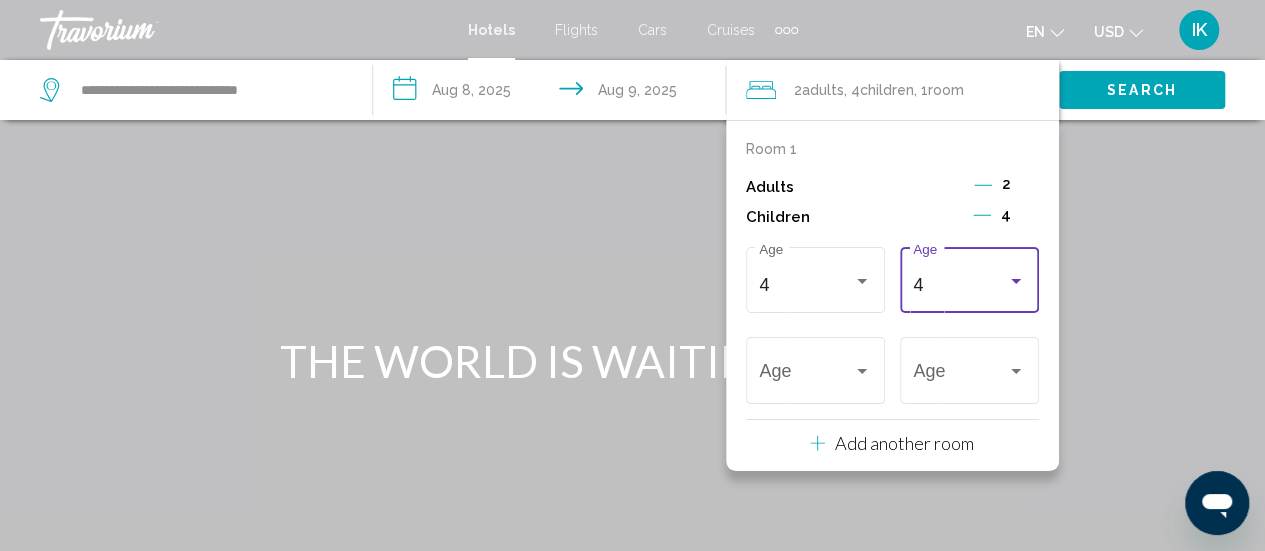 scroll, scrollTop: 122, scrollLeft: 0, axis: vertical 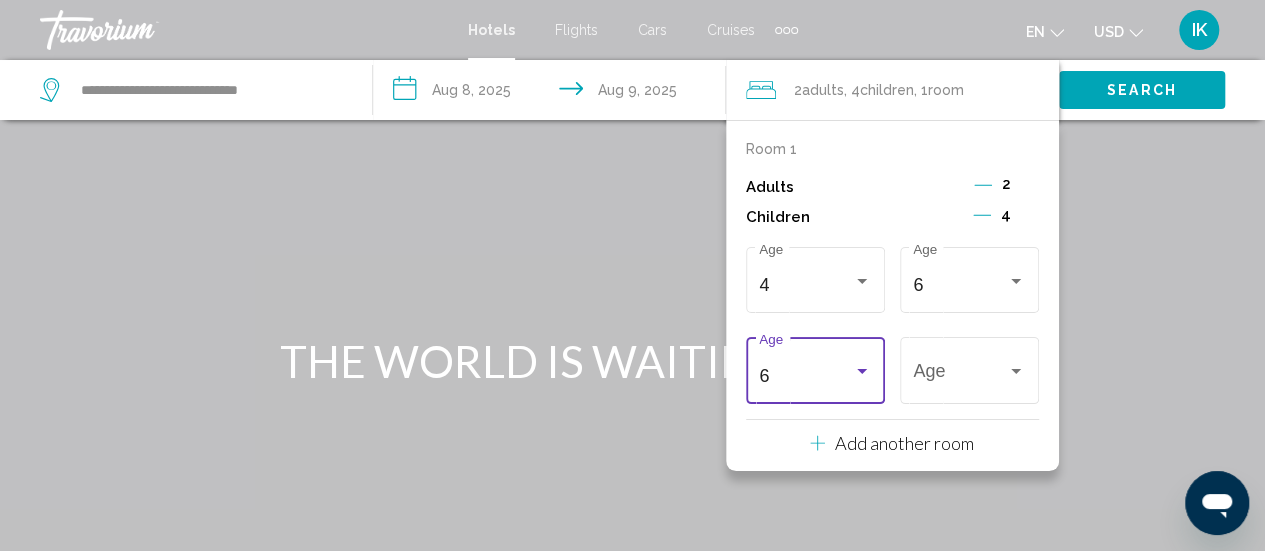 click at bounding box center (862, 372) 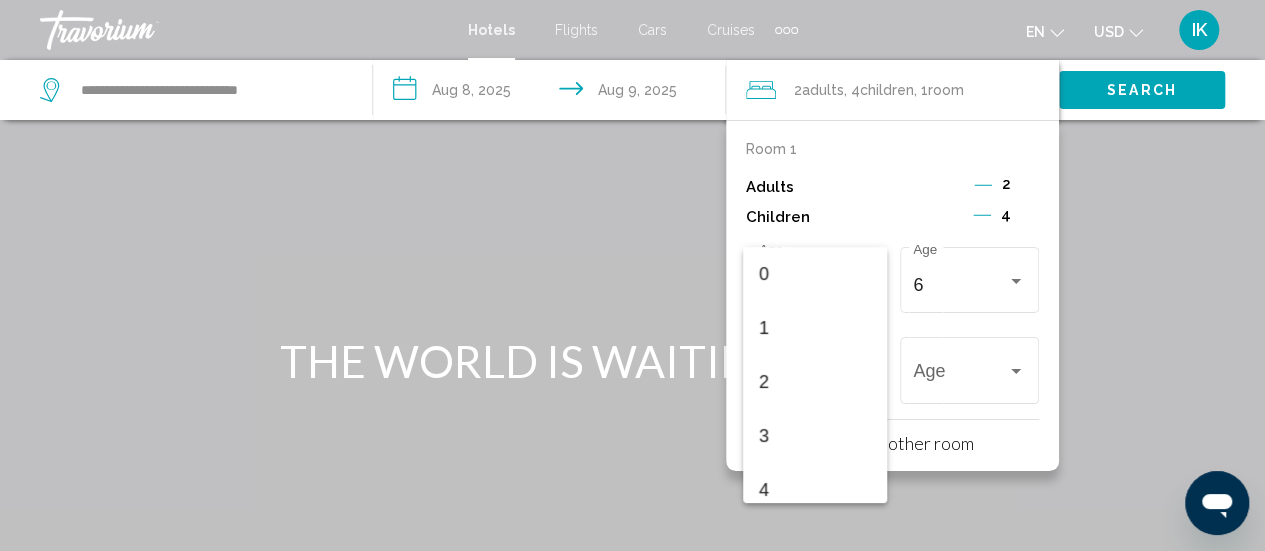 scroll, scrollTop: 223, scrollLeft: 0, axis: vertical 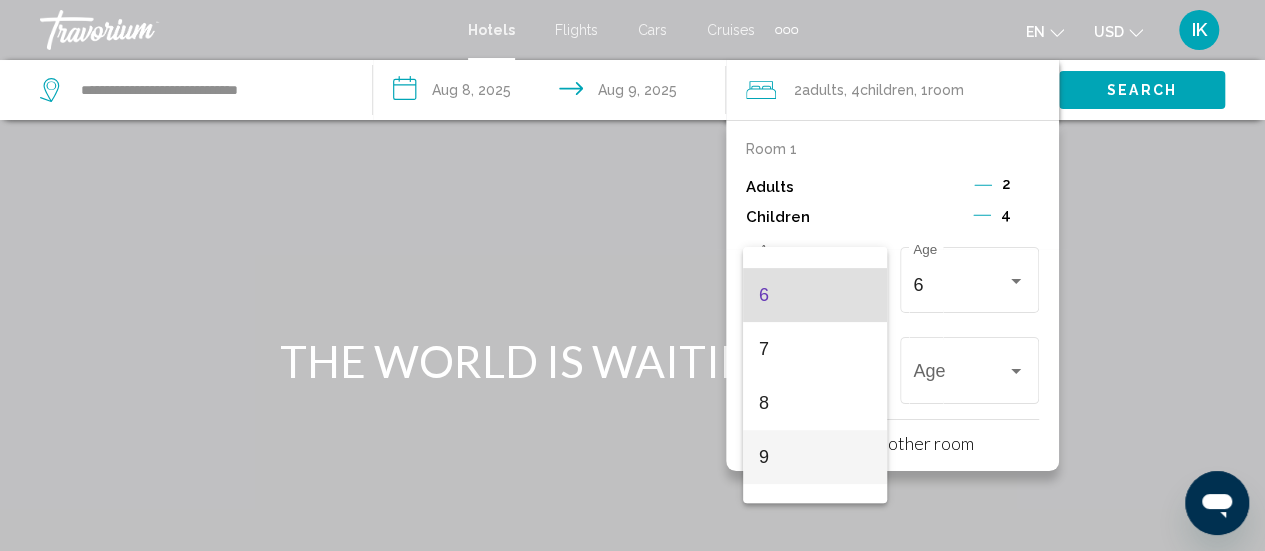 click on "9" at bounding box center (815, 457) 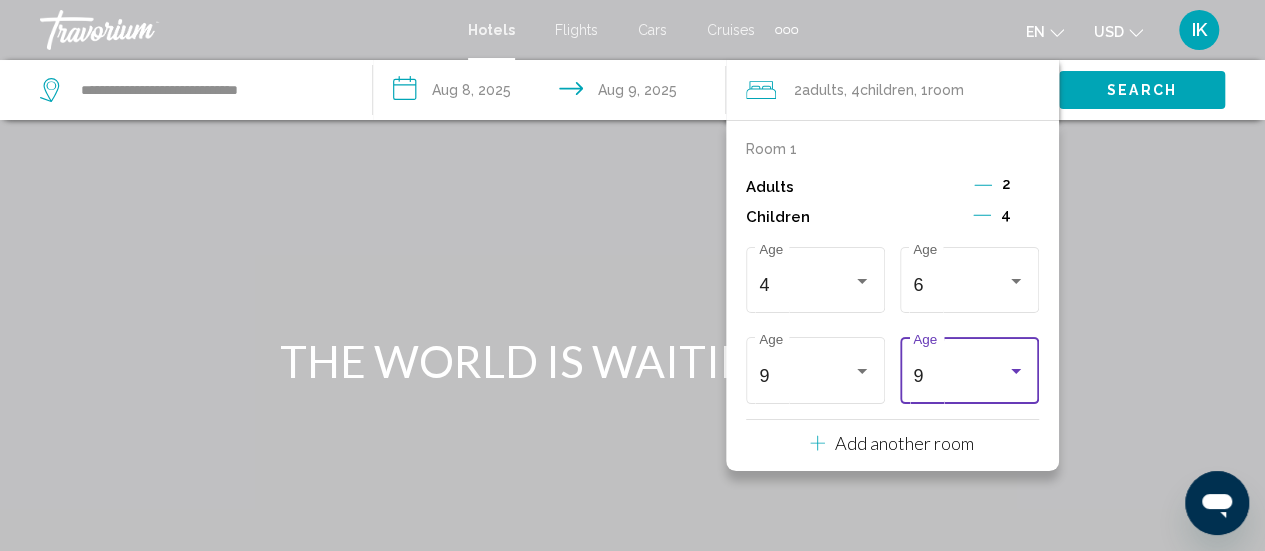 click on "9" at bounding box center [960, 376] 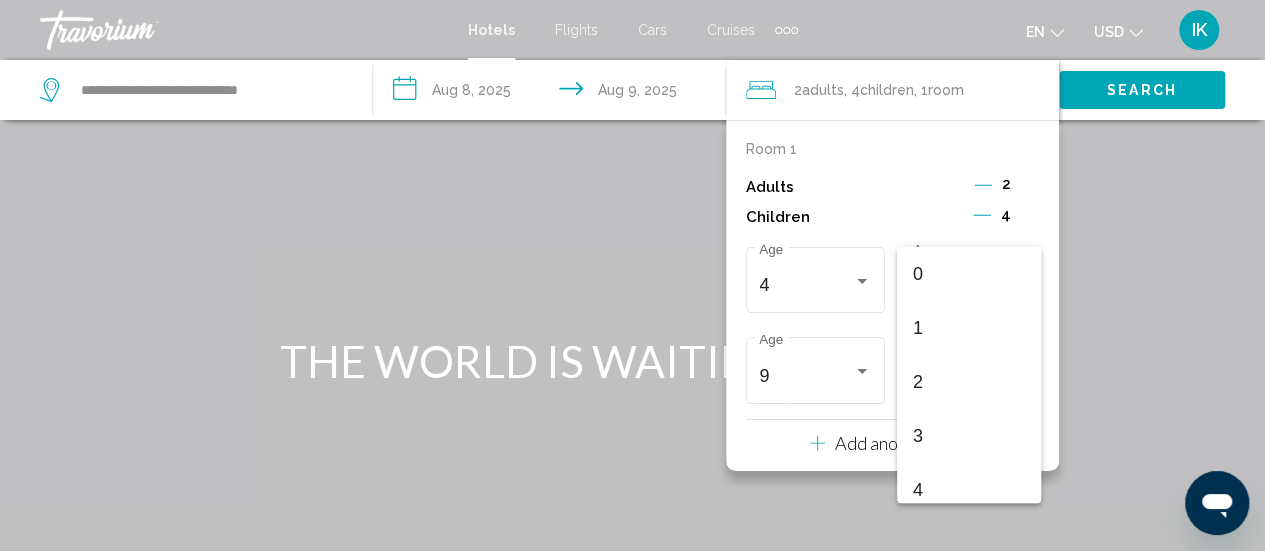 scroll, scrollTop: 385, scrollLeft: 0, axis: vertical 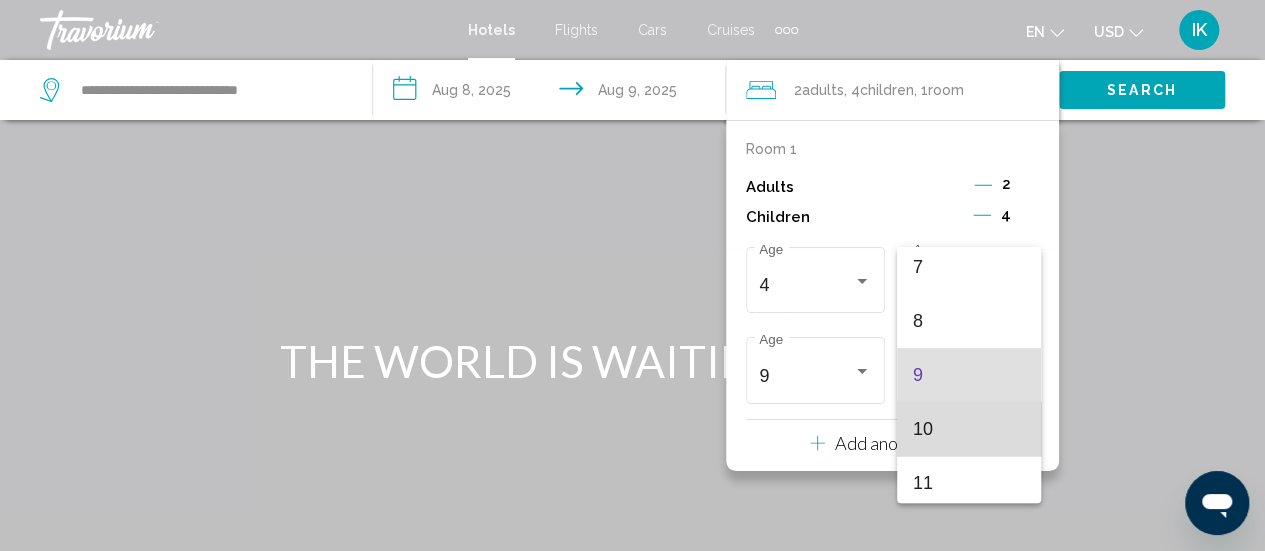 click on "10" at bounding box center [969, 429] 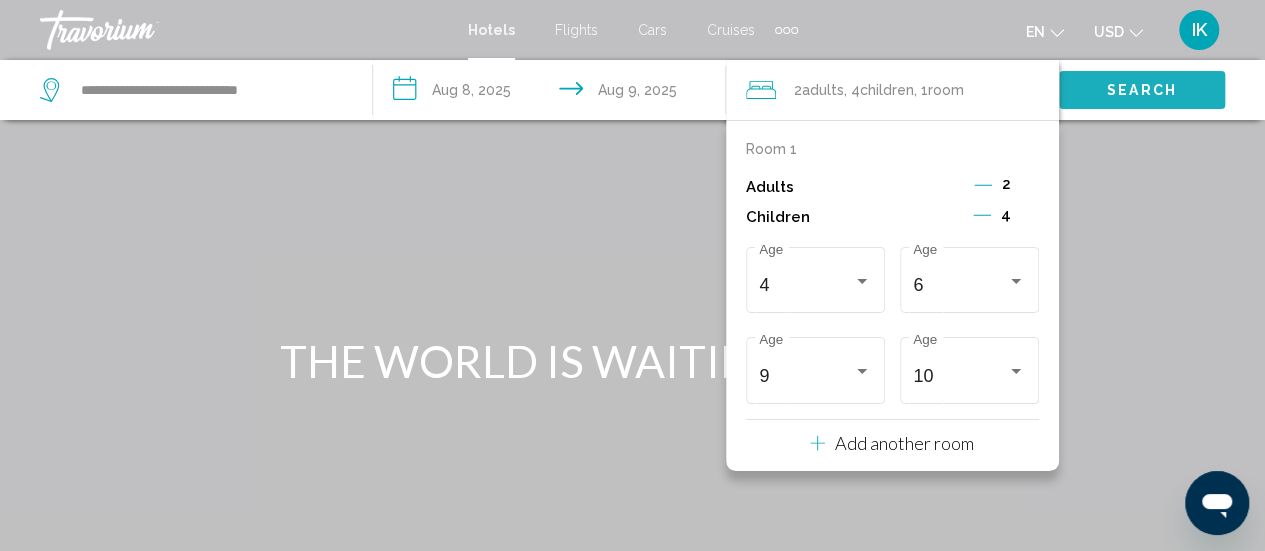click on "Search" at bounding box center [1142, 91] 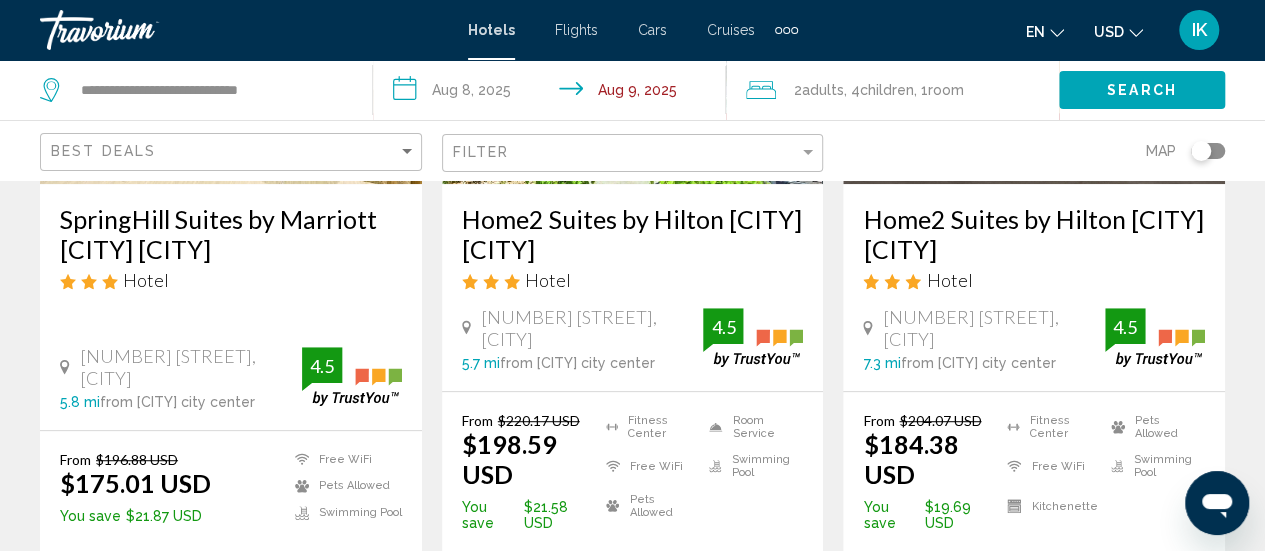 scroll, scrollTop: 435, scrollLeft: 0, axis: vertical 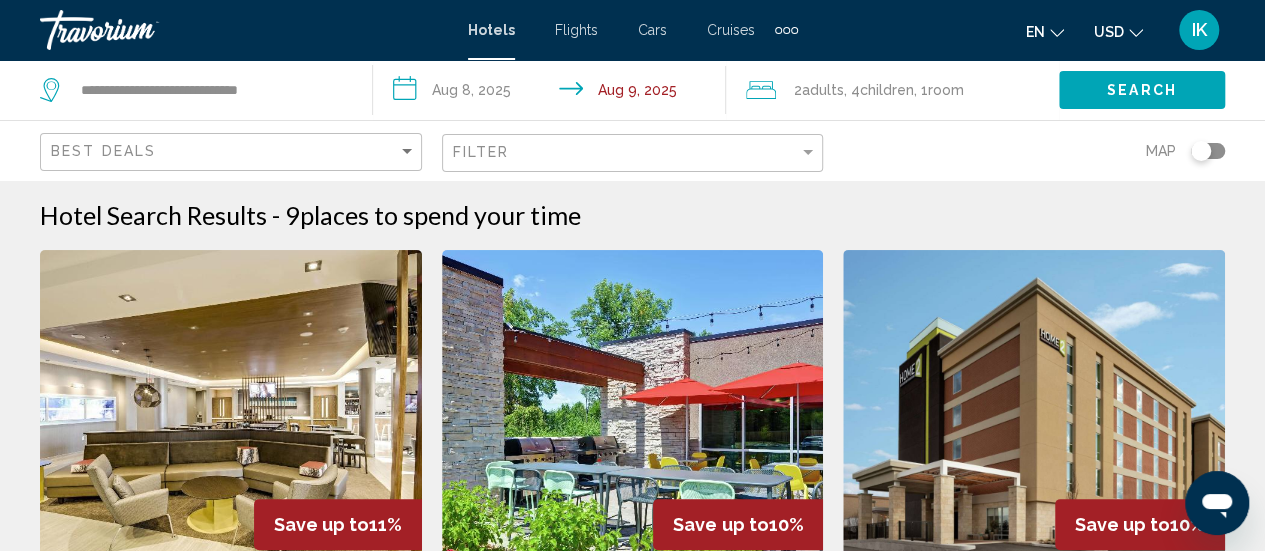 click on "Filter" 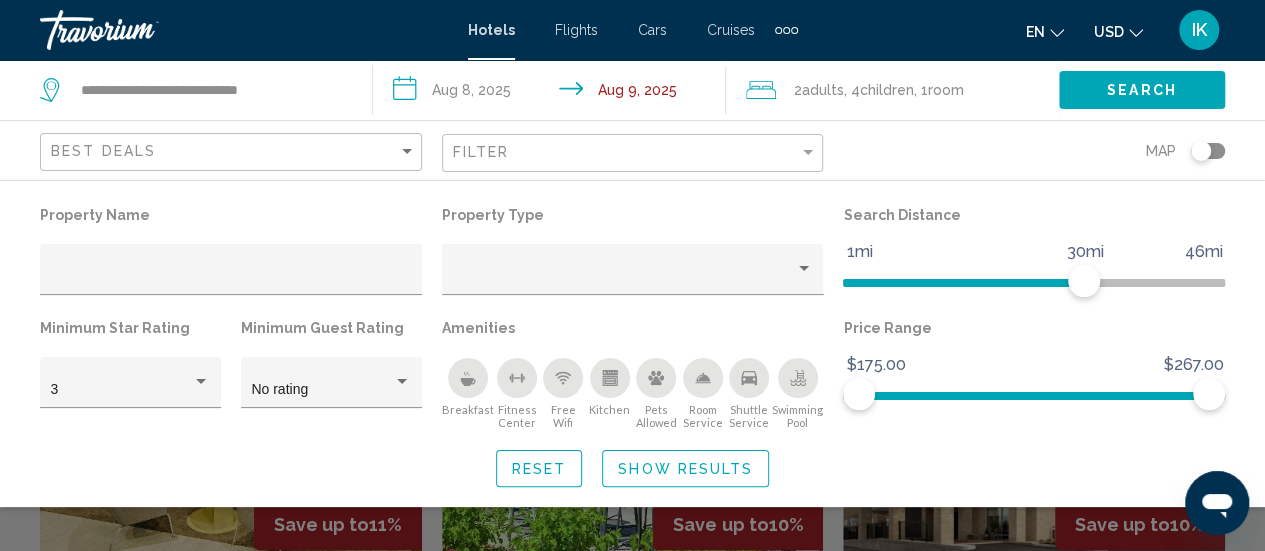 click 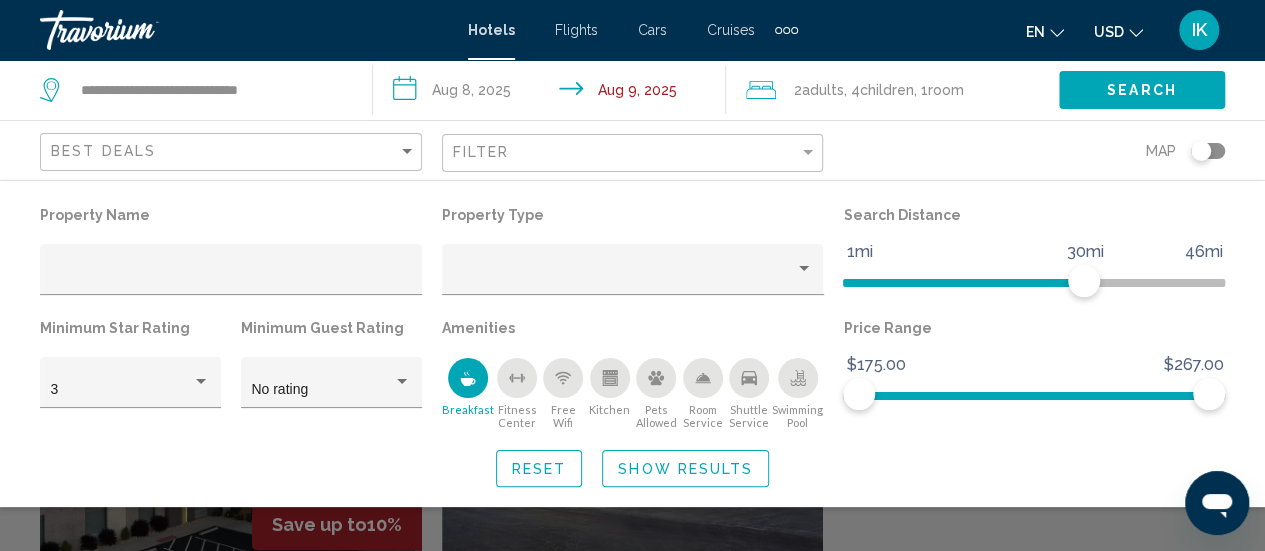 click 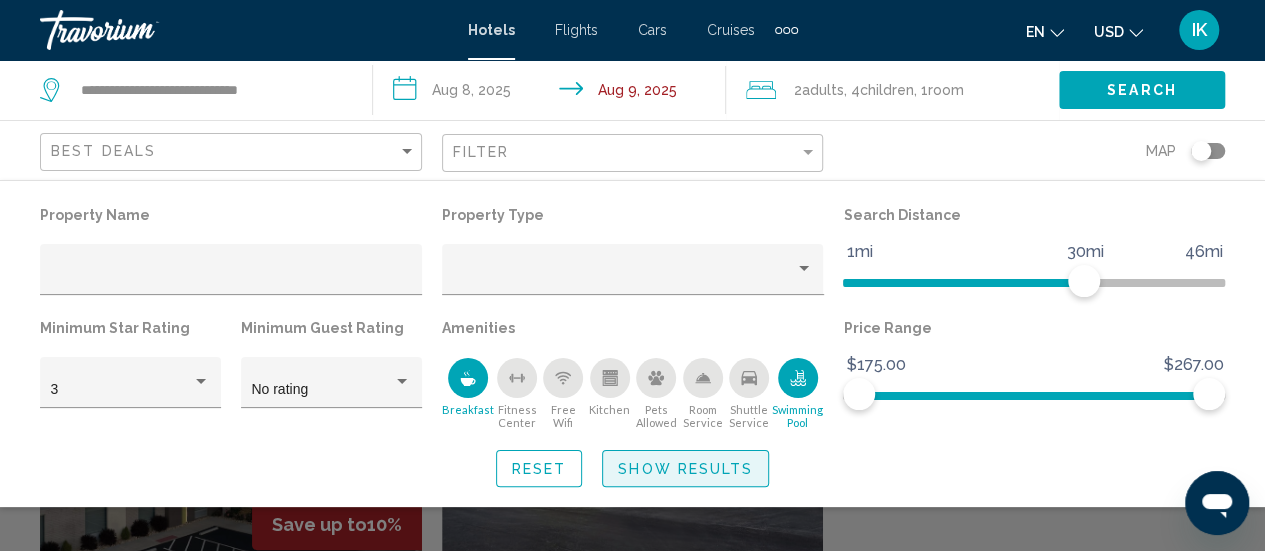 click on "Show Results" 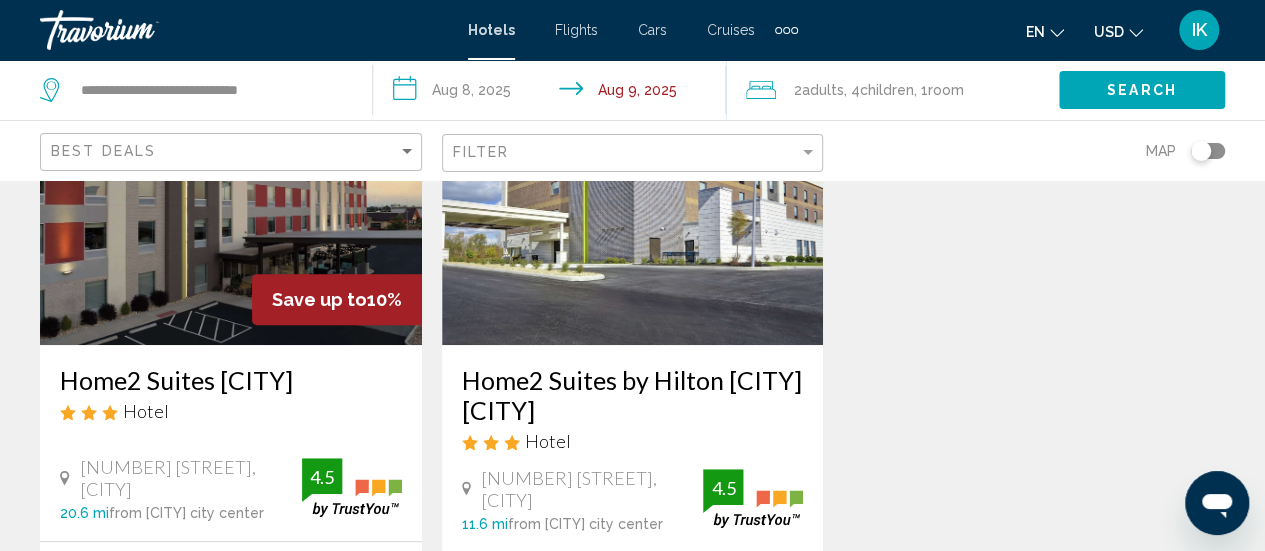 scroll, scrollTop: 224, scrollLeft: 0, axis: vertical 